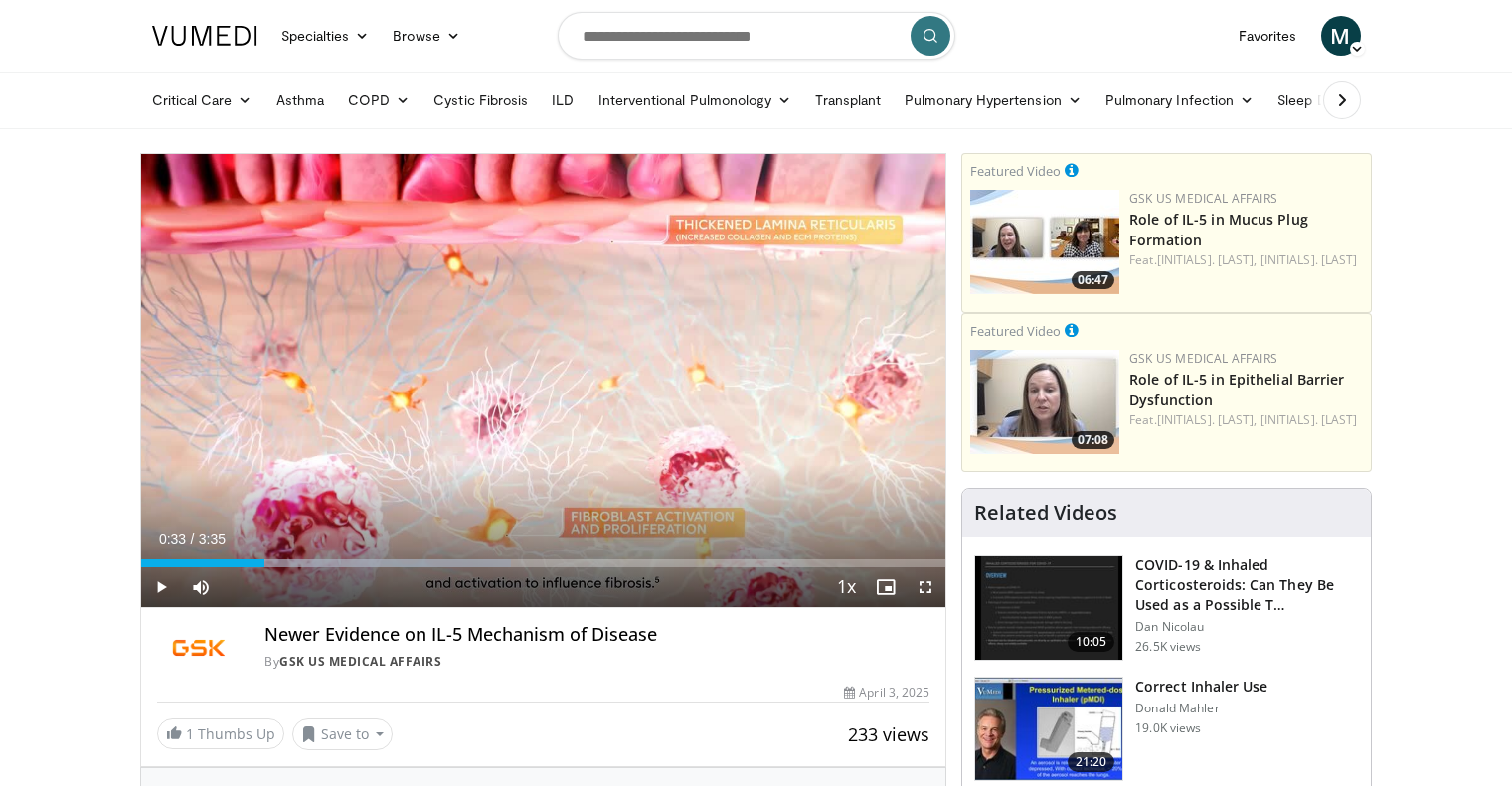 scroll, scrollTop: 0, scrollLeft: 0, axis: both 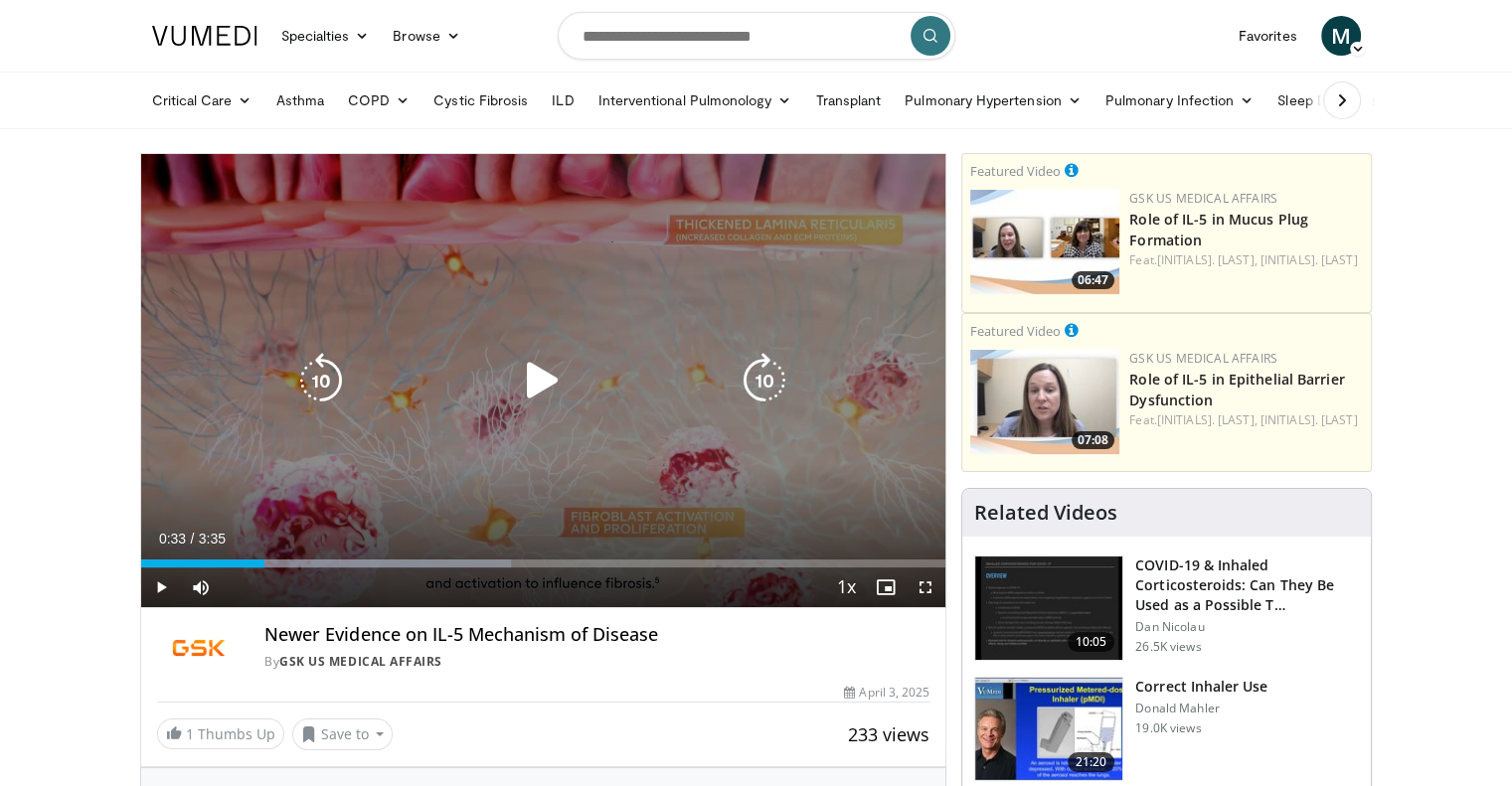 click at bounding box center [543, 381] 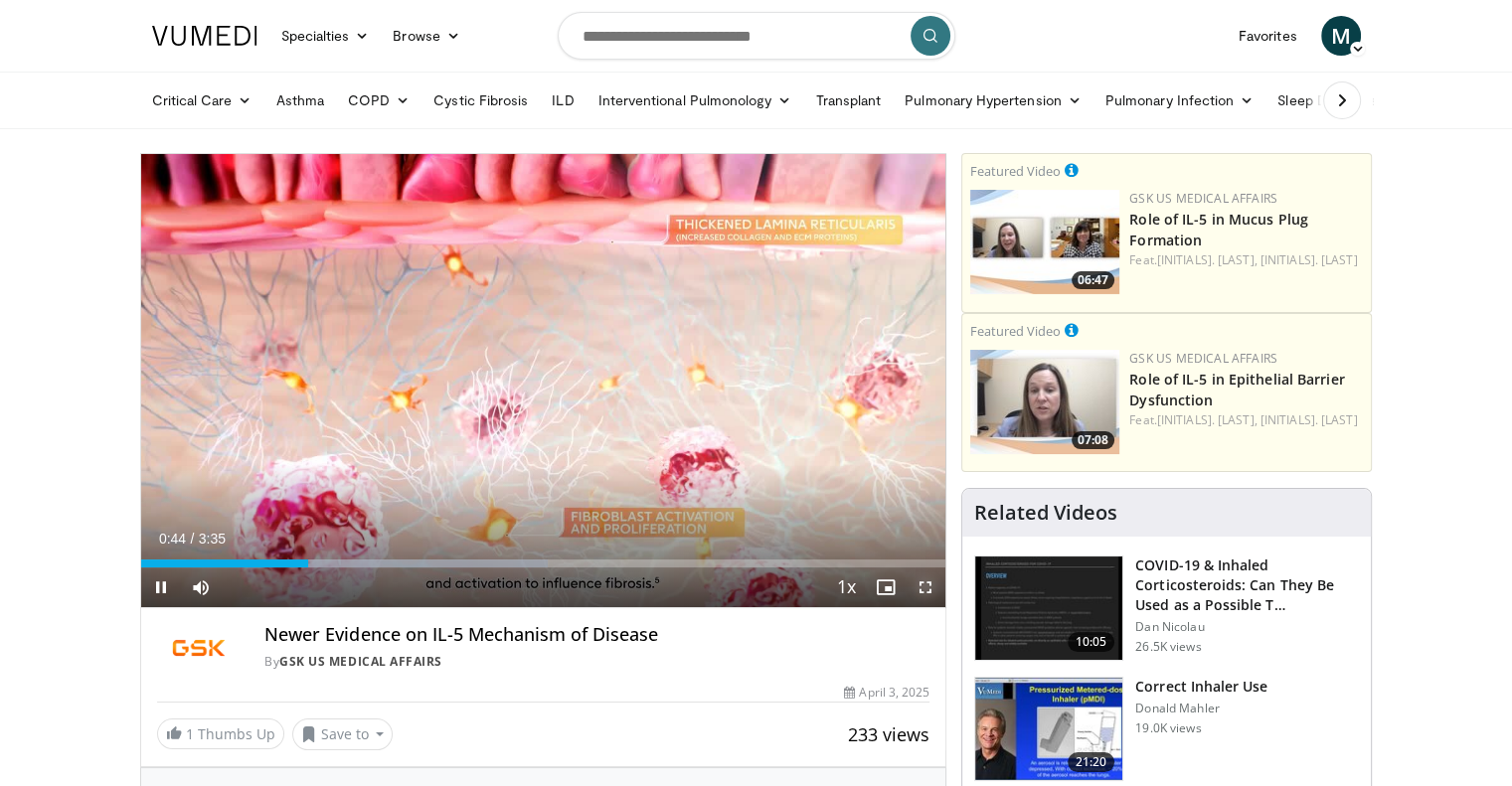 click at bounding box center (925, 587) 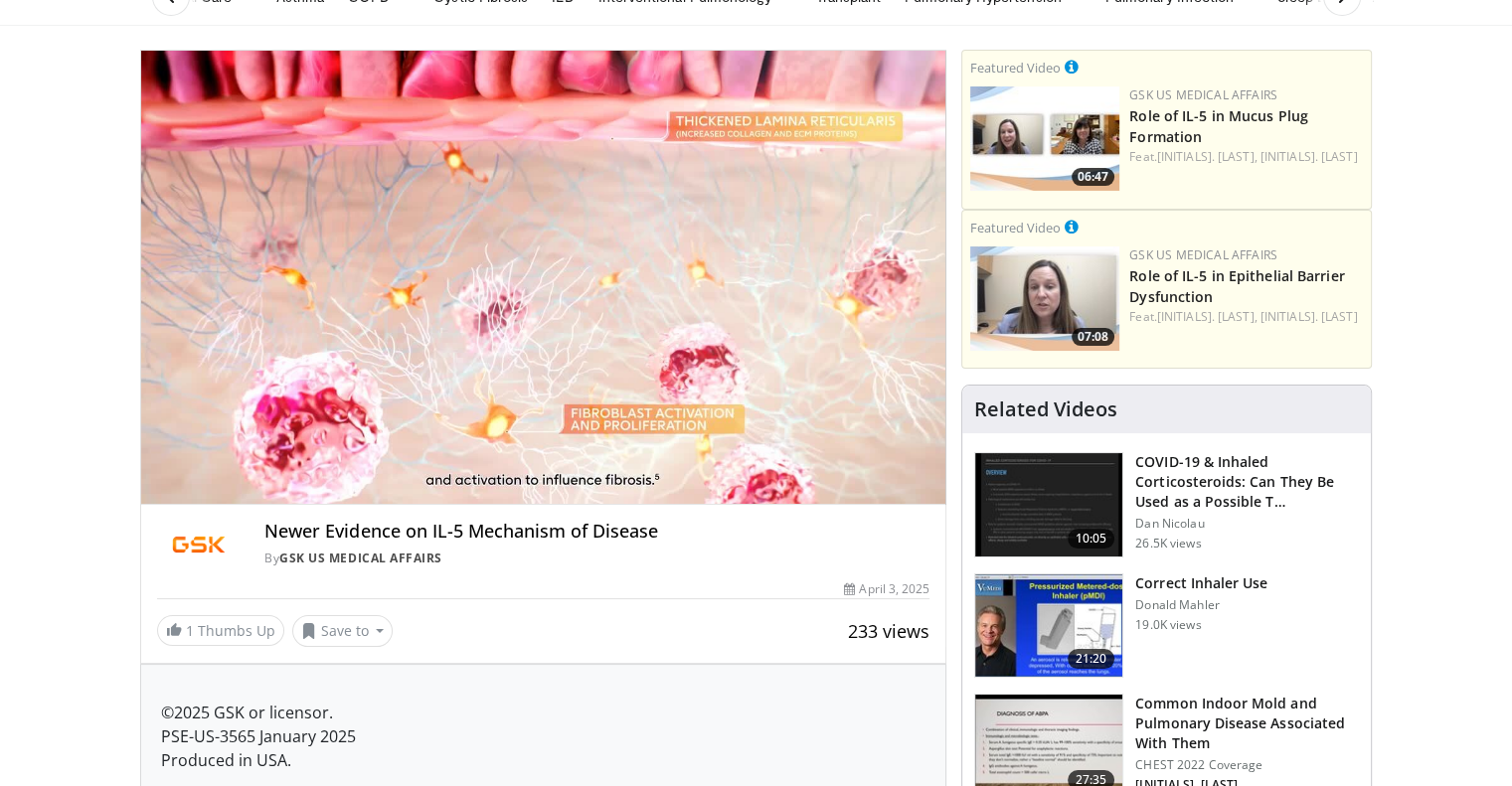 scroll, scrollTop: 103, scrollLeft: 0, axis: vertical 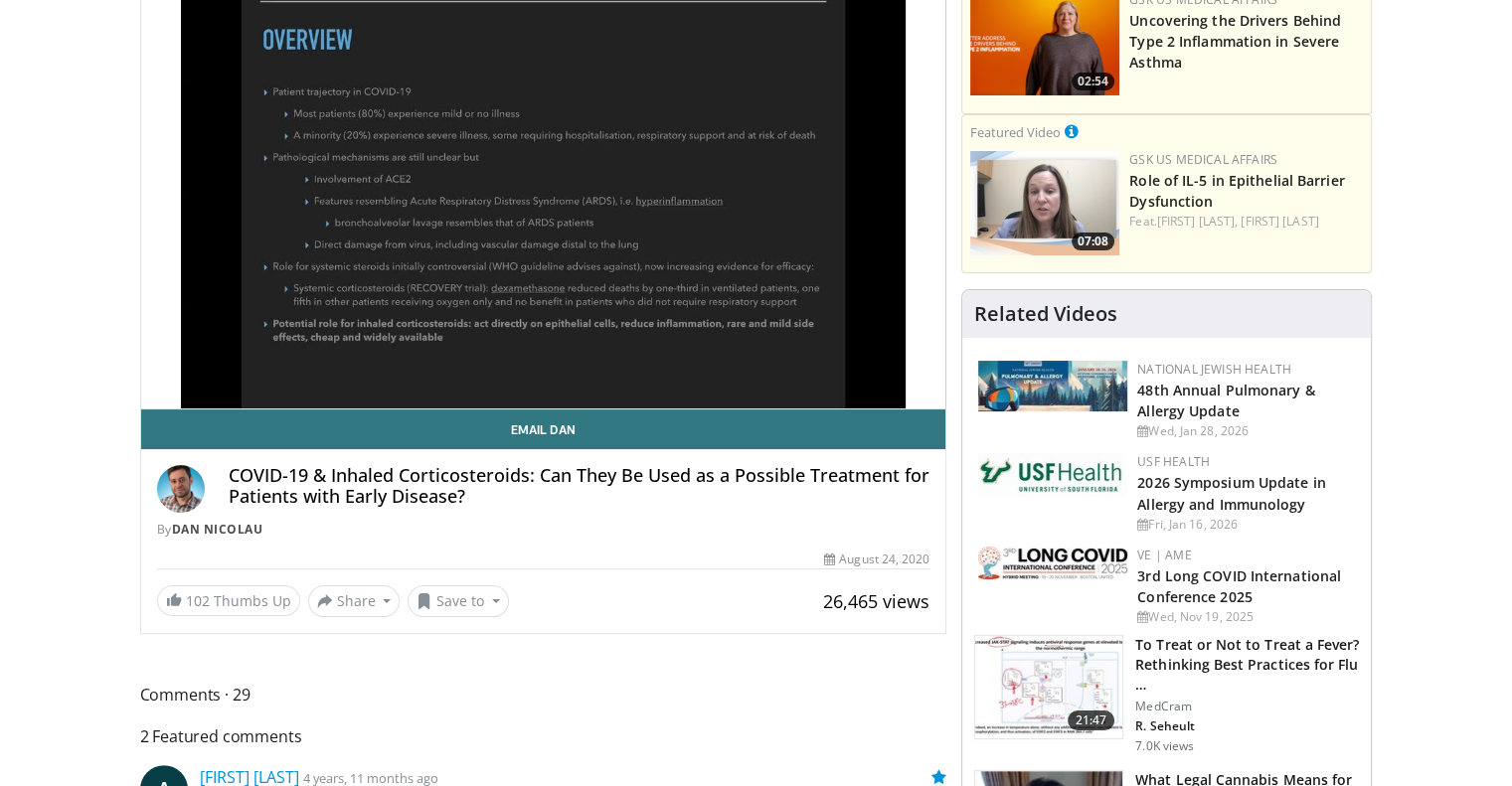 click on "VE | AME
3rd Long COVID International Conference 2025
Wed, Nov 19, 2025" at bounding box center [1166, 586] 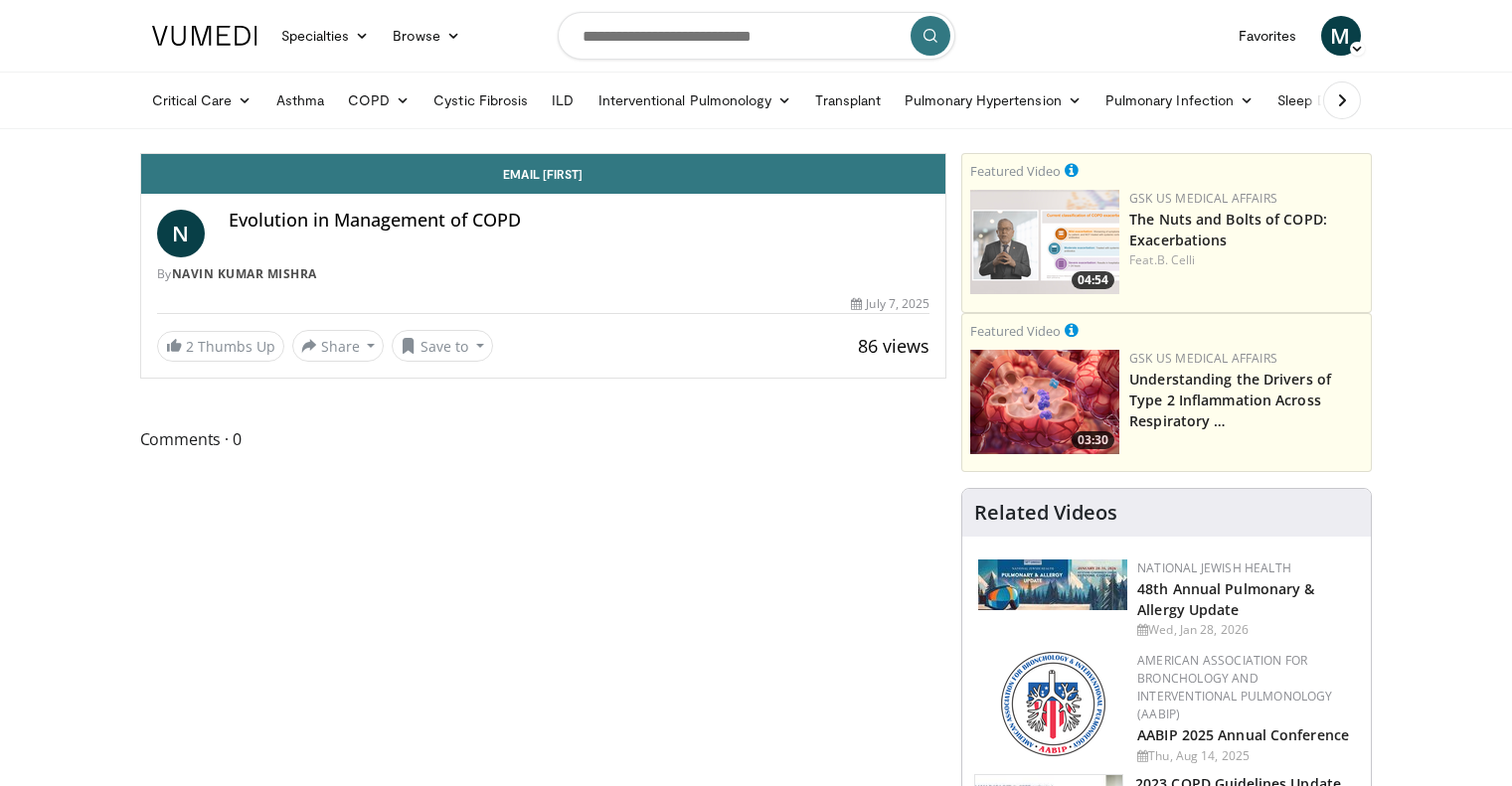 scroll, scrollTop: 0, scrollLeft: 0, axis: both 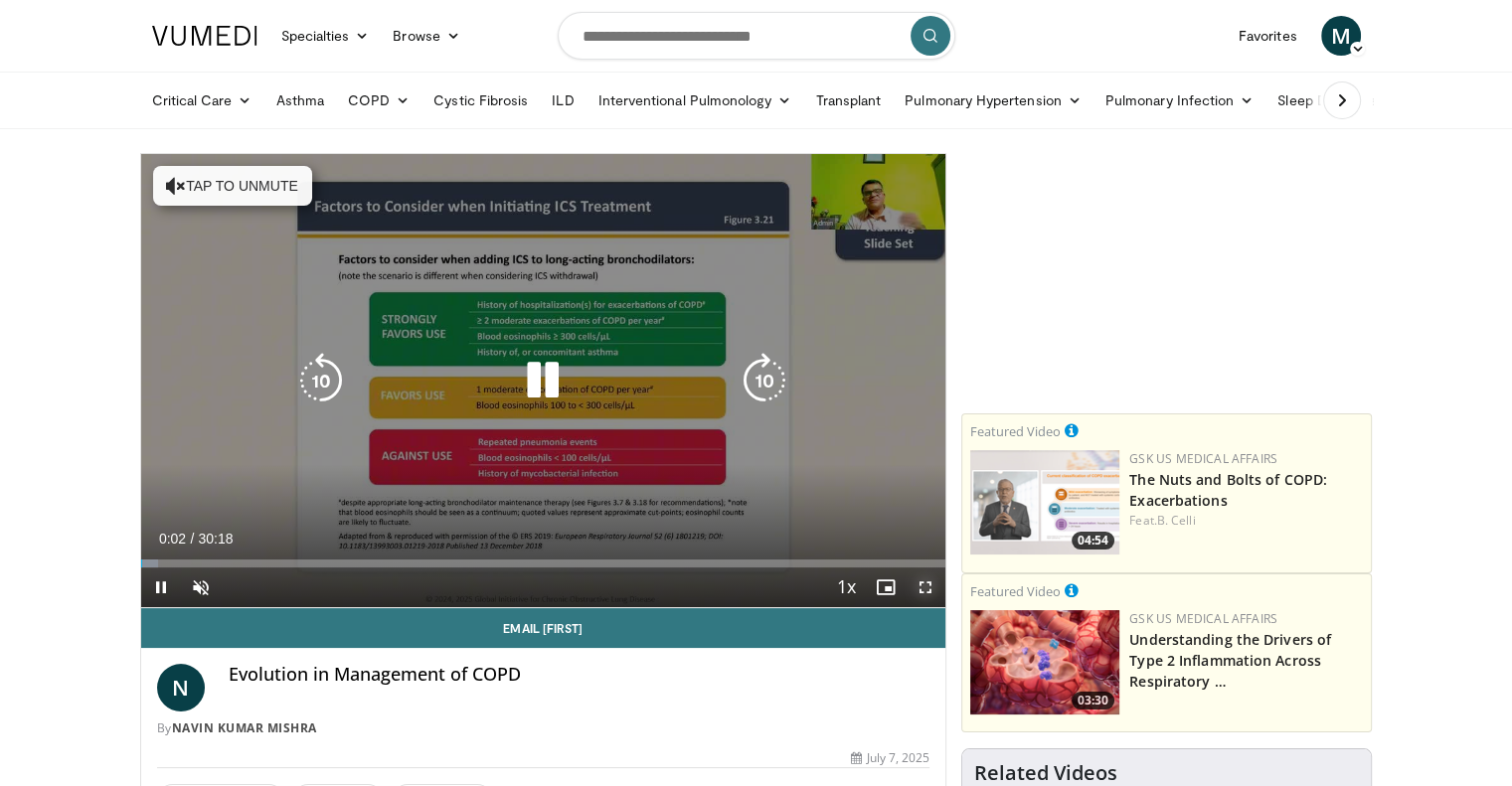 drag, startPoint x: 917, startPoint y: 587, endPoint x: 917, endPoint y: 707, distance: 120 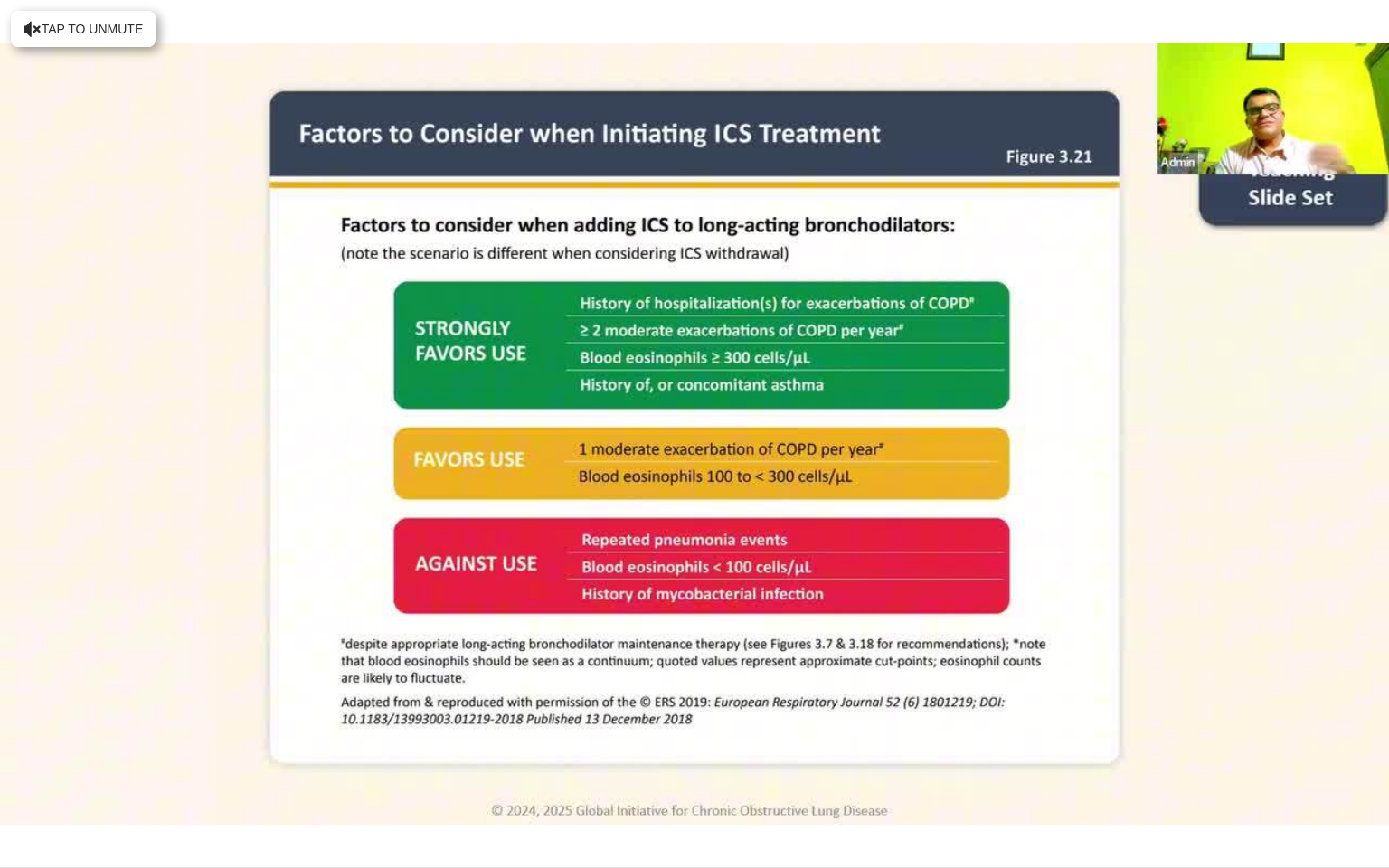 click on "10 seconds
Tap to unmute" at bounding box center [694, 433] 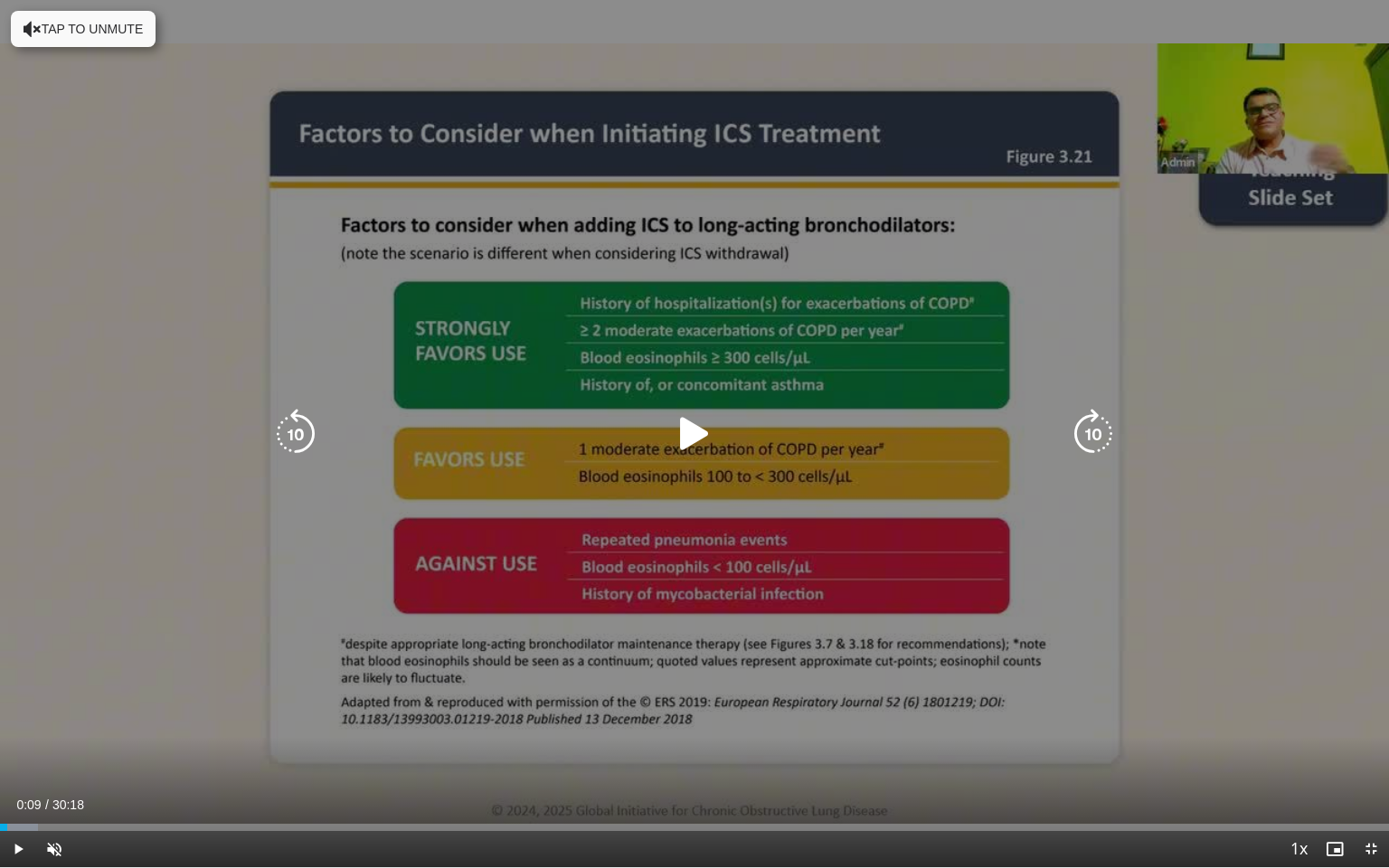 click at bounding box center (694, 434) 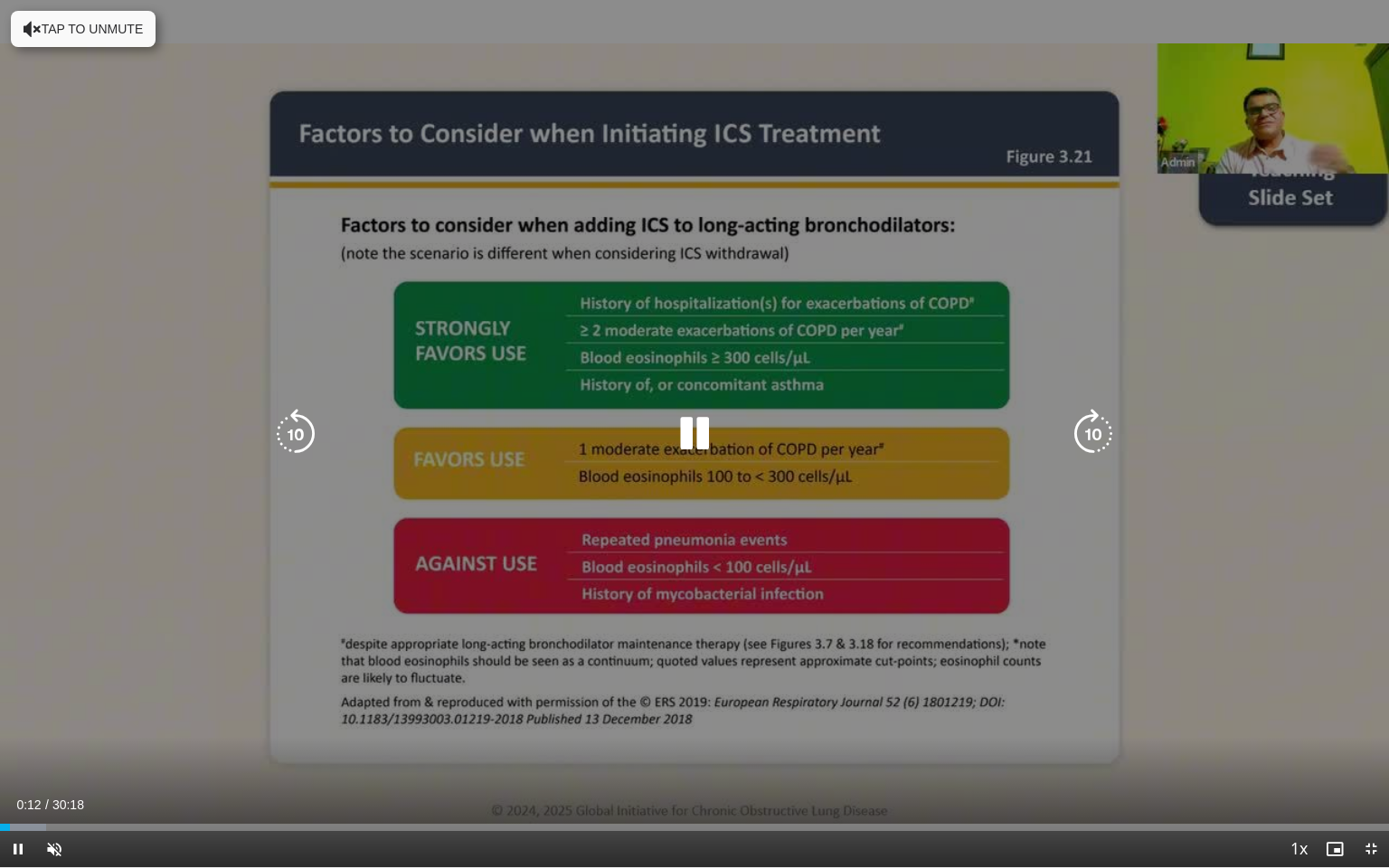 click on "Tap to unmute" at bounding box center (83, 29) 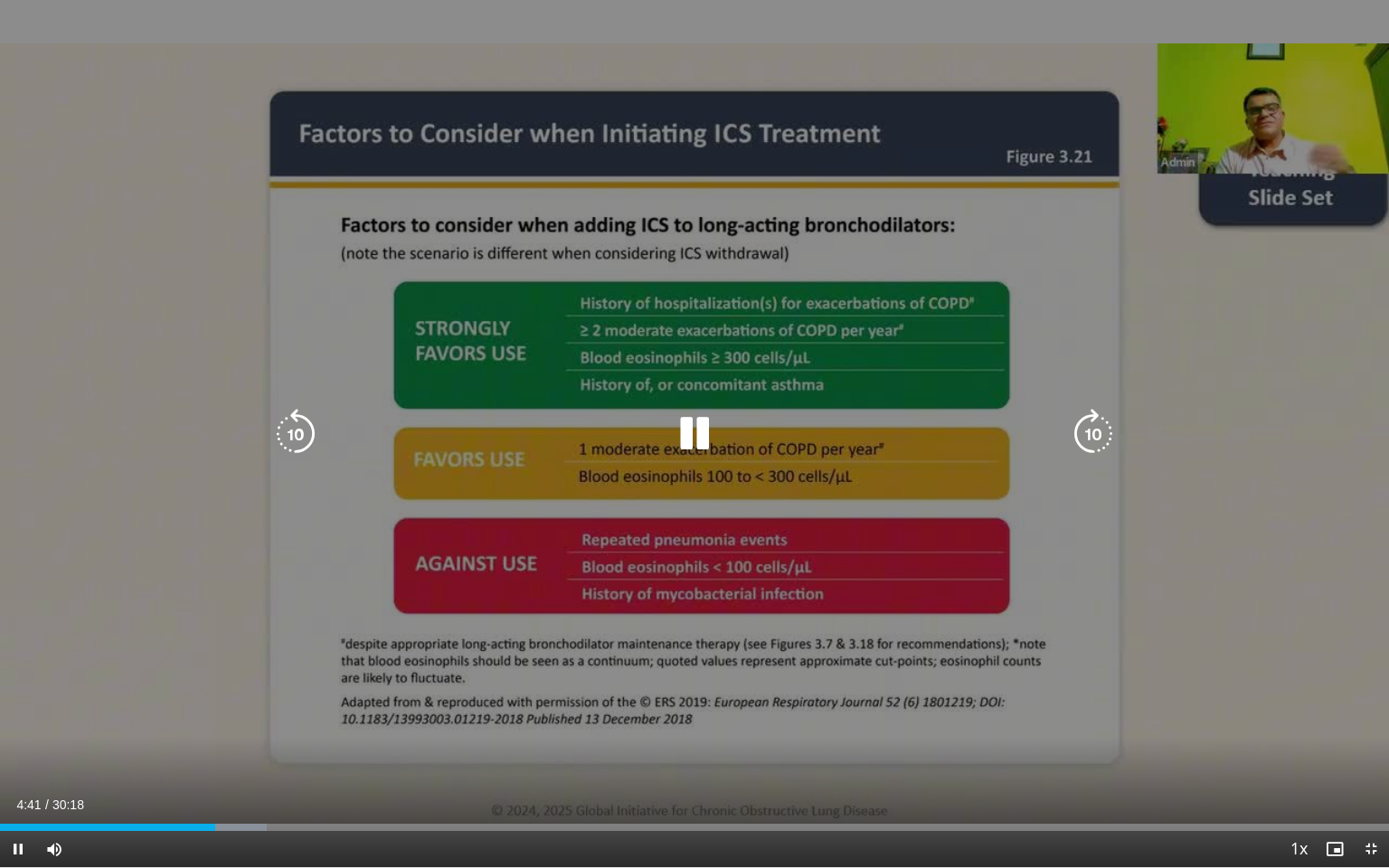 click at bounding box center [694, 434] 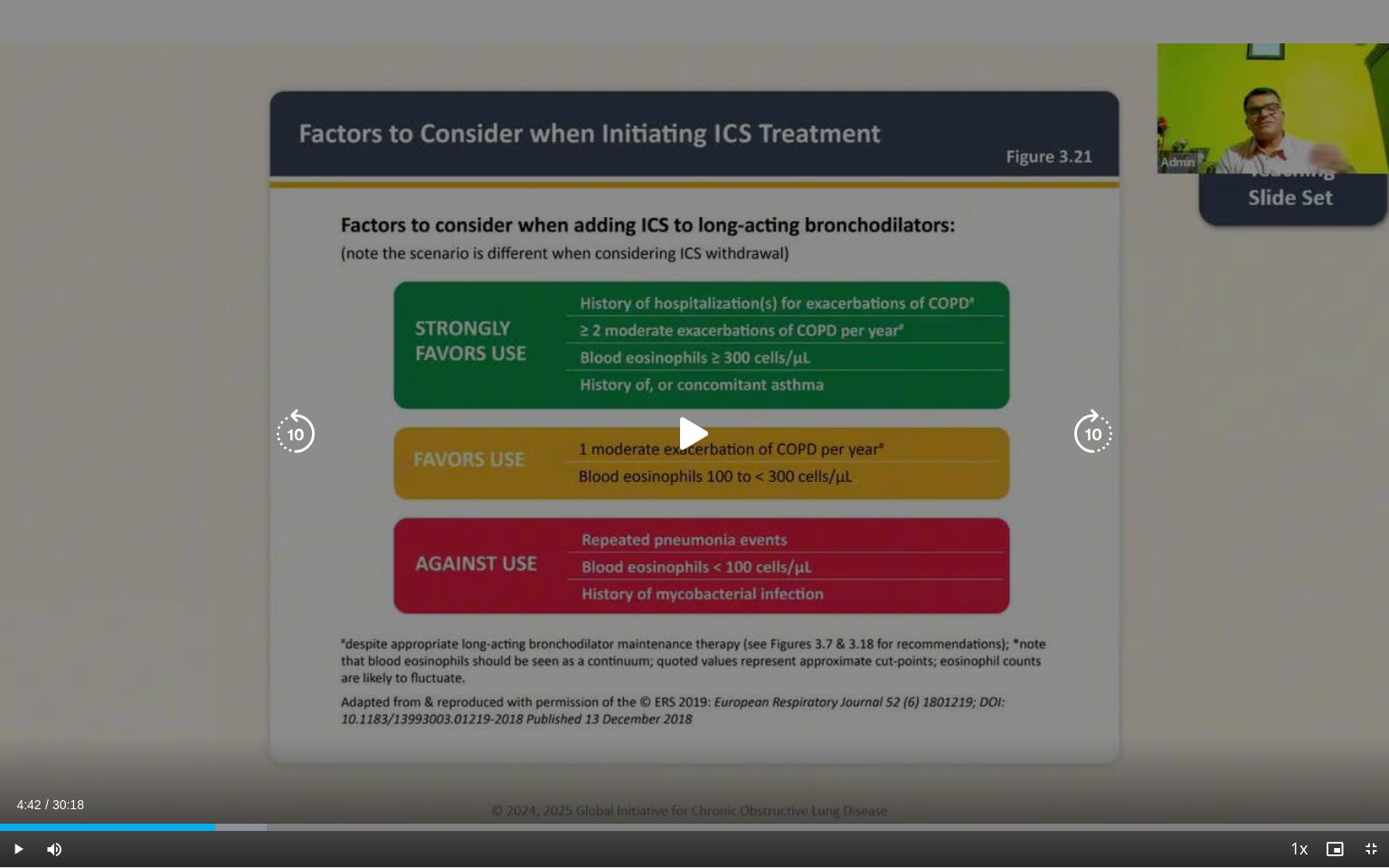 click at bounding box center (694, 434) 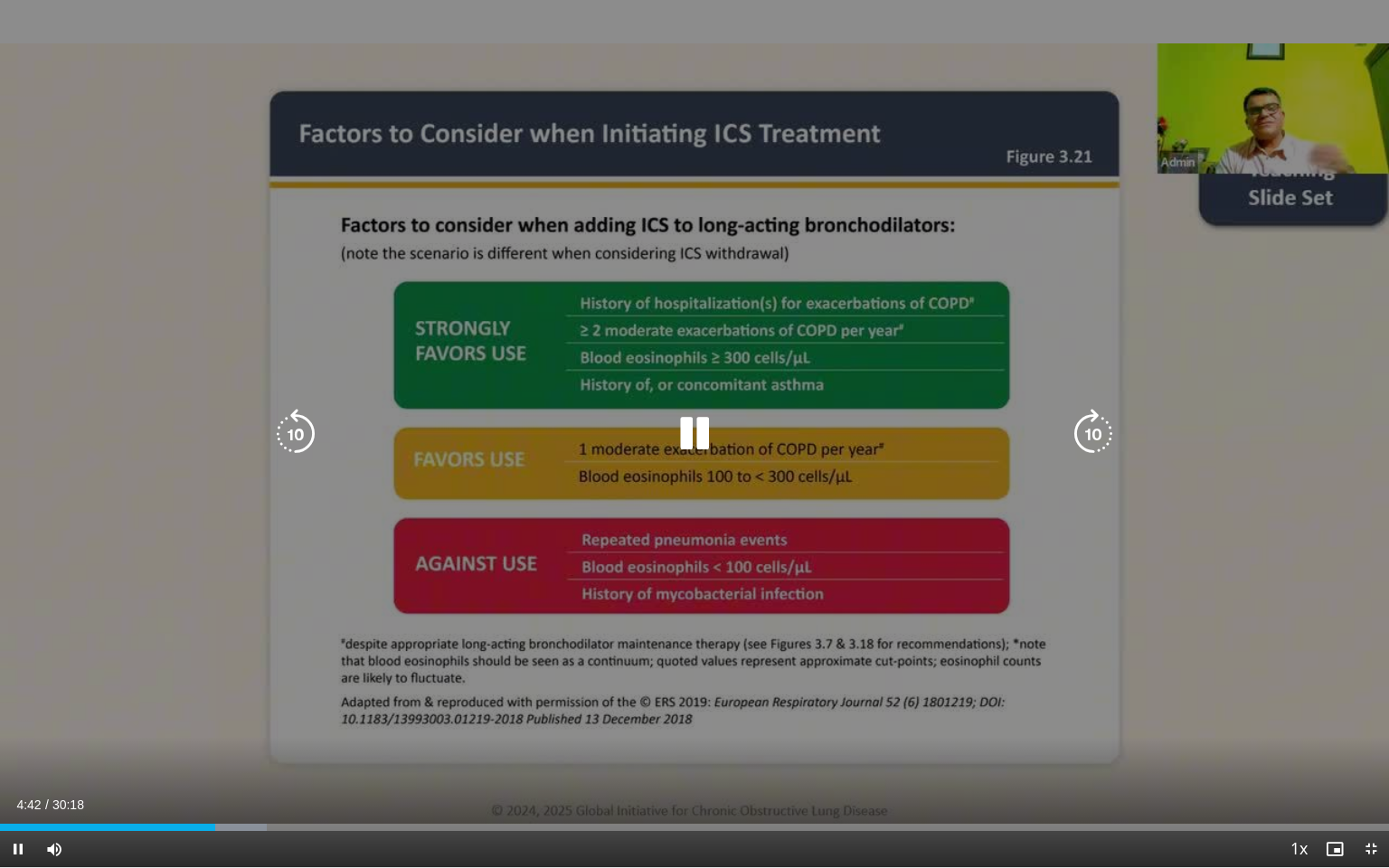 click at bounding box center [694, 434] 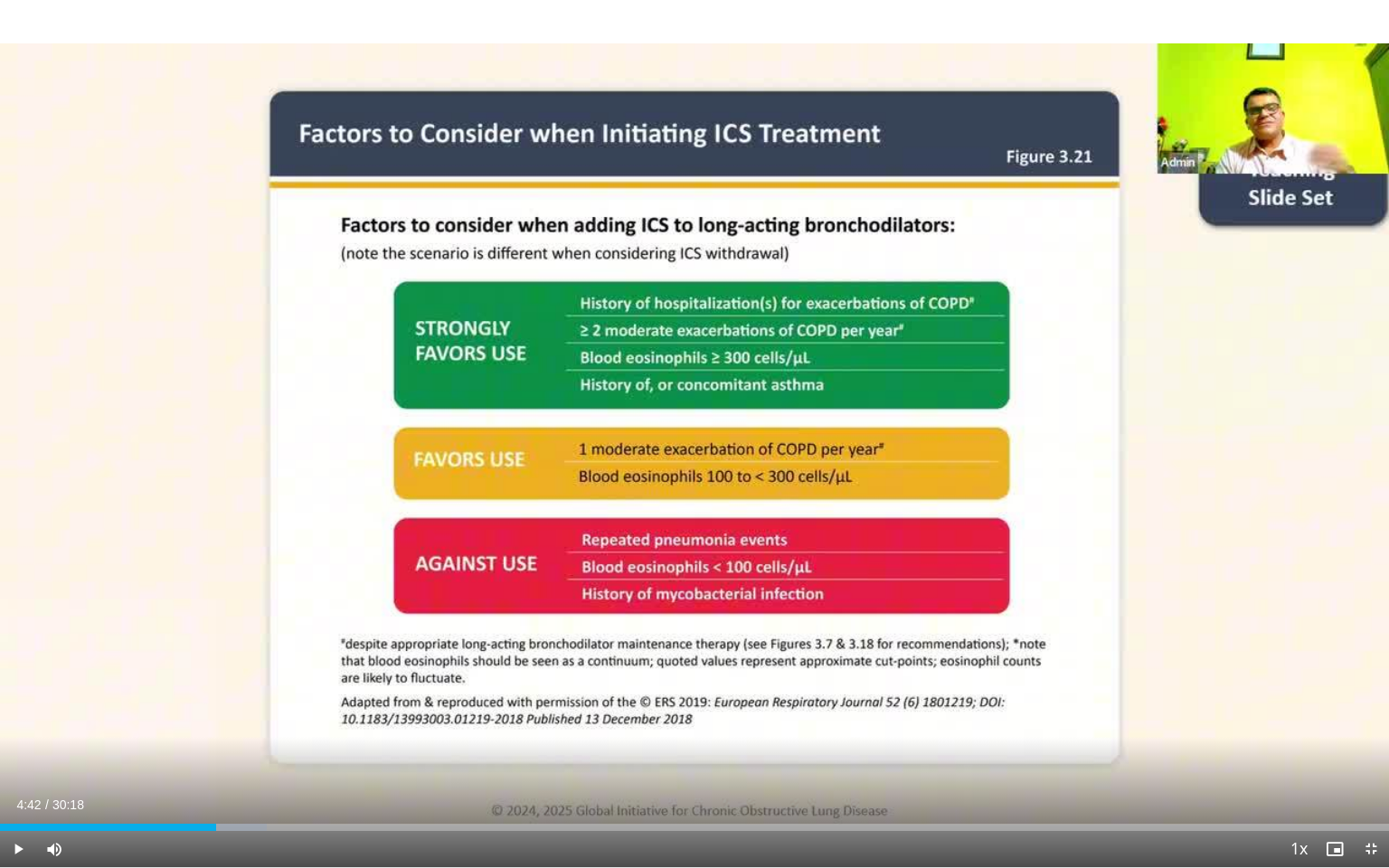 type 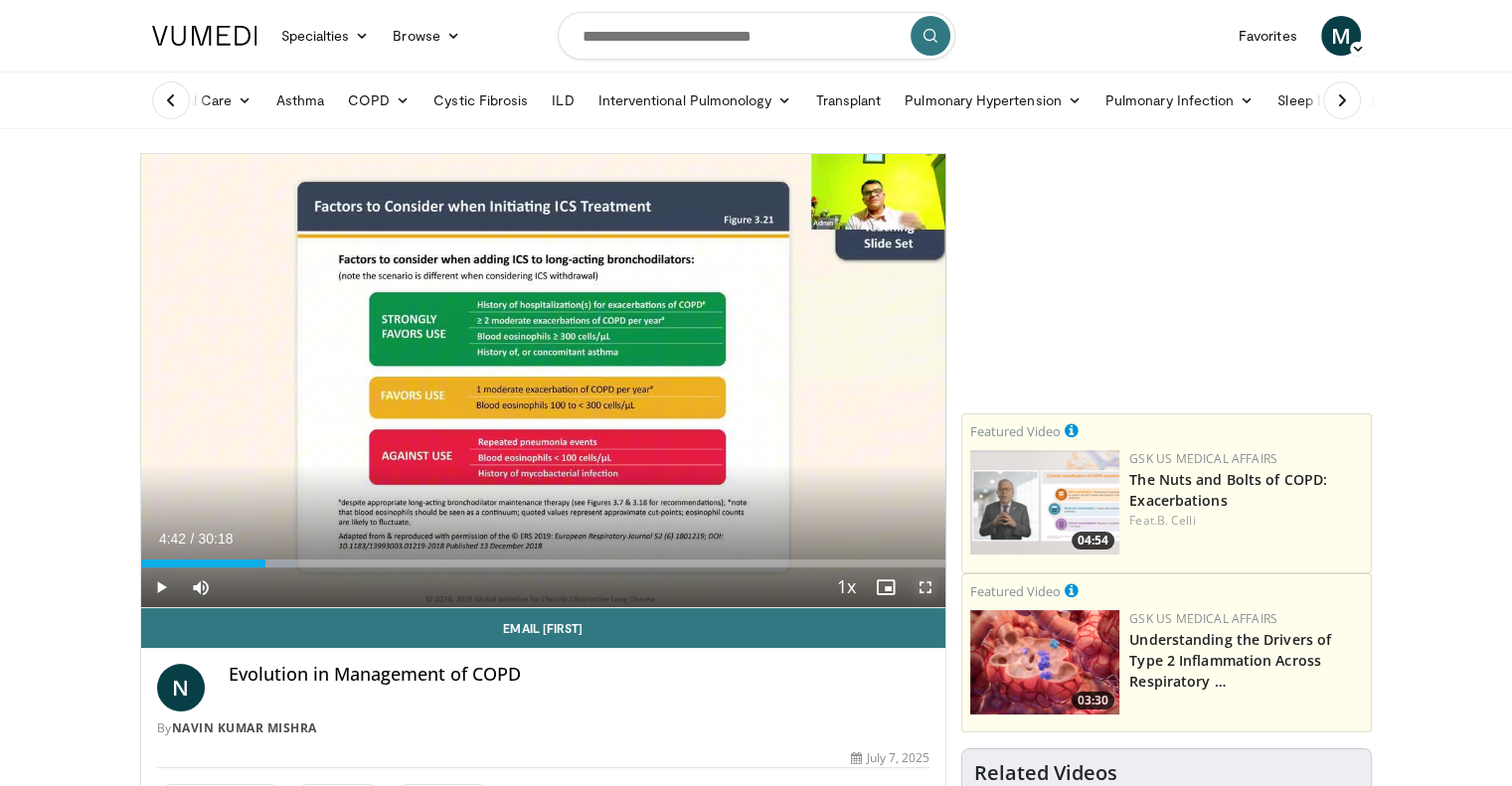 click at bounding box center [925, 587] 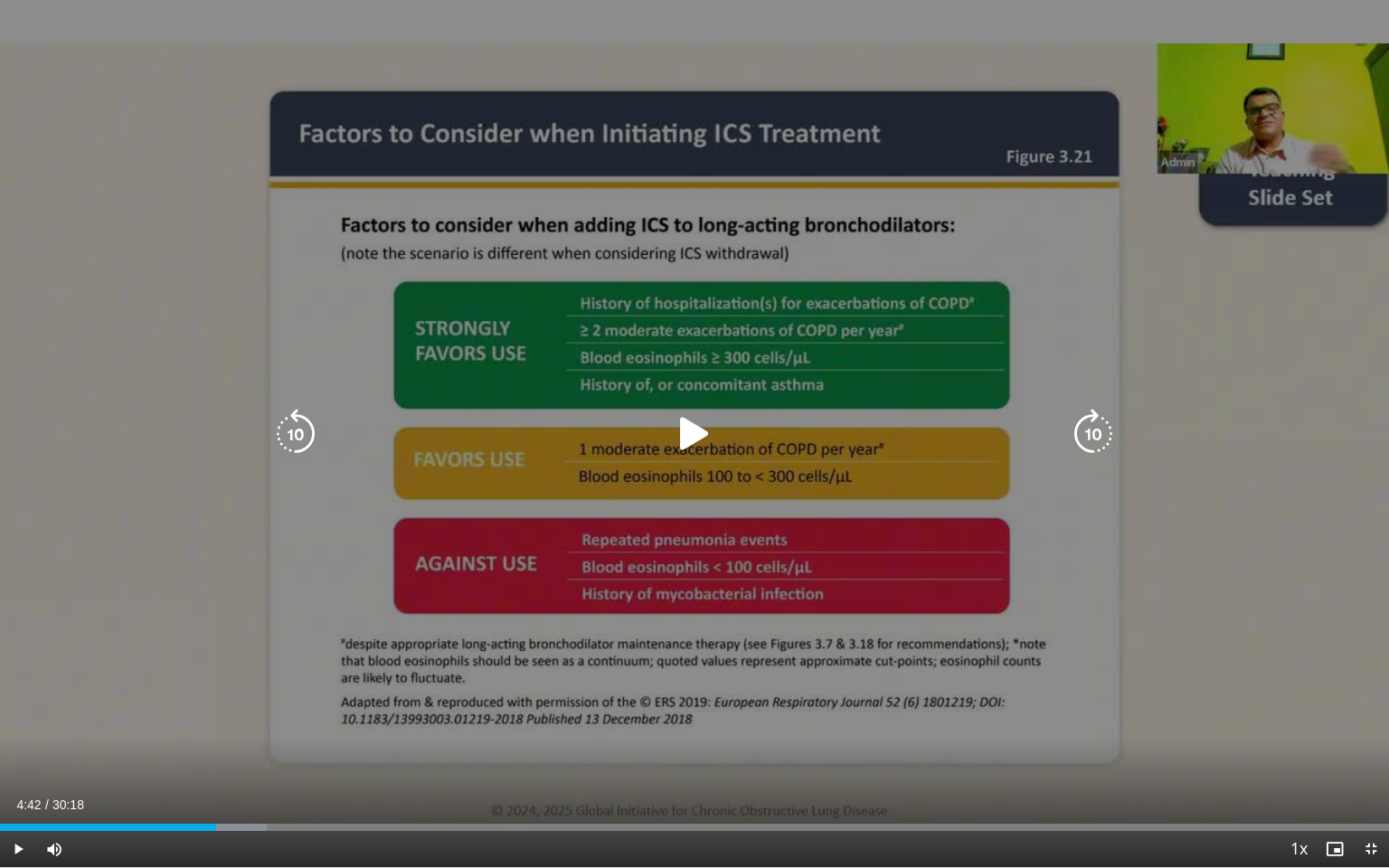 click at bounding box center [694, 434] 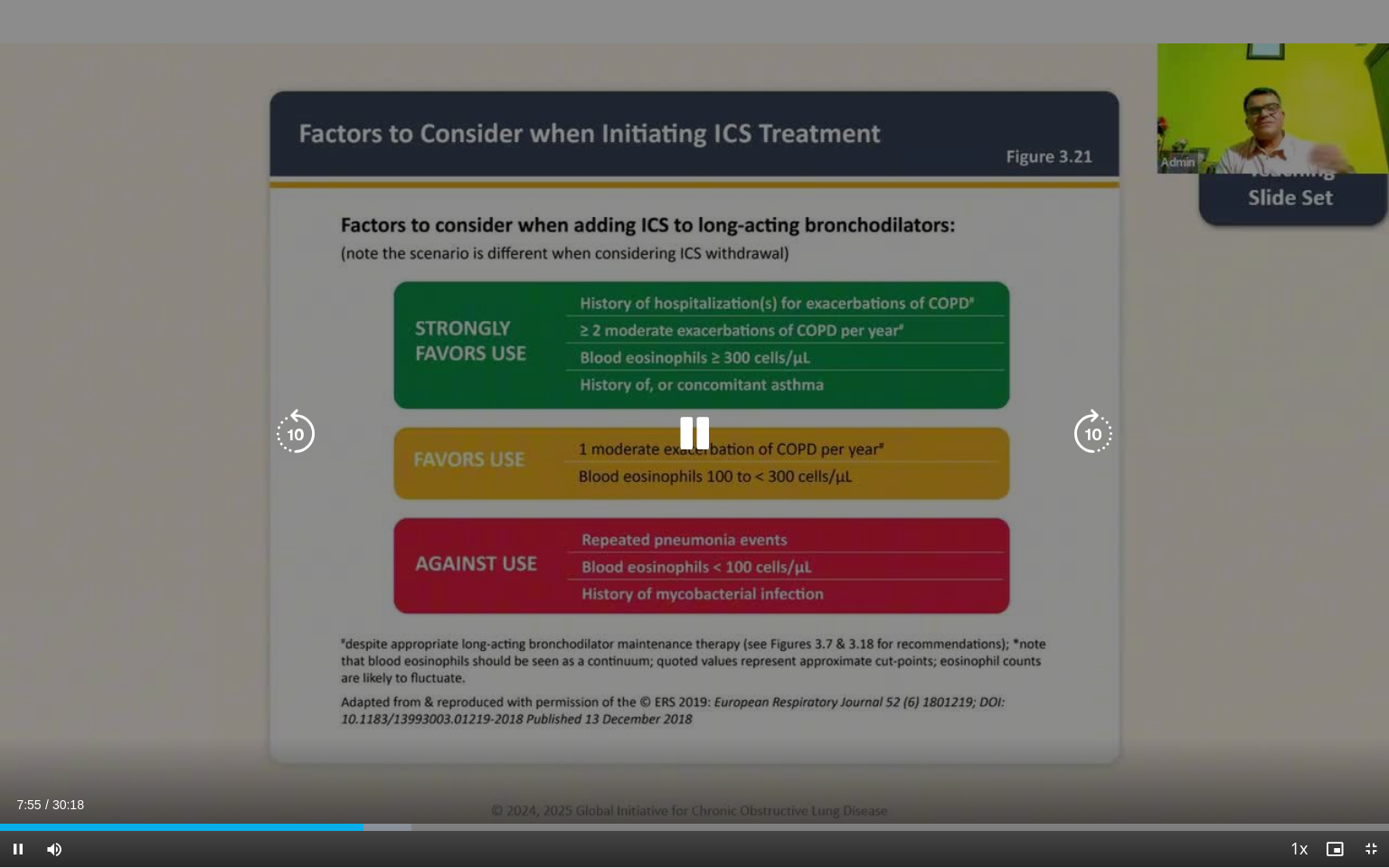 click at bounding box center [694, 434] 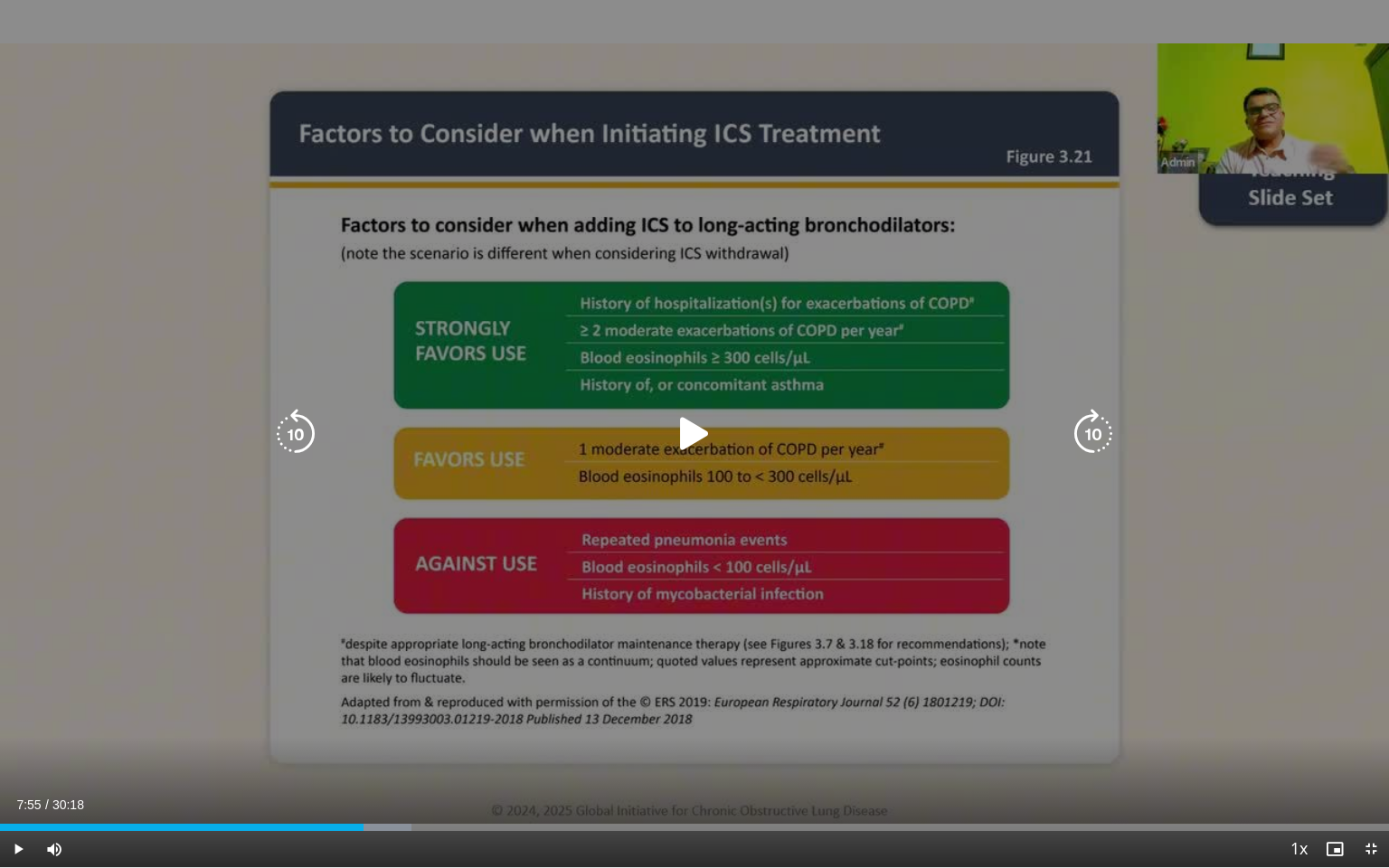 click at bounding box center [694, 434] 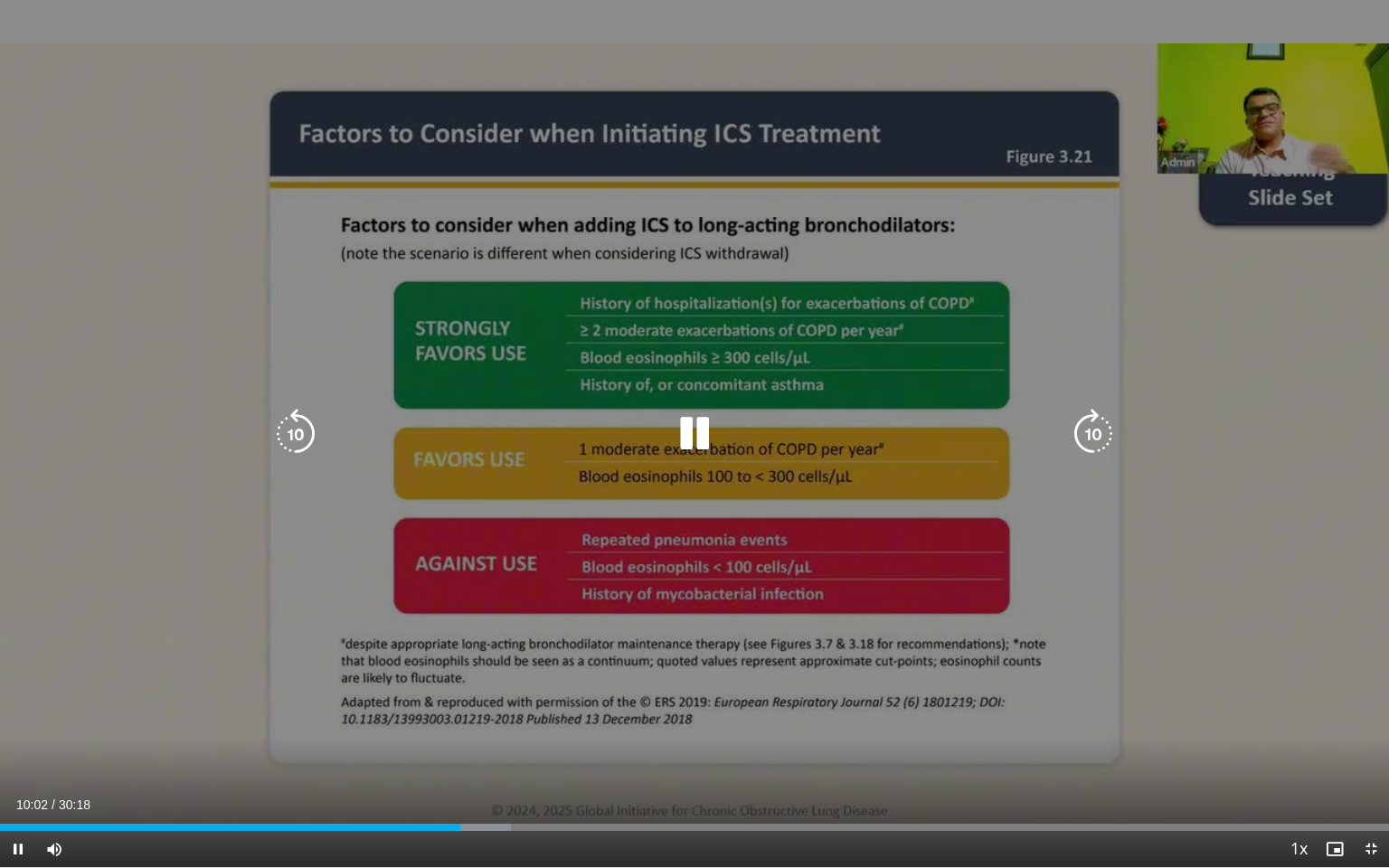 click at bounding box center [296, 434] 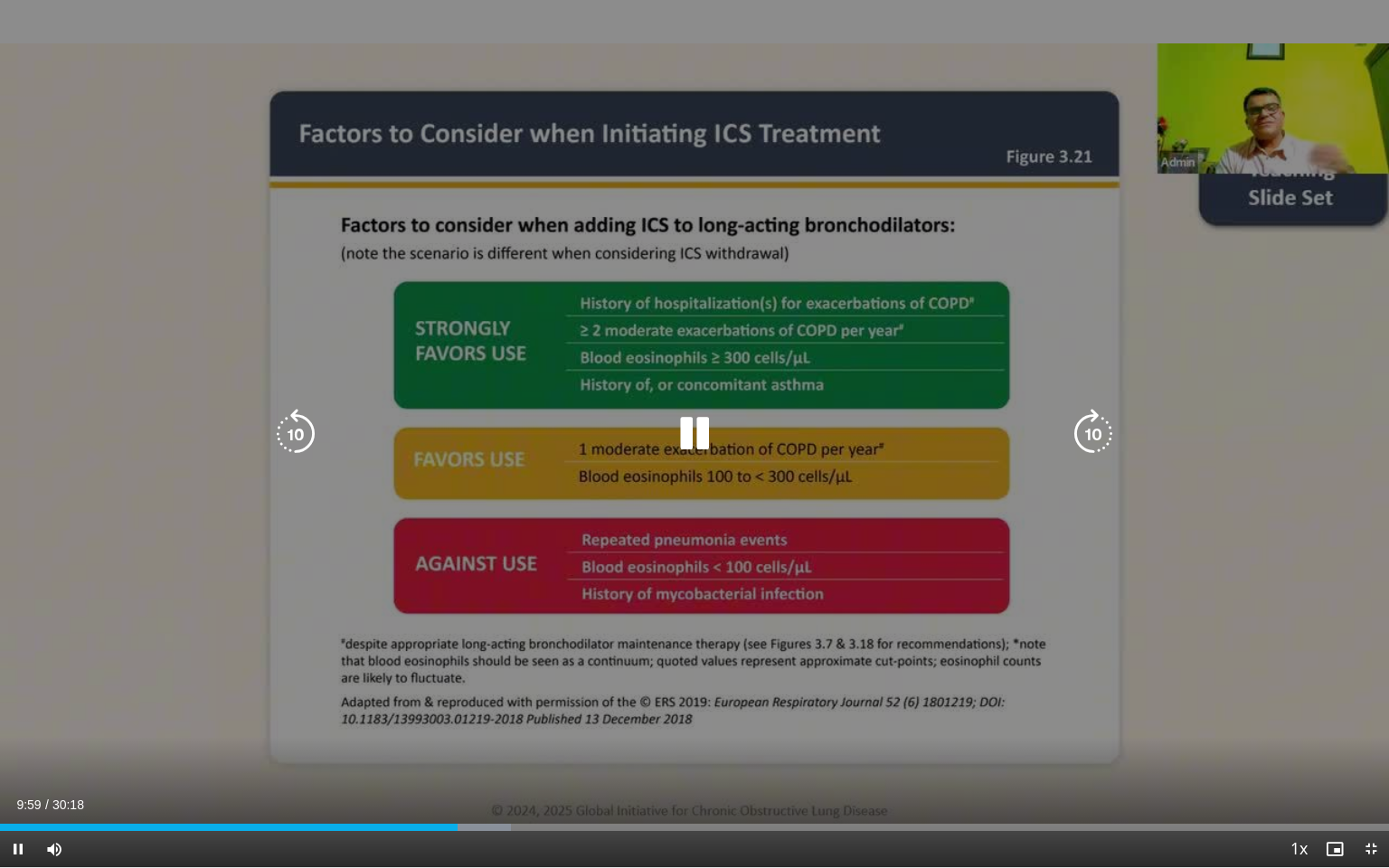 click at bounding box center (296, 434) 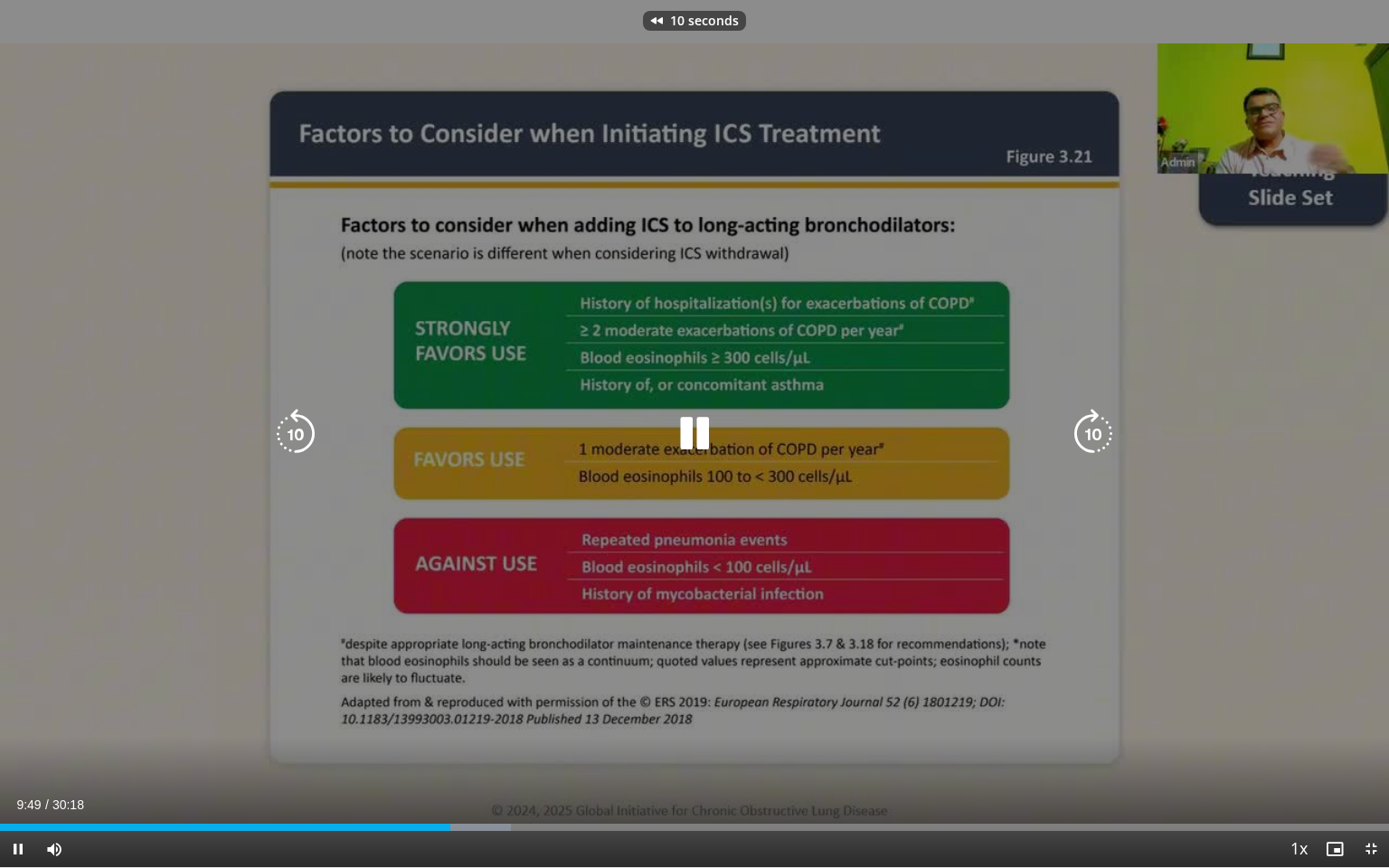 click at bounding box center (296, 434) 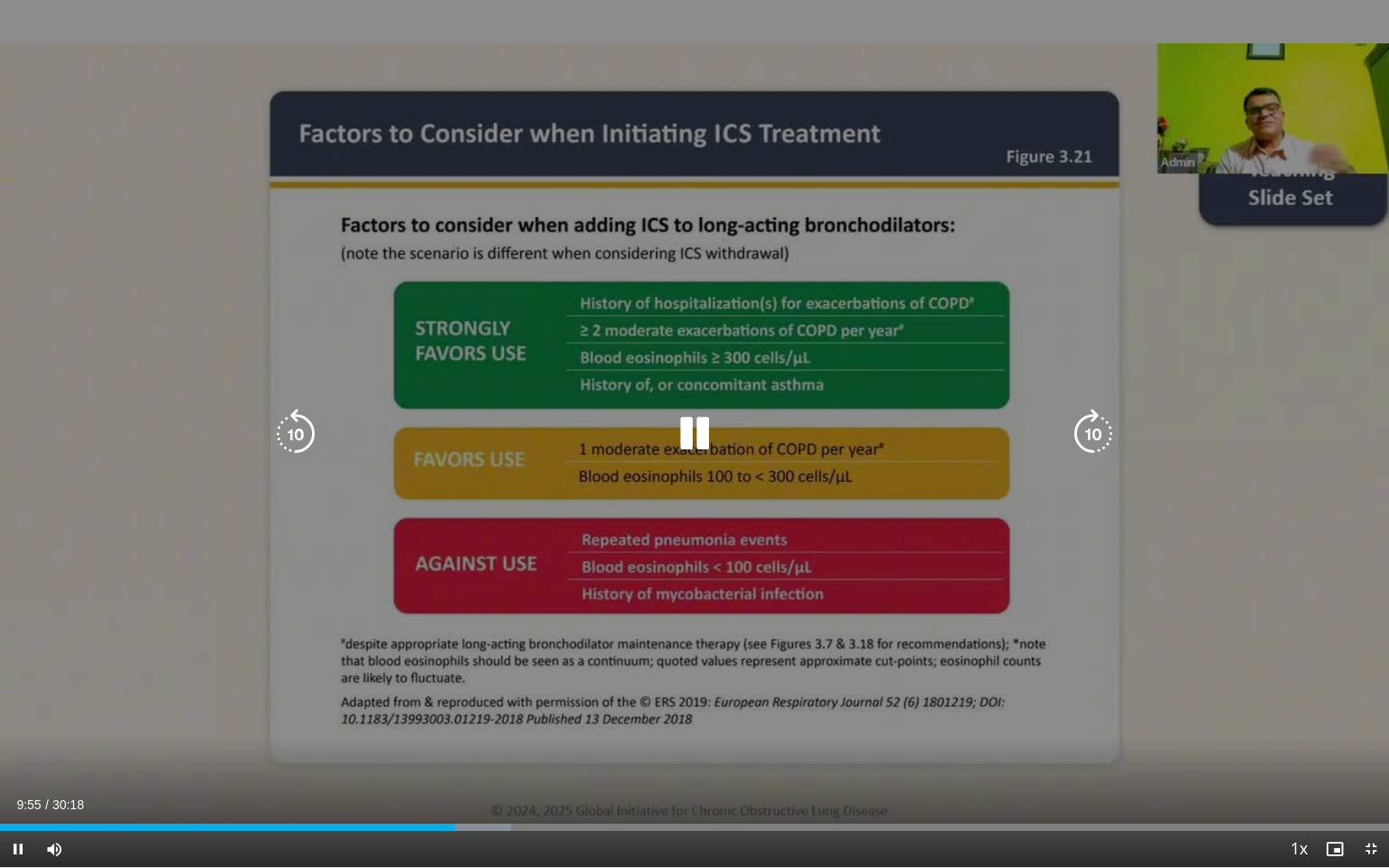 click at bounding box center (694, 434) 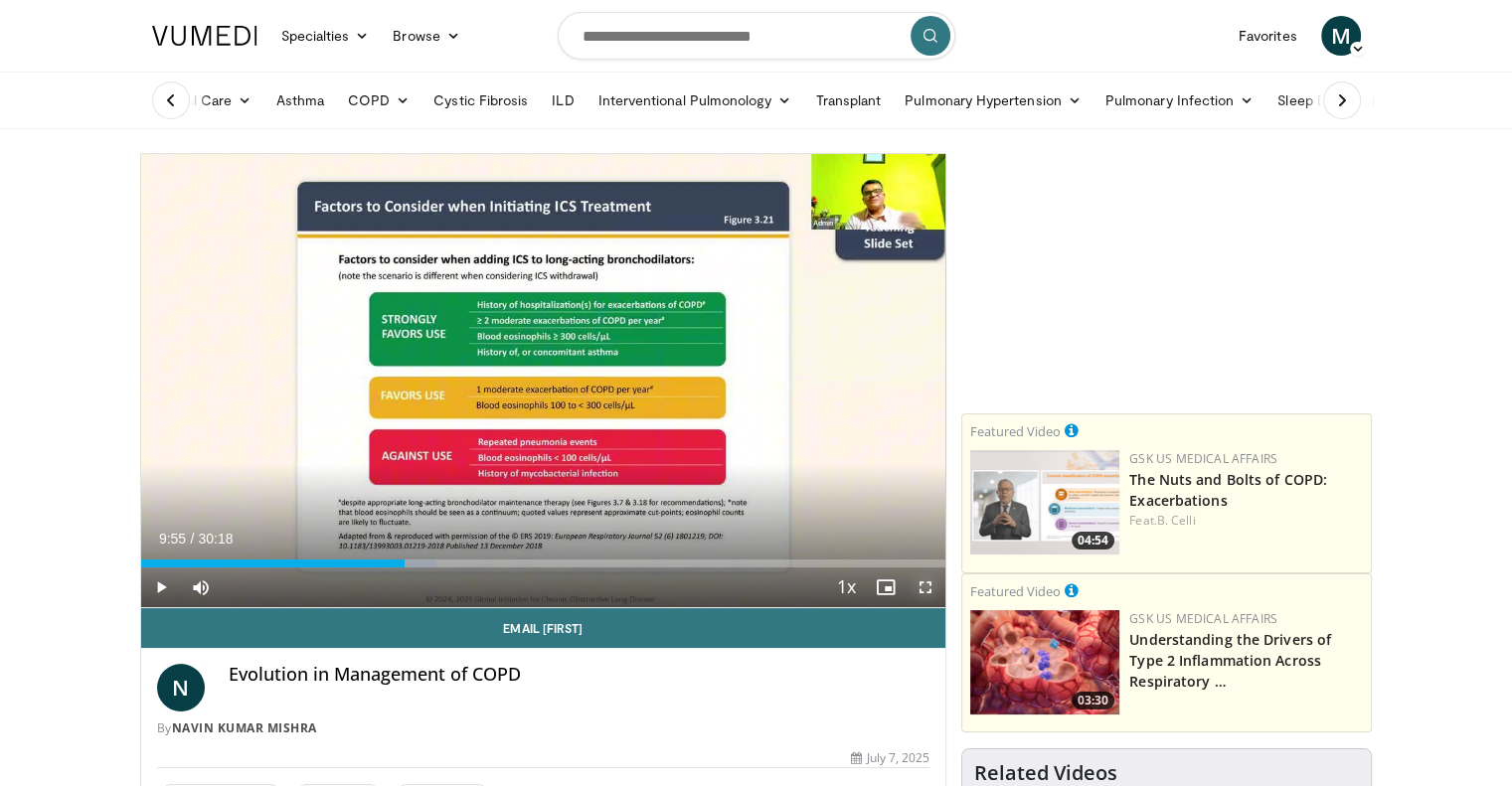 click at bounding box center (925, 587) 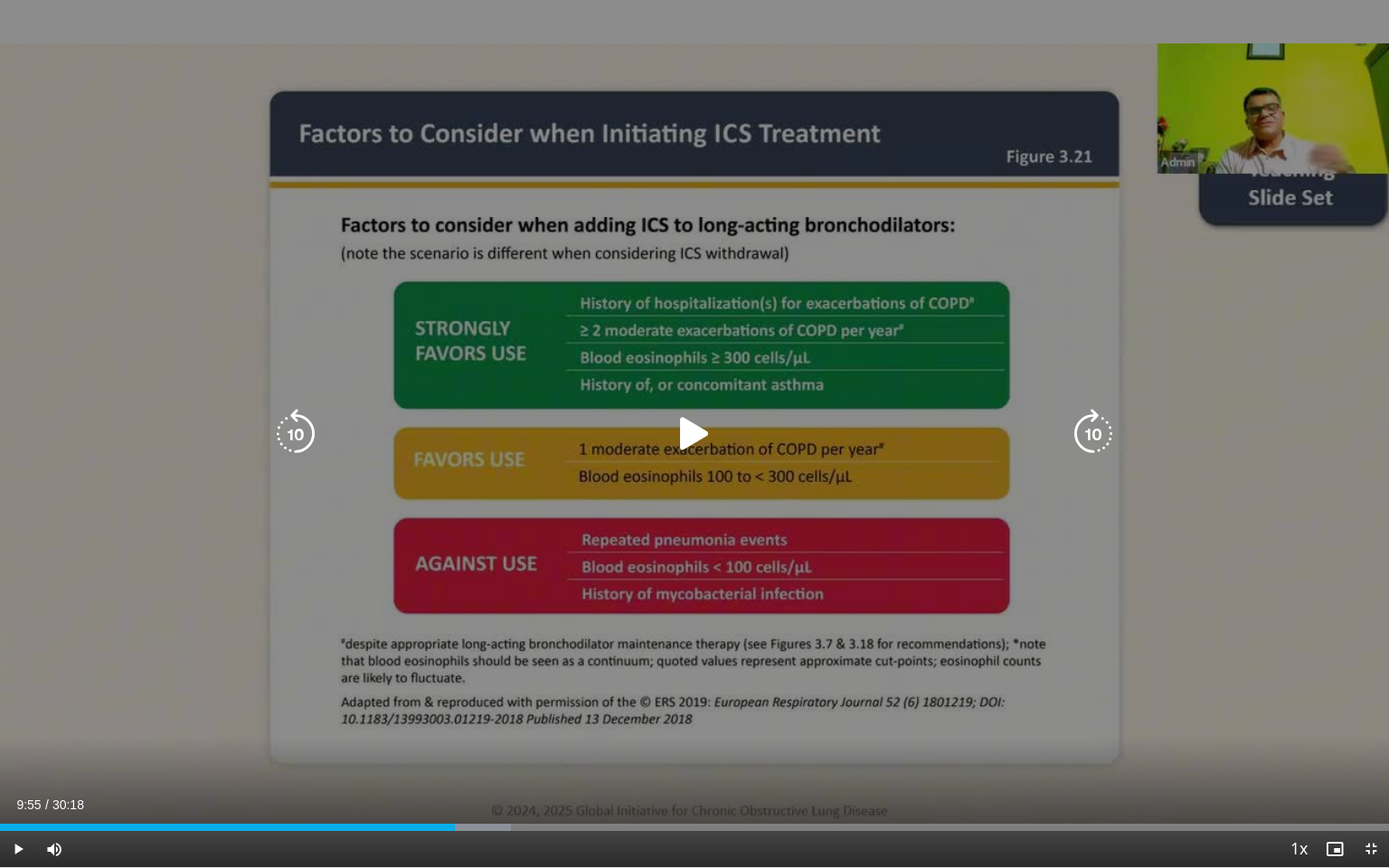 click at bounding box center (694, 434) 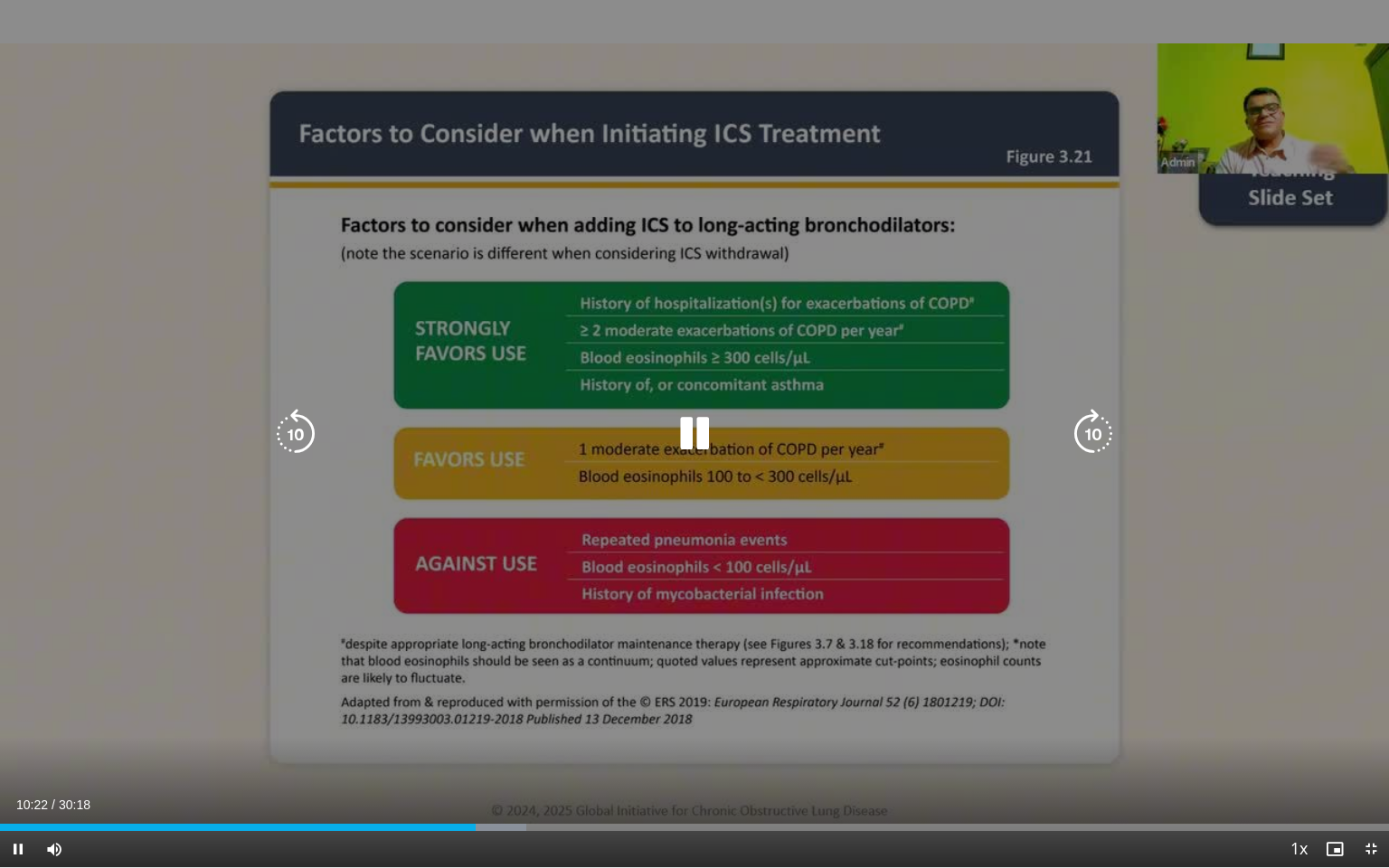 click at bounding box center (296, 434) 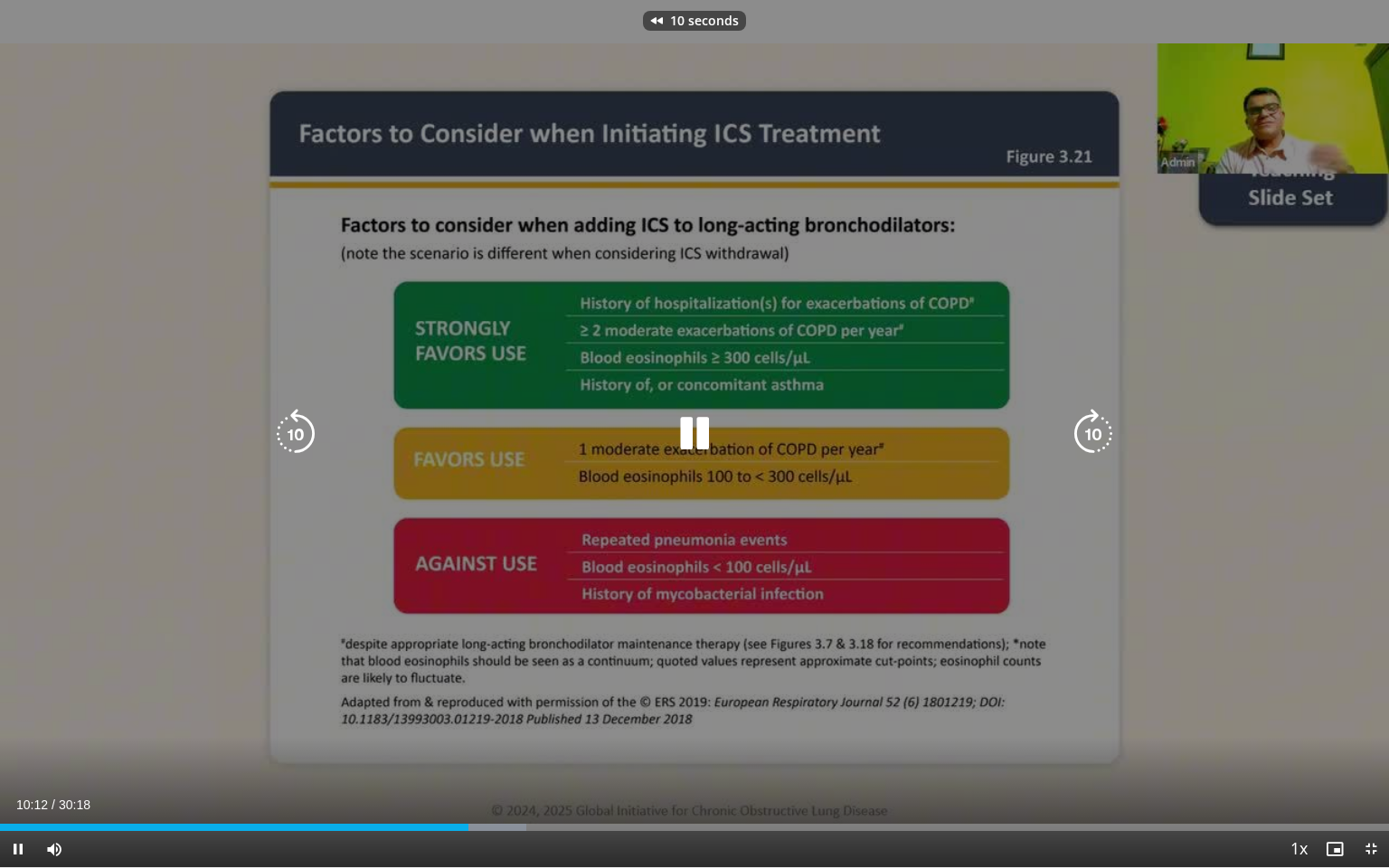 click at bounding box center [296, 434] 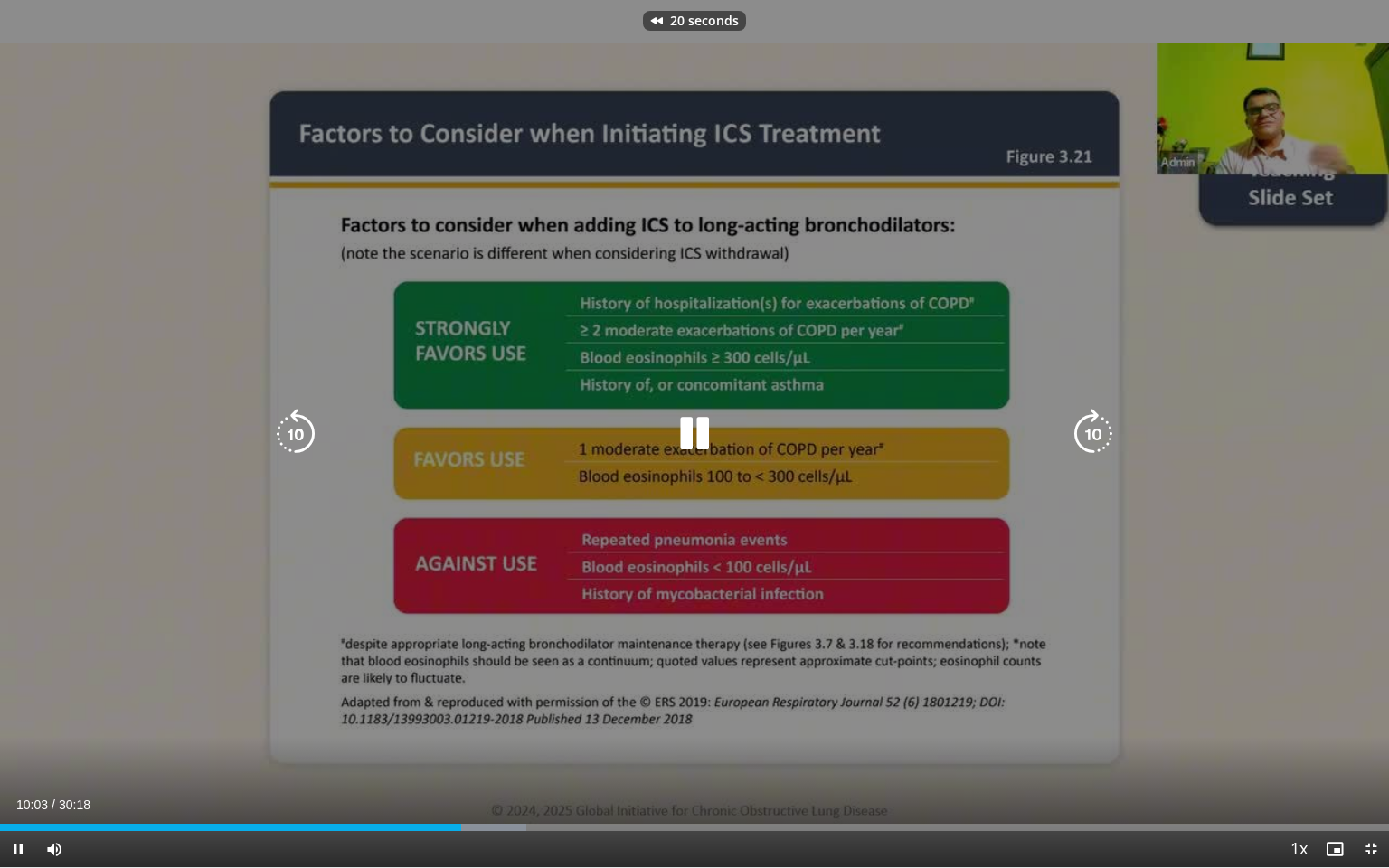 click at bounding box center (296, 434) 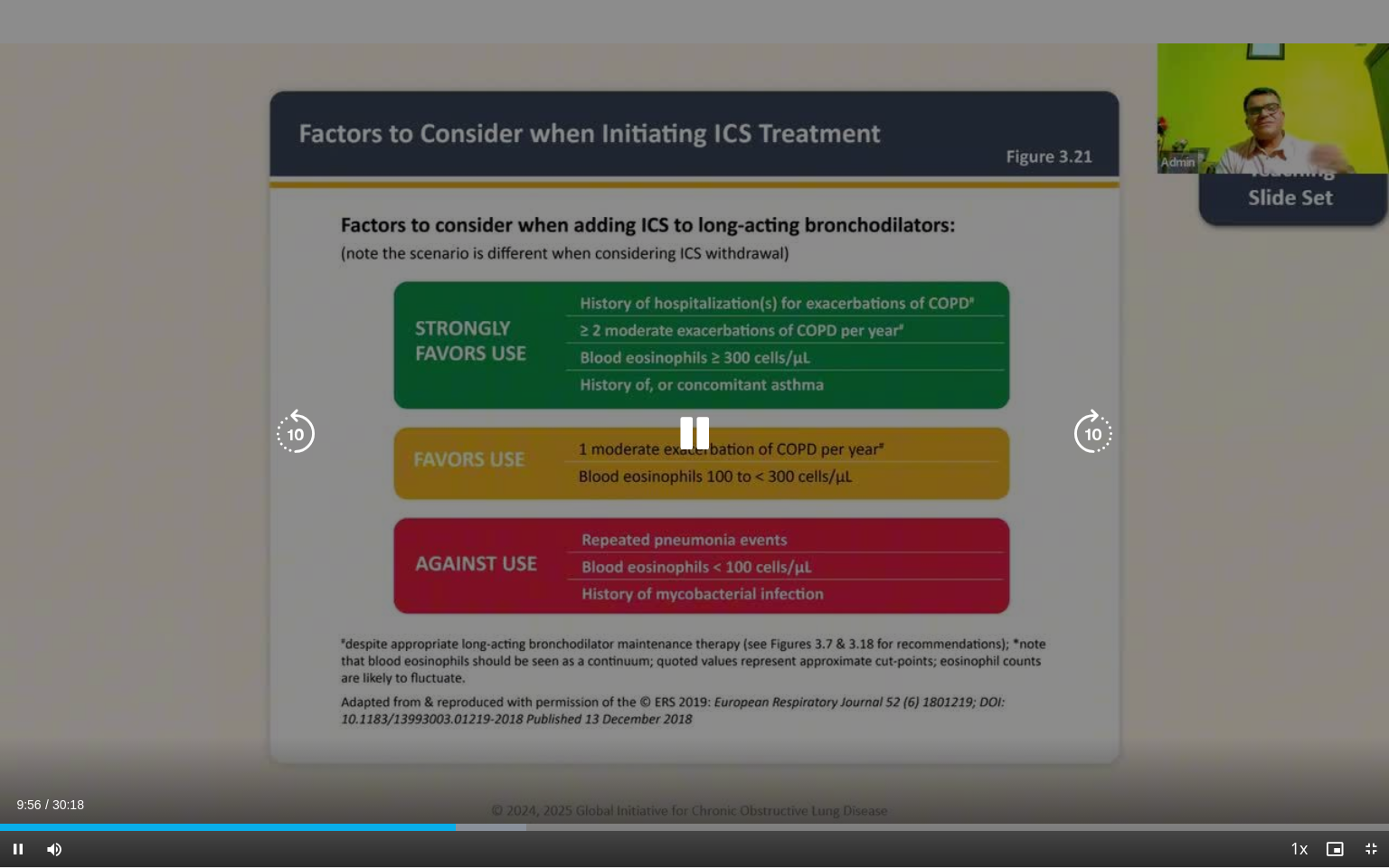 click at bounding box center [296, 434] 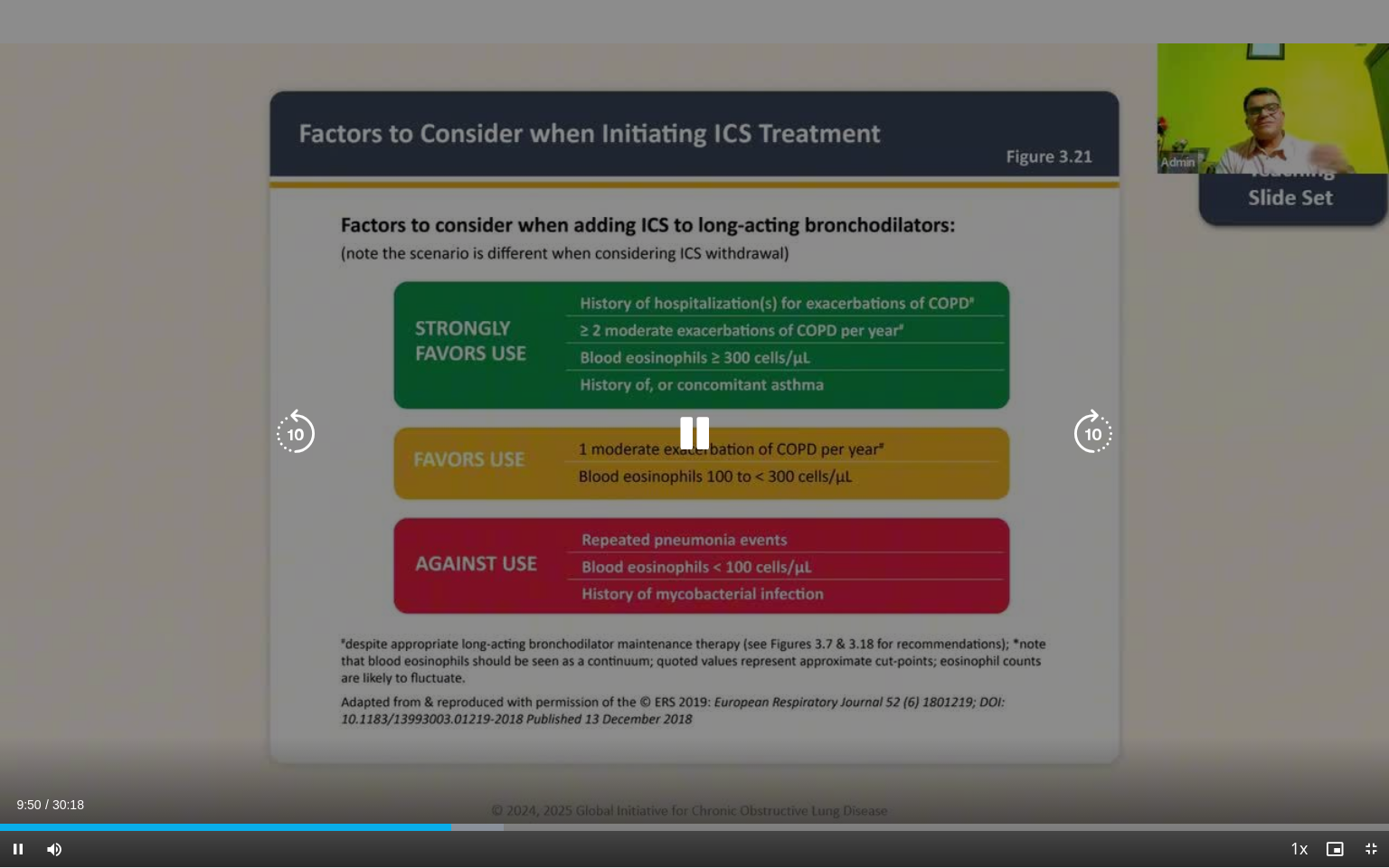 click at bounding box center [296, 434] 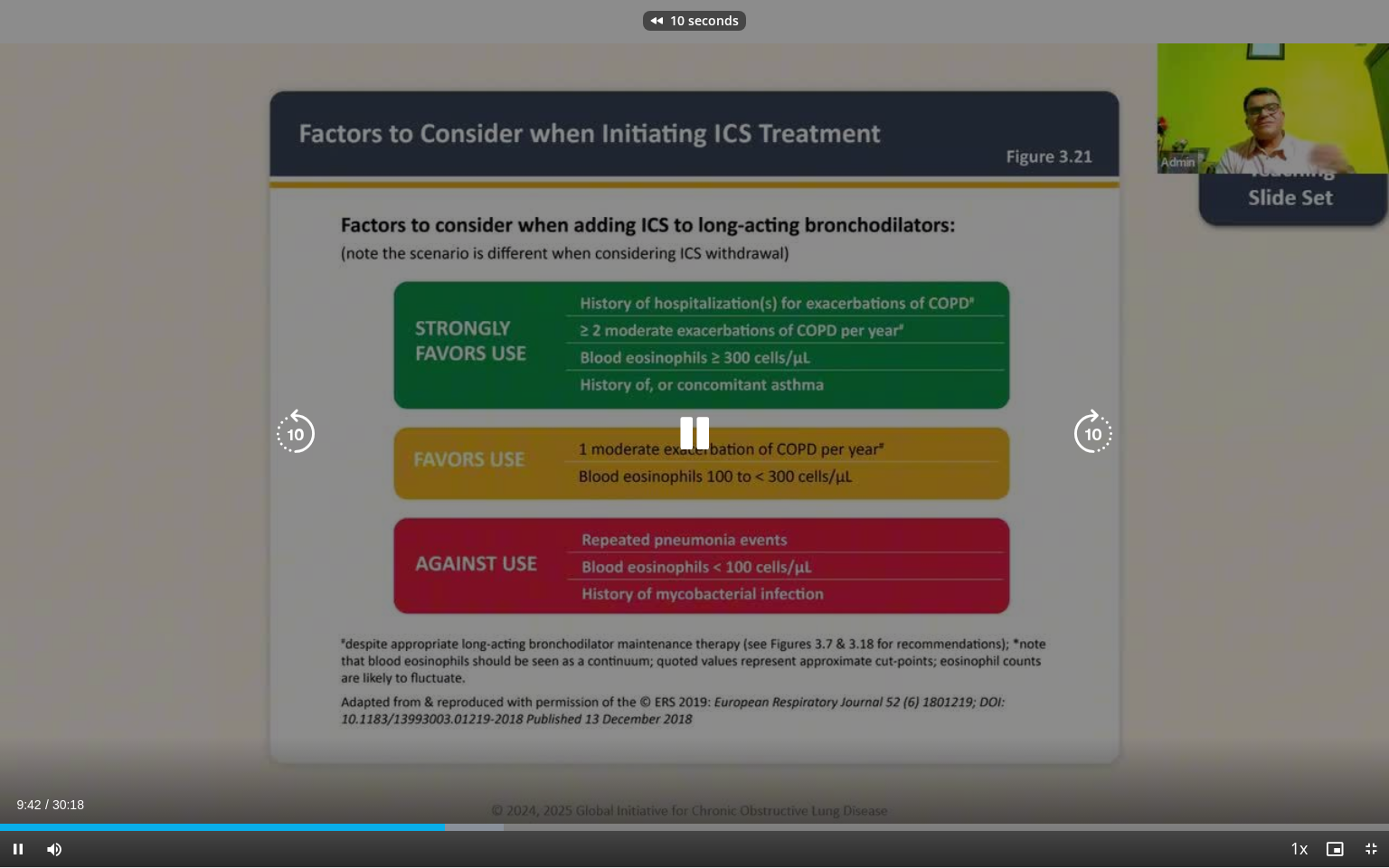 click at bounding box center (694, 434) 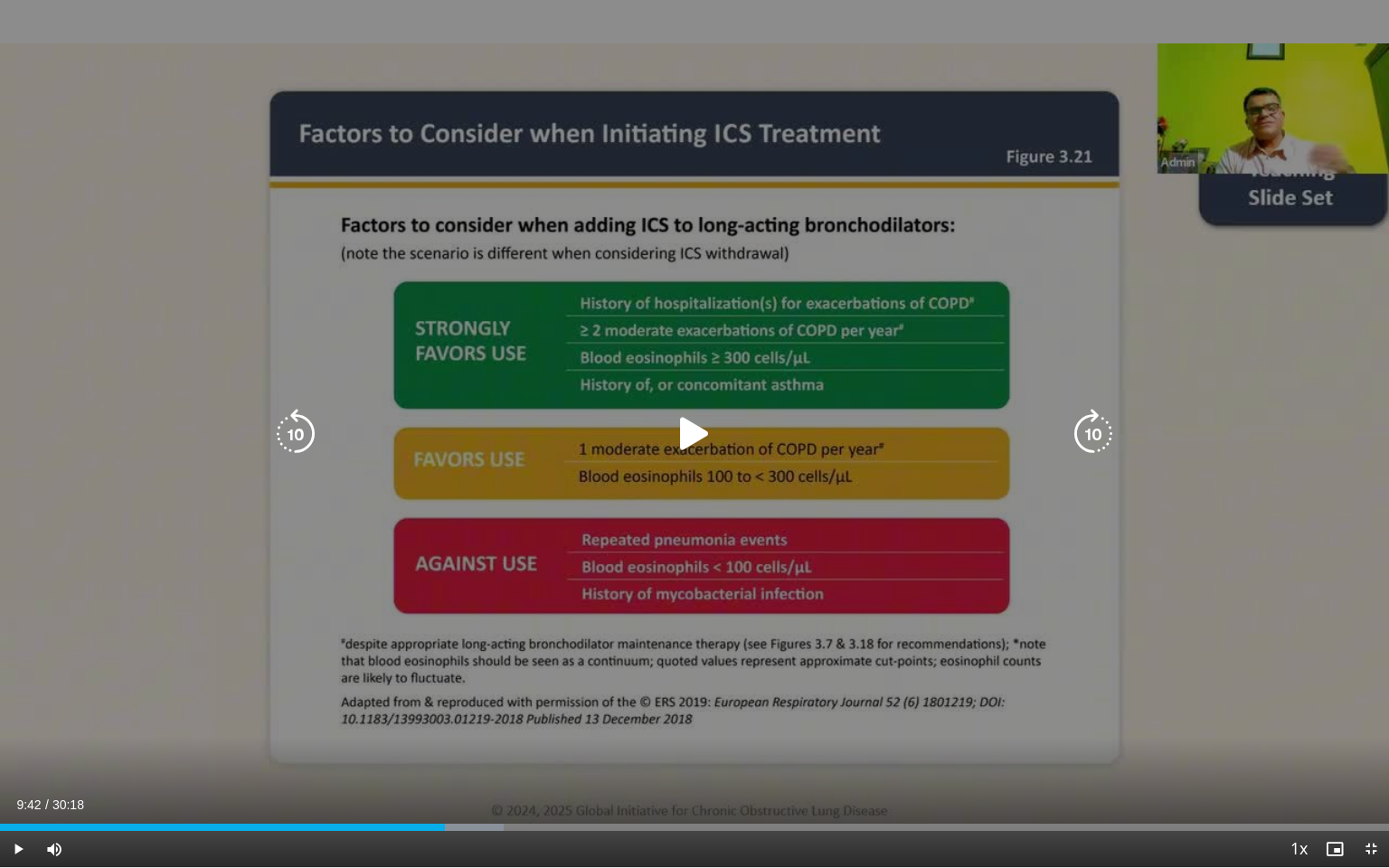 click at bounding box center [694, 434] 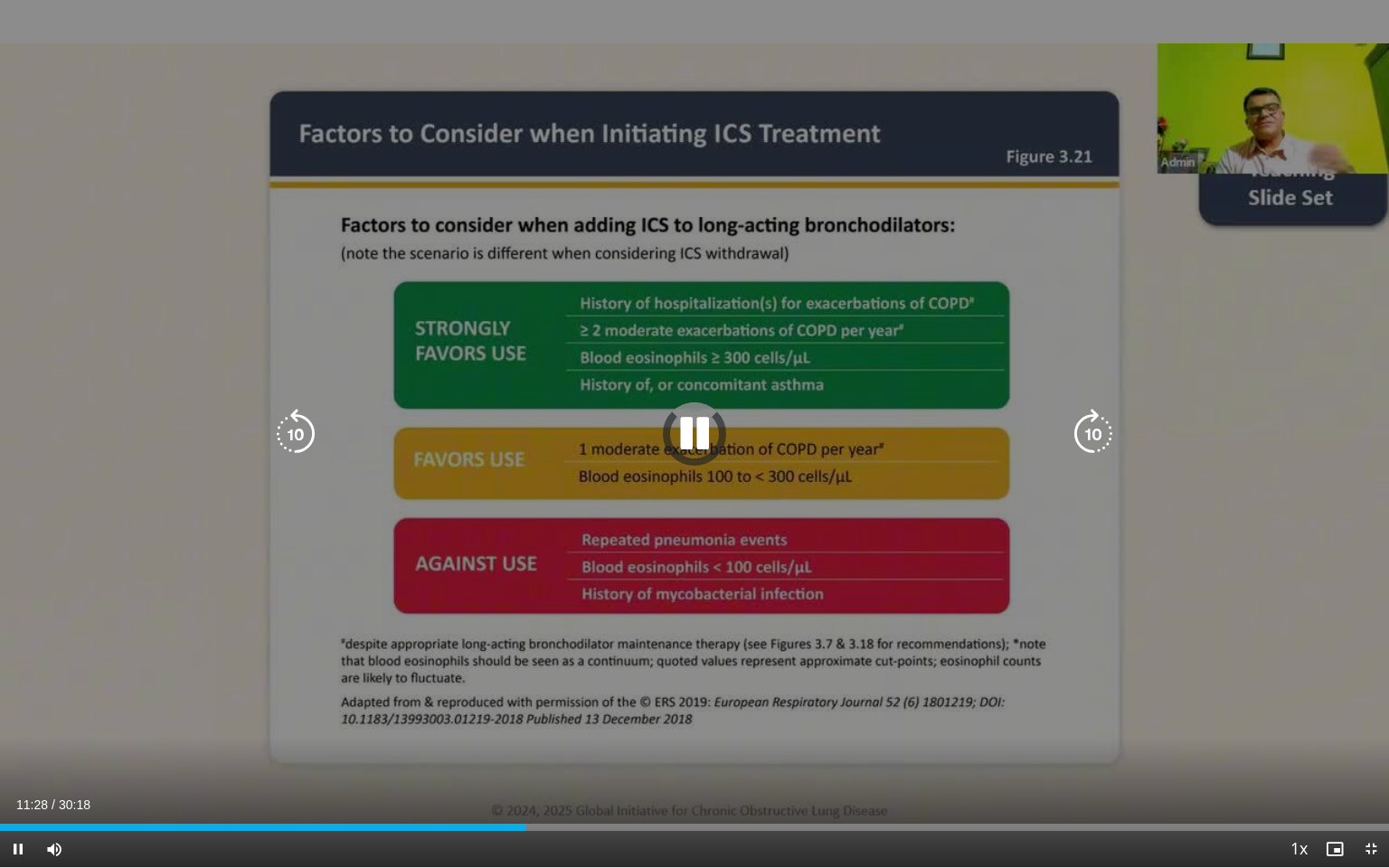click at bounding box center (296, 434) 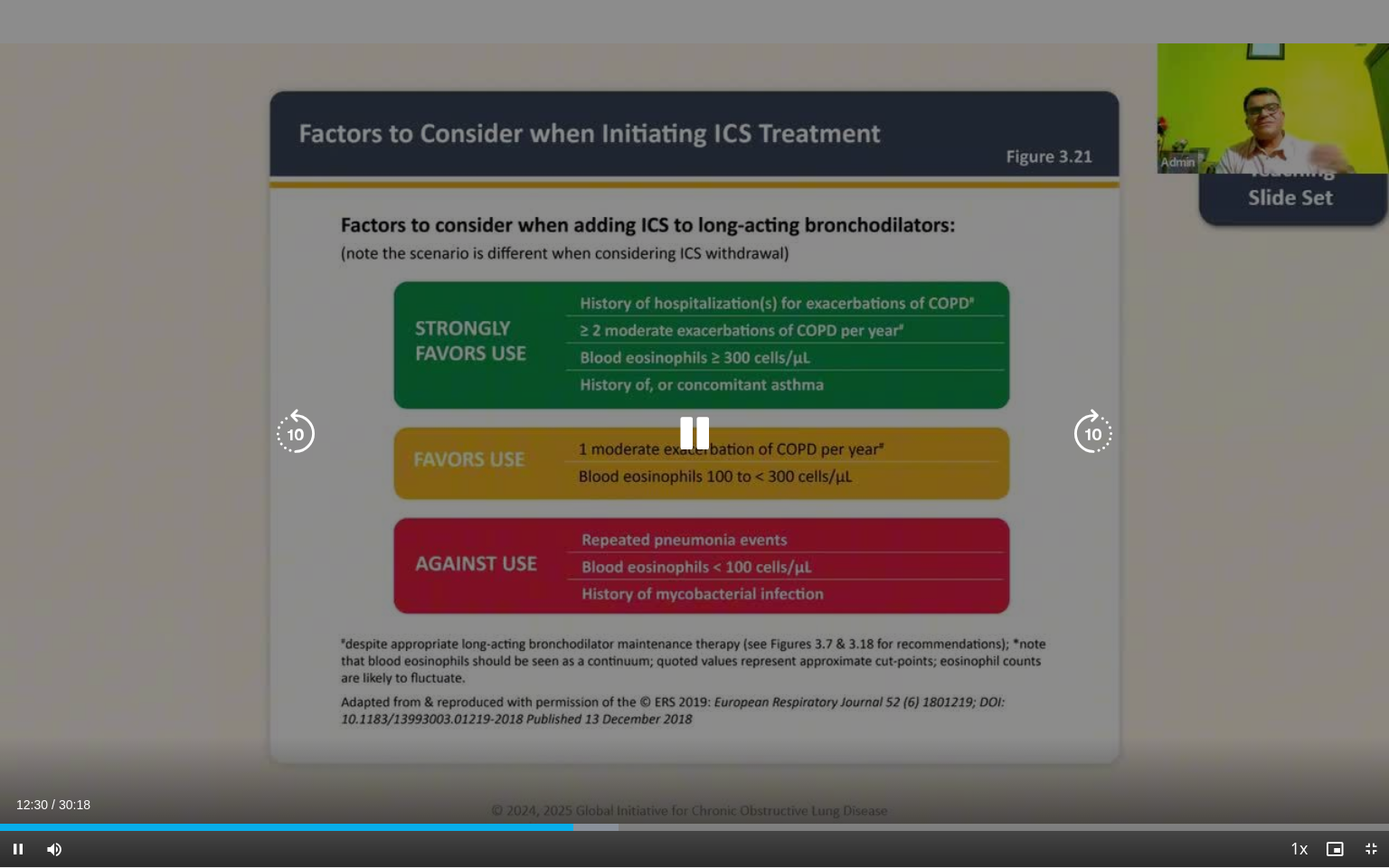 click at bounding box center (694, 434) 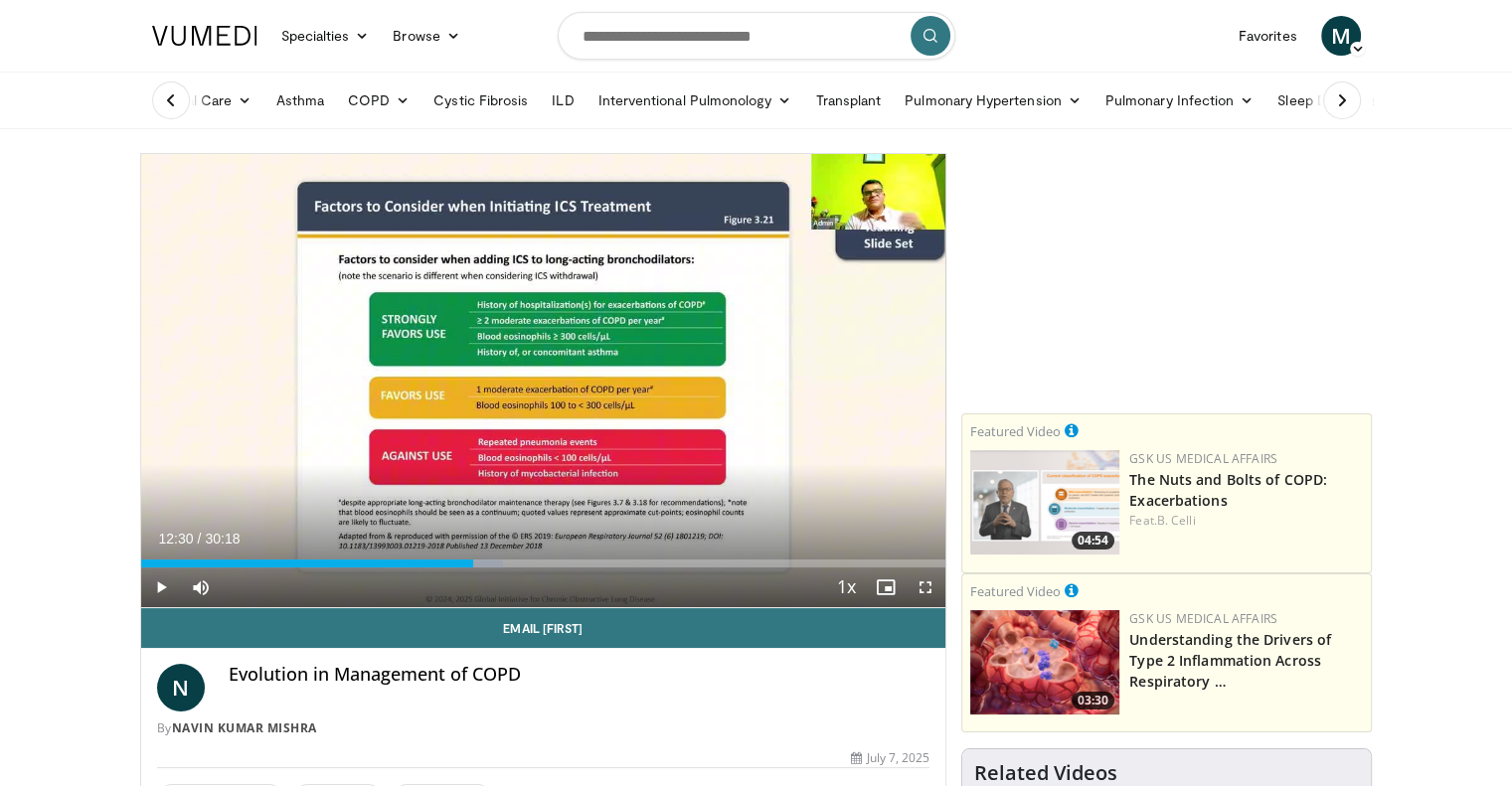 click on "Email
Navin
N
Evolution in Management of COPD
By
Navin Kumar Mishra
86 views
July 7, 2025
2
Thumbs Up
Share Evolution in Management o...
×
Enter one or more e-mail addresses, each in a new line
Message
Send
Close
×" at bounding box center (544, 711) 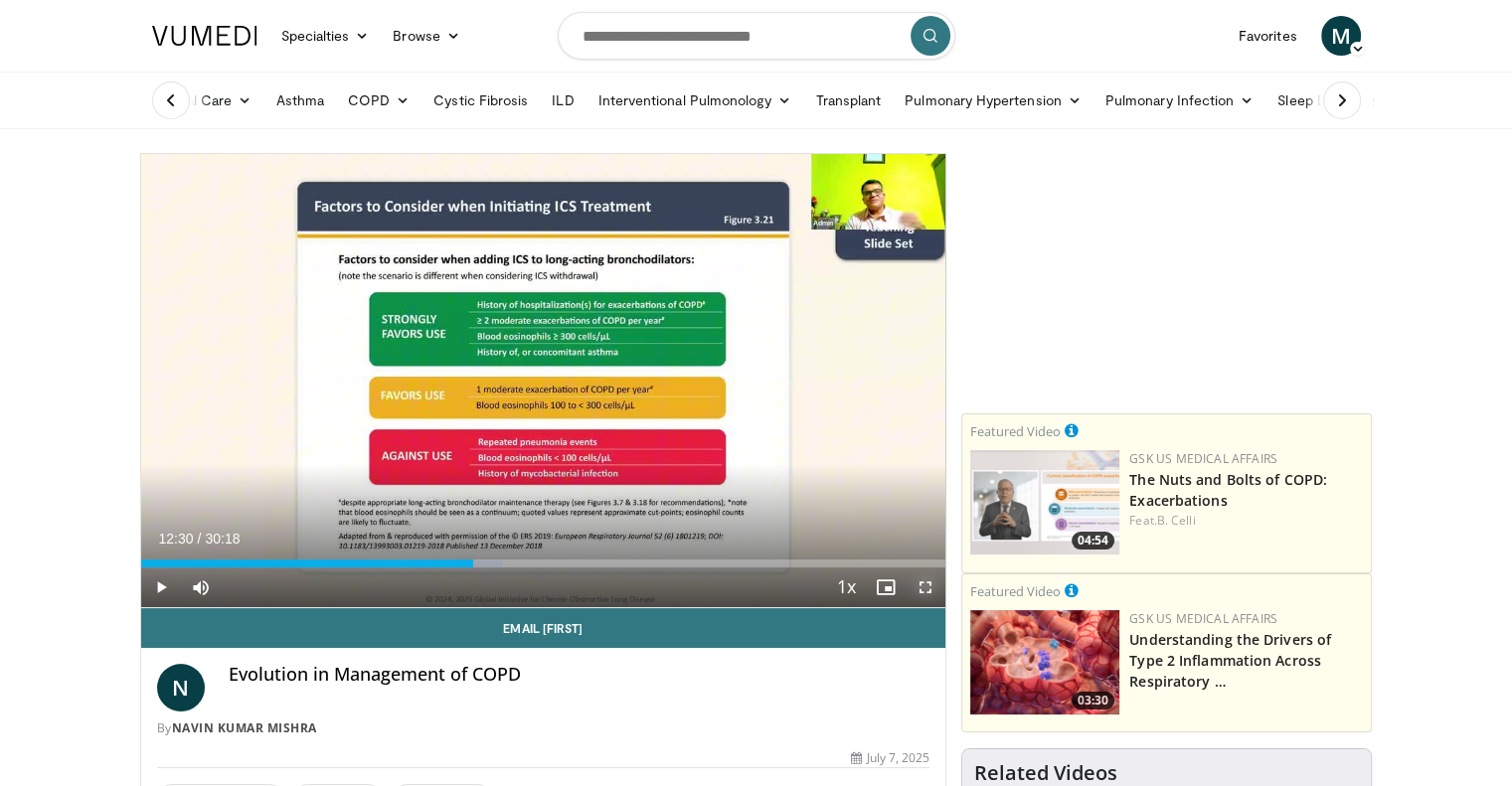 click at bounding box center [925, 587] 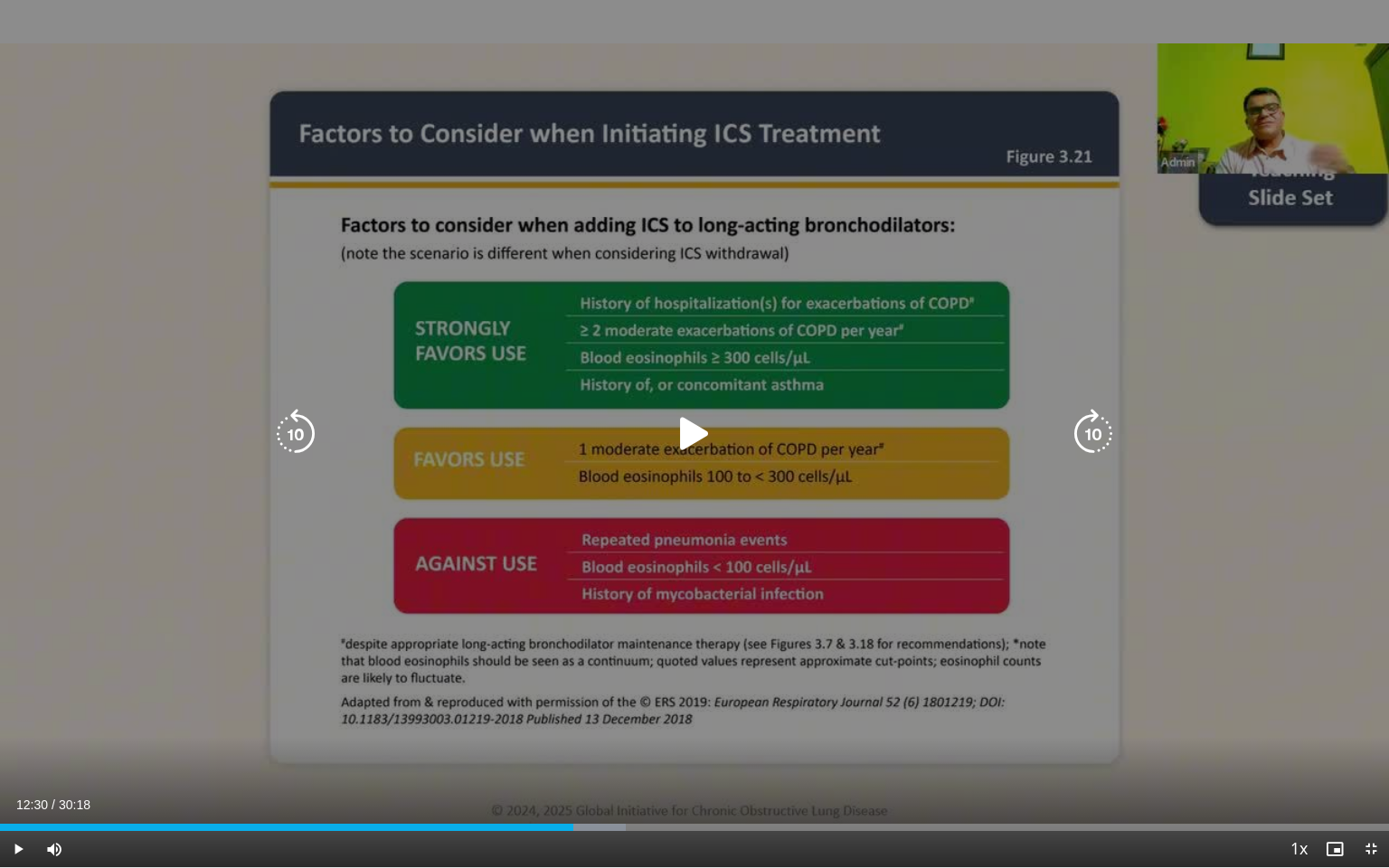 click at bounding box center (694, 434) 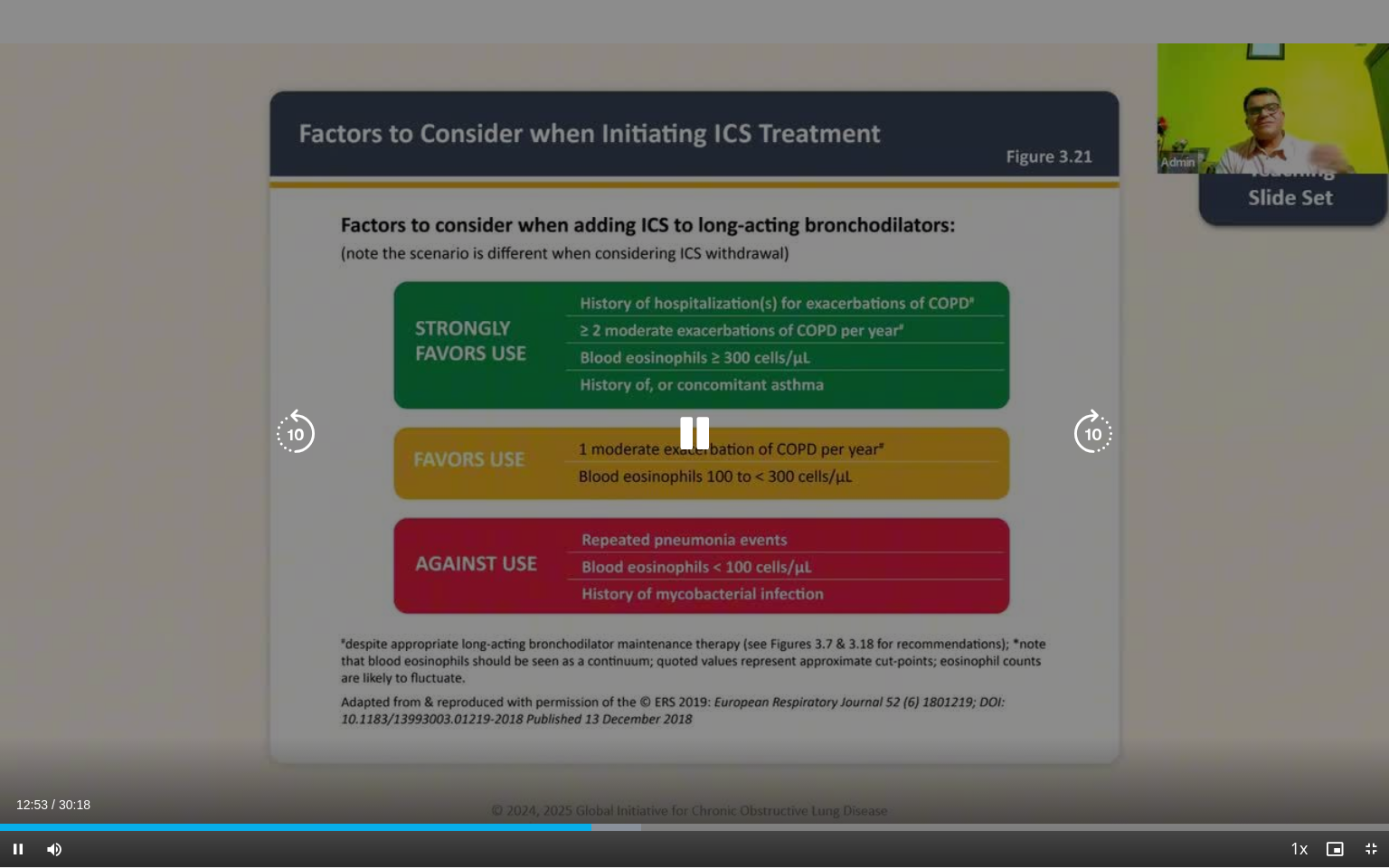 click at bounding box center (694, 434) 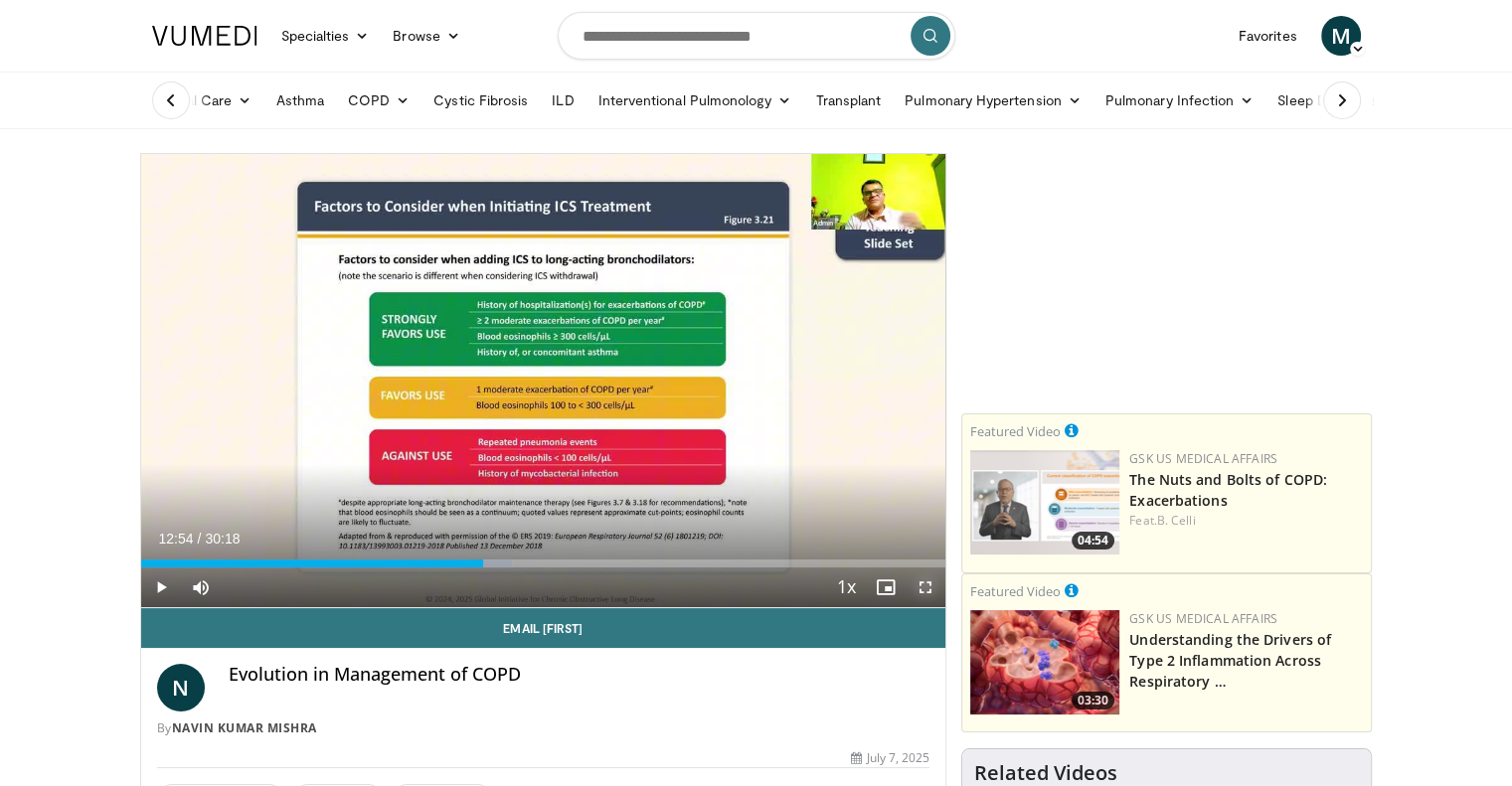 click at bounding box center [925, 587] 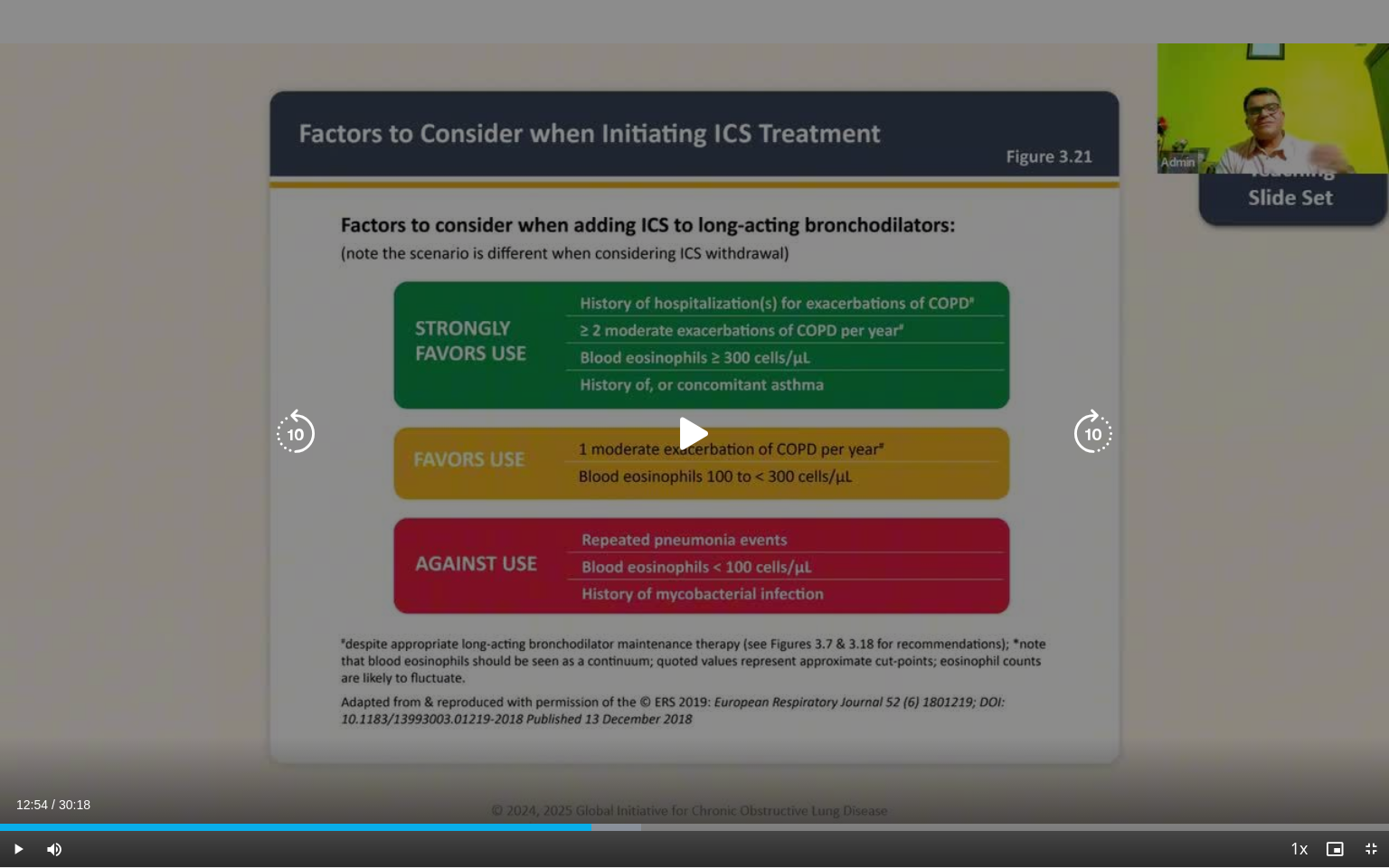 click at bounding box center (694, 434) 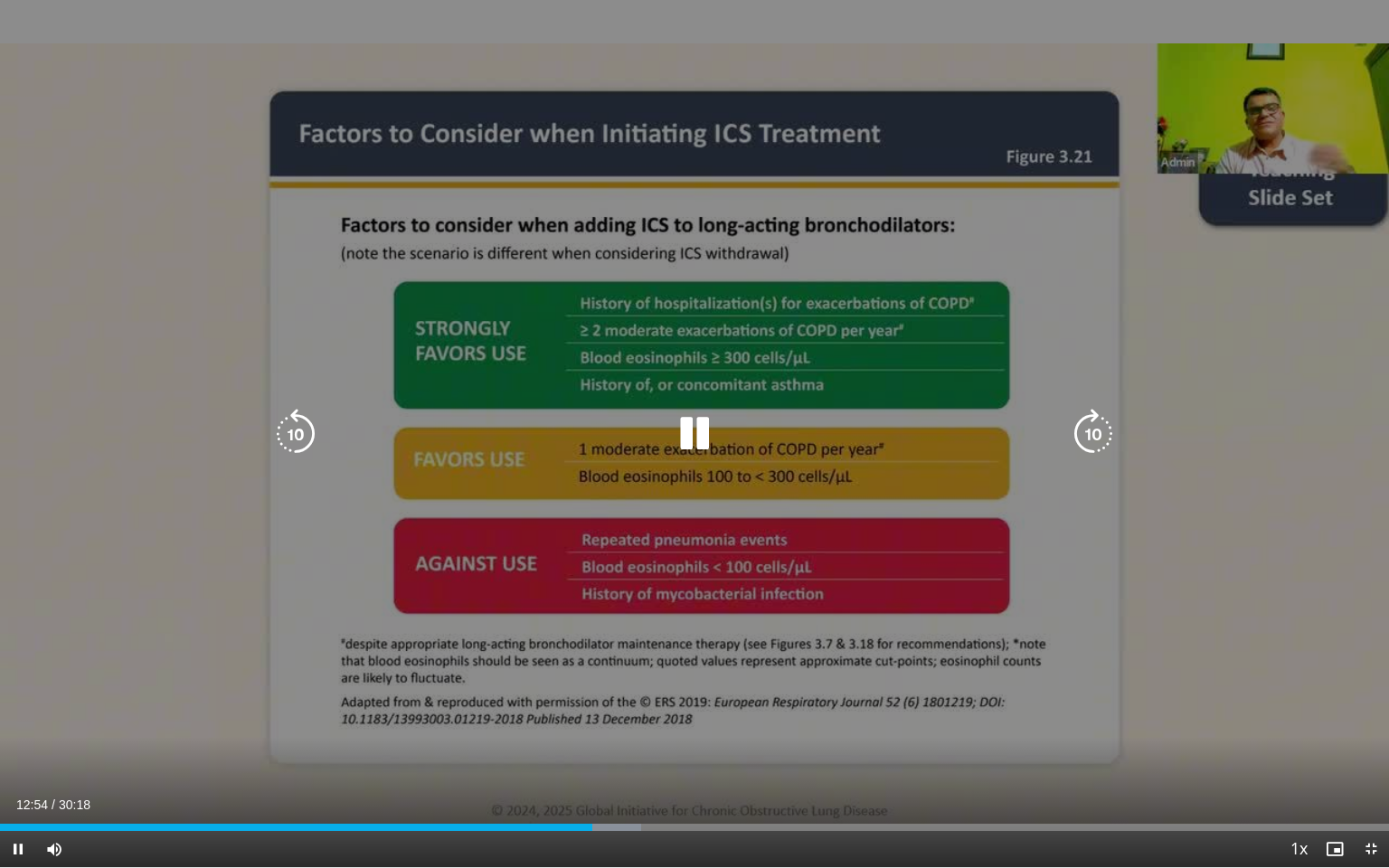 click at bounding box center (296, 434) 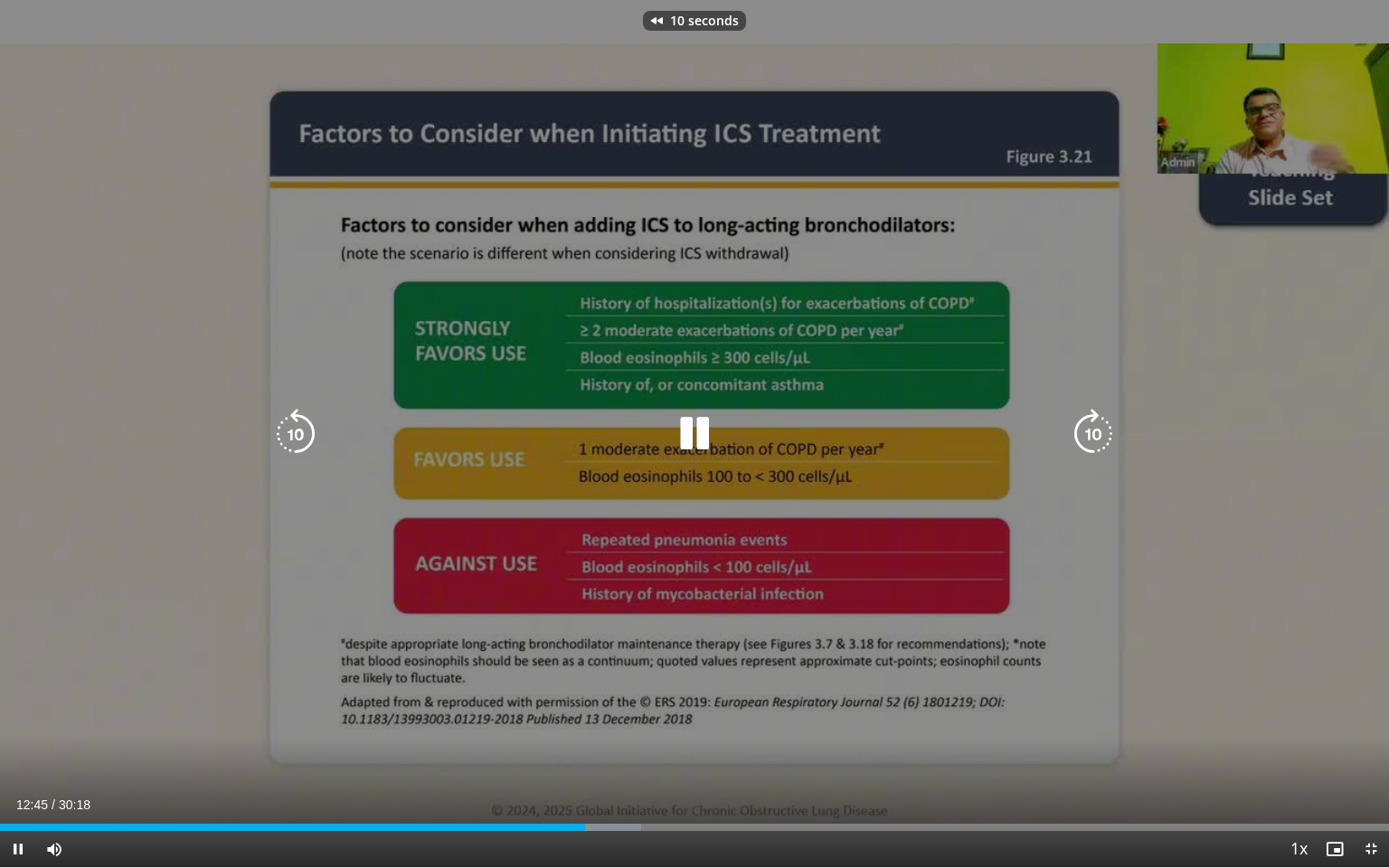 click at bounding box center [296, 434] 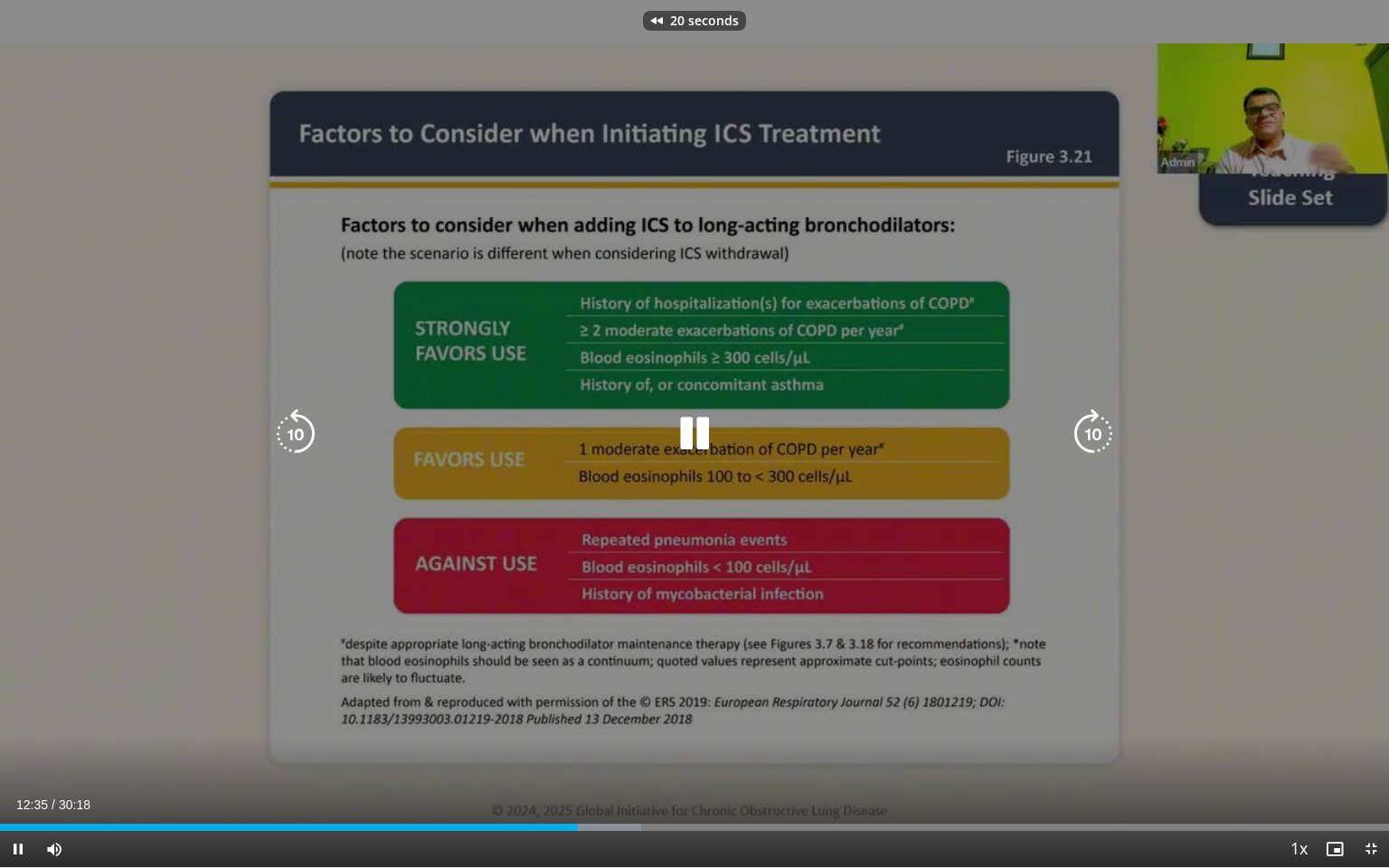 click at bounding box center (296, 434) 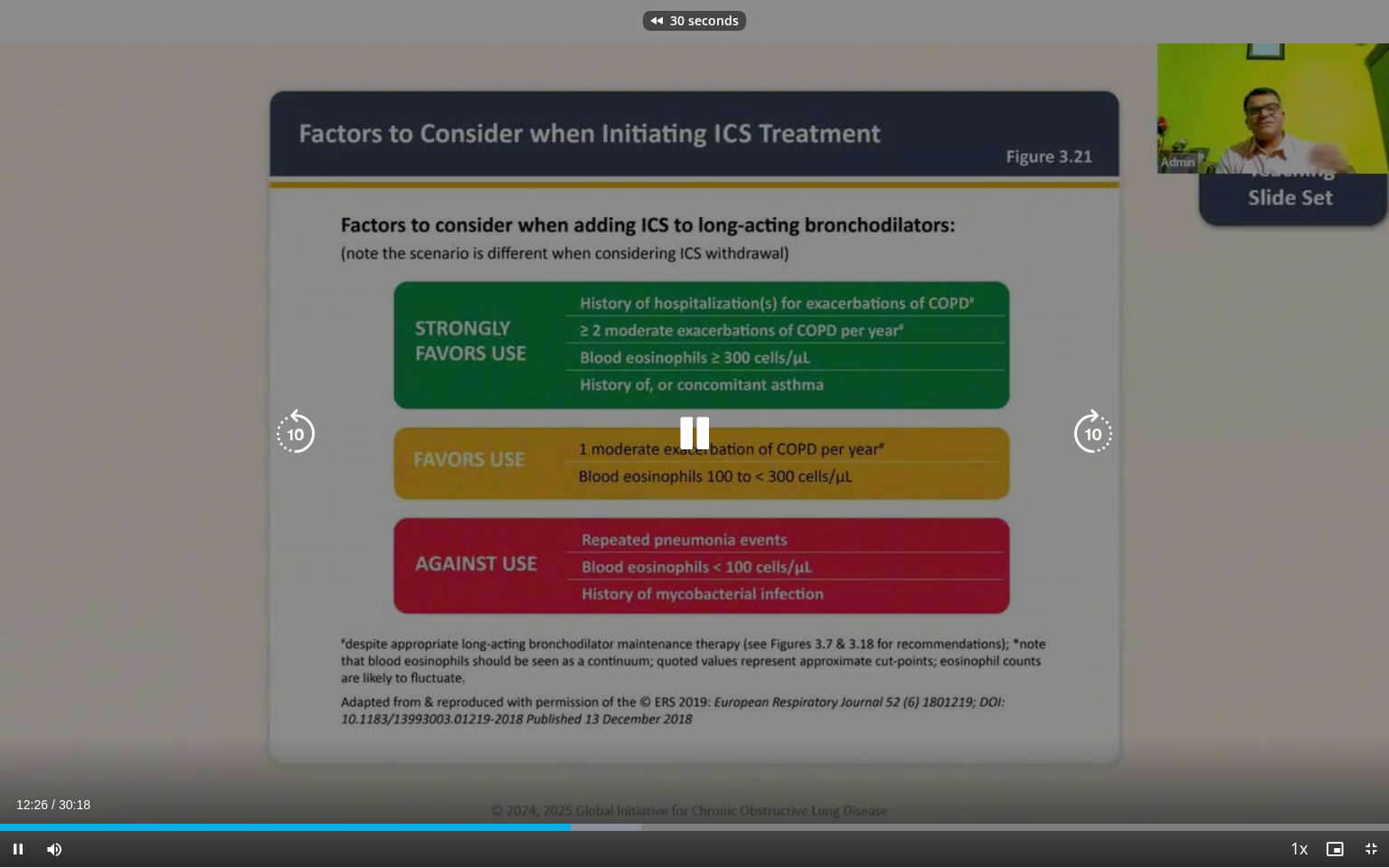 click at bounding box center [296, 434] 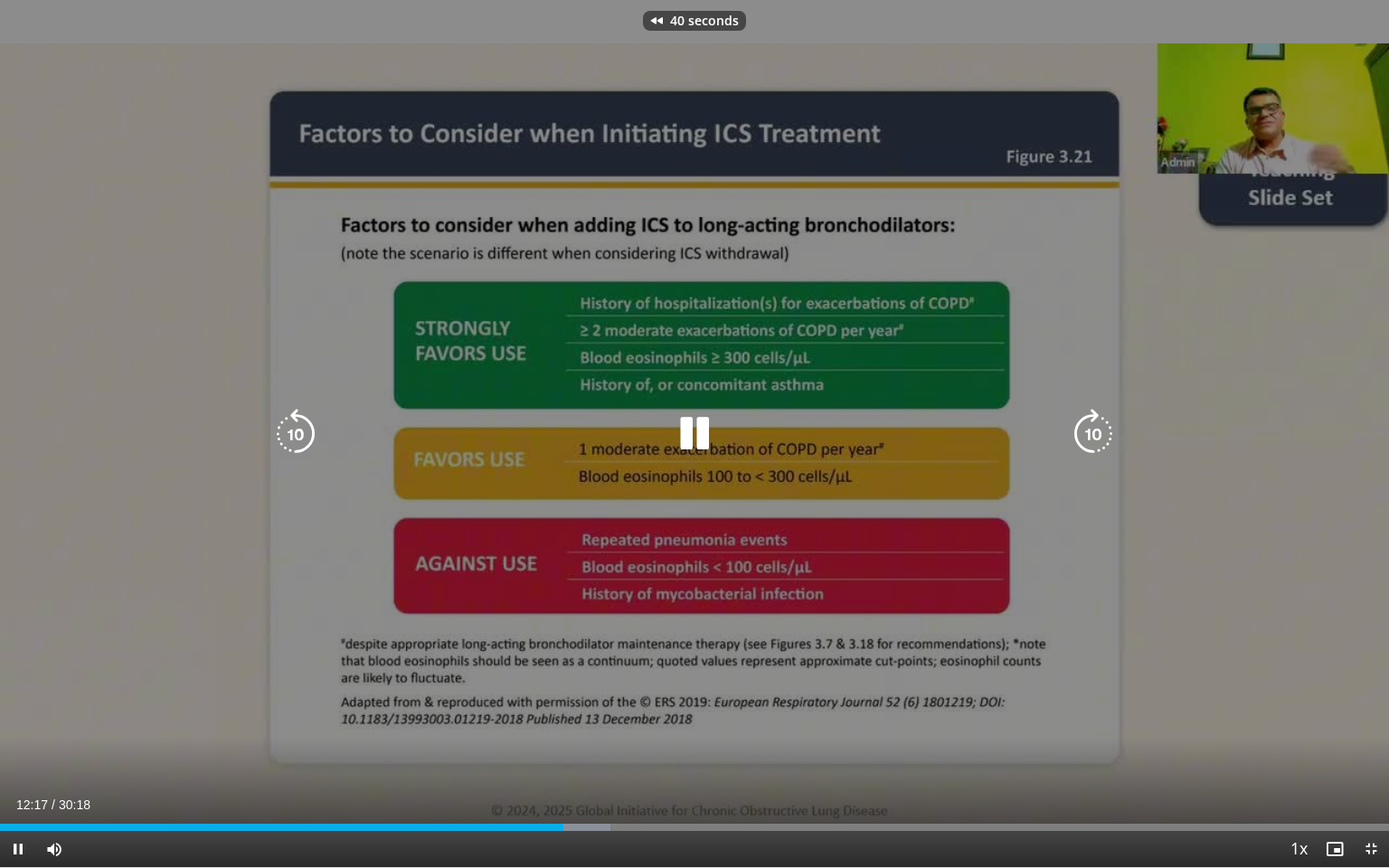 click at bounding box center (296, 434) 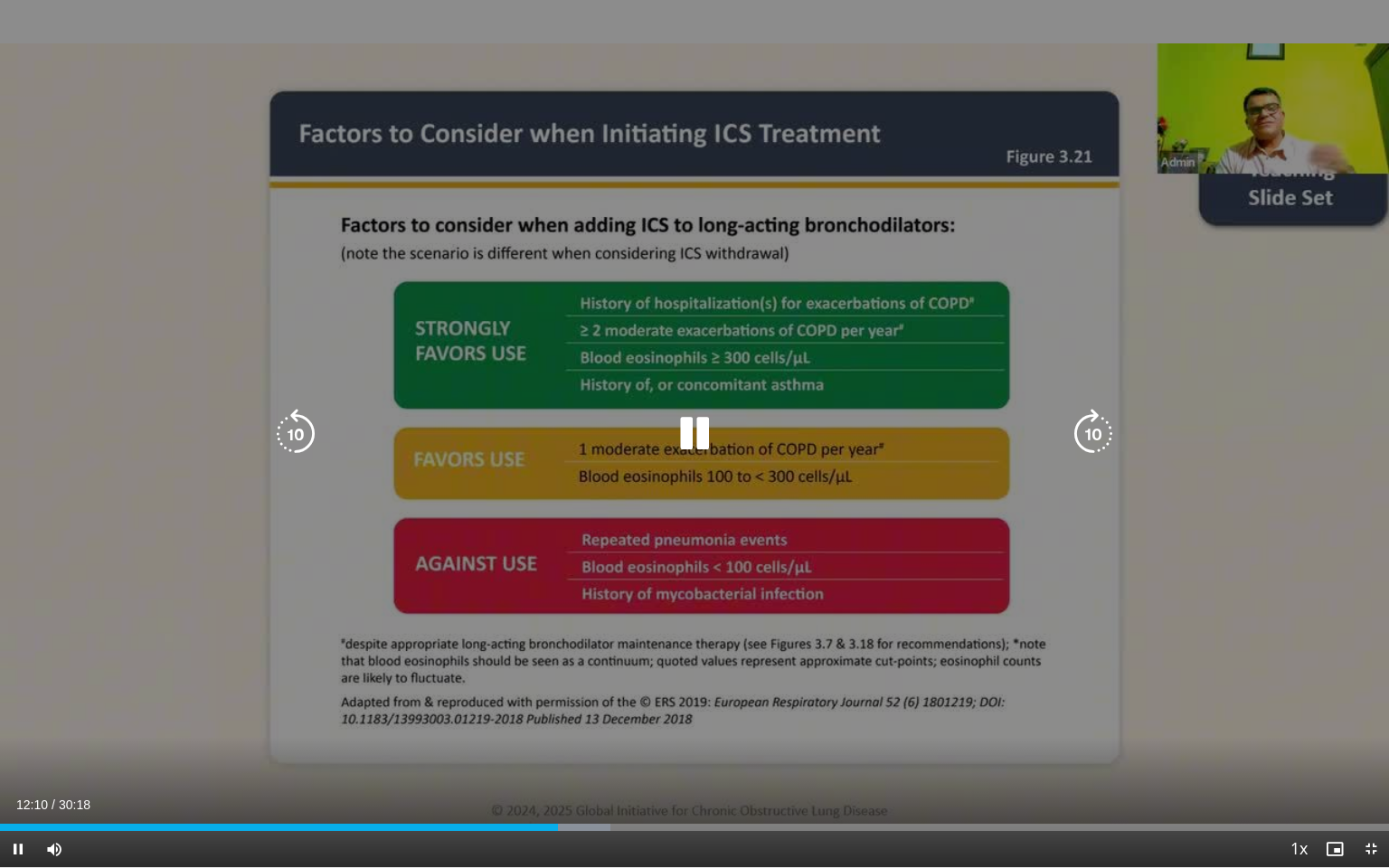 click on "50 seconds
Tap to unmute" at bounding box center (694, 433) 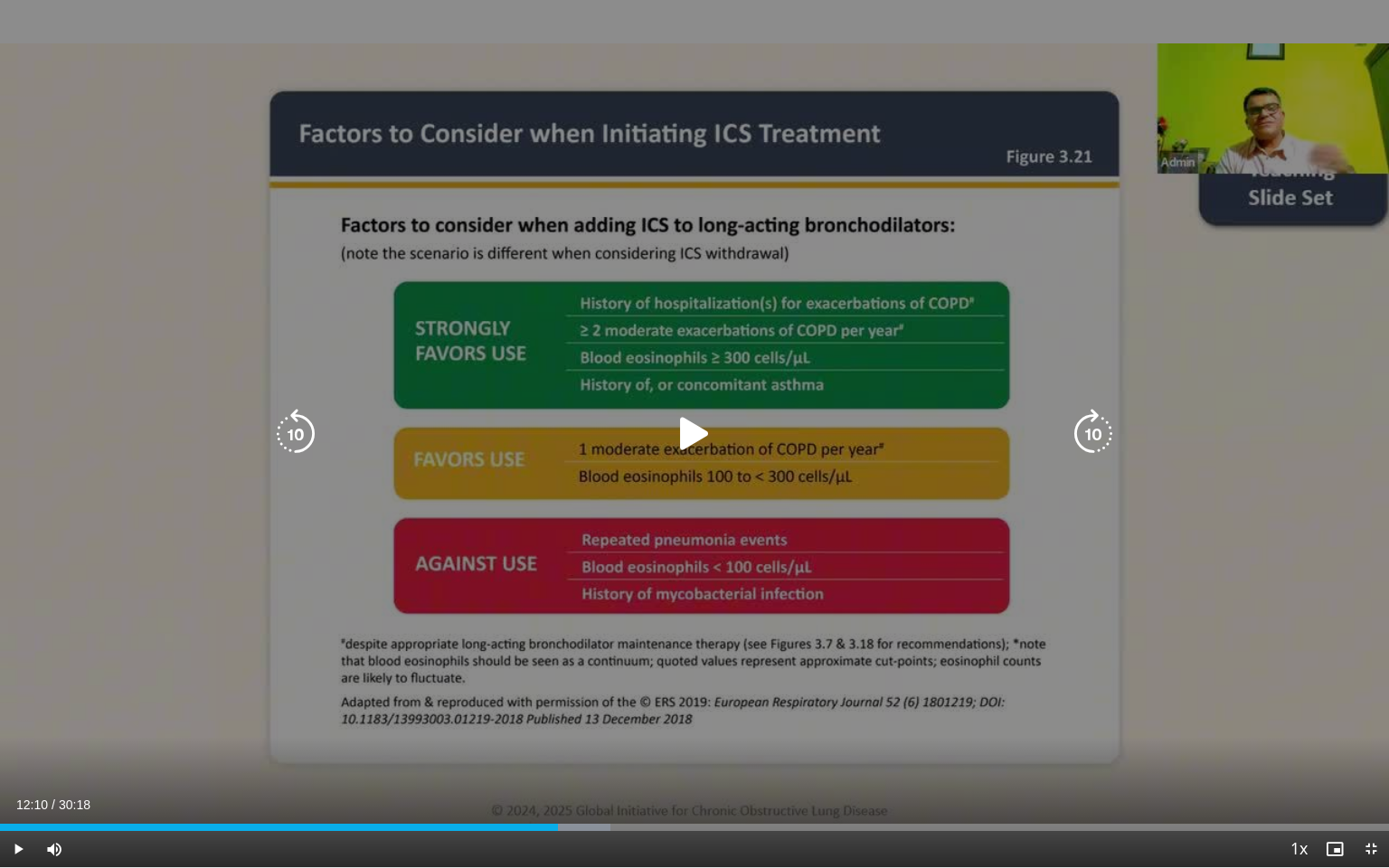 click at bounding box center [694, 434] 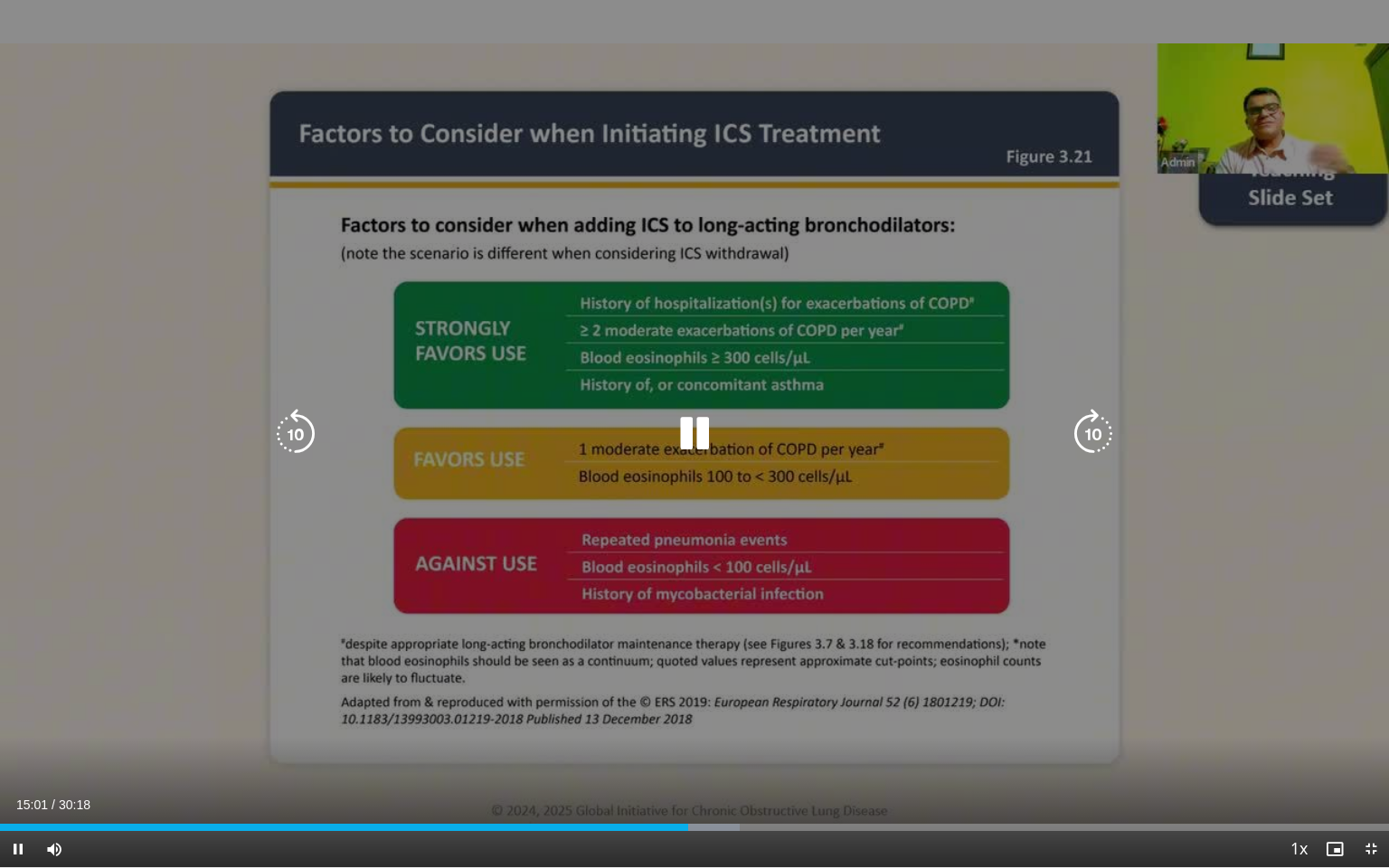 drag, startPoint x: 244, startPoint y: 66, endPoint x: 321, endPoint y: 80, distance: 78.262379 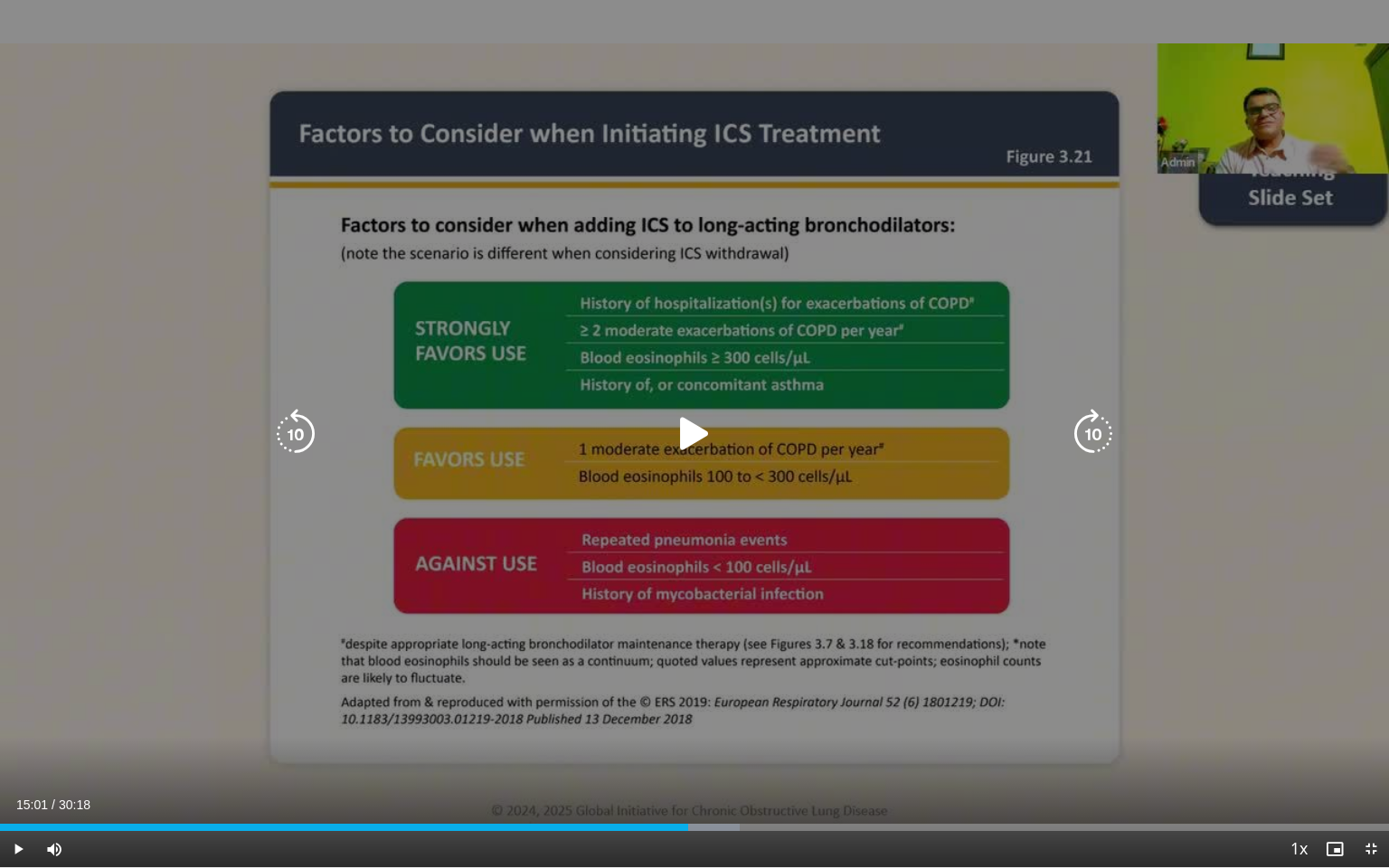 click on "50 seconds
Tap to unmute" at bounding box center (694, 433) 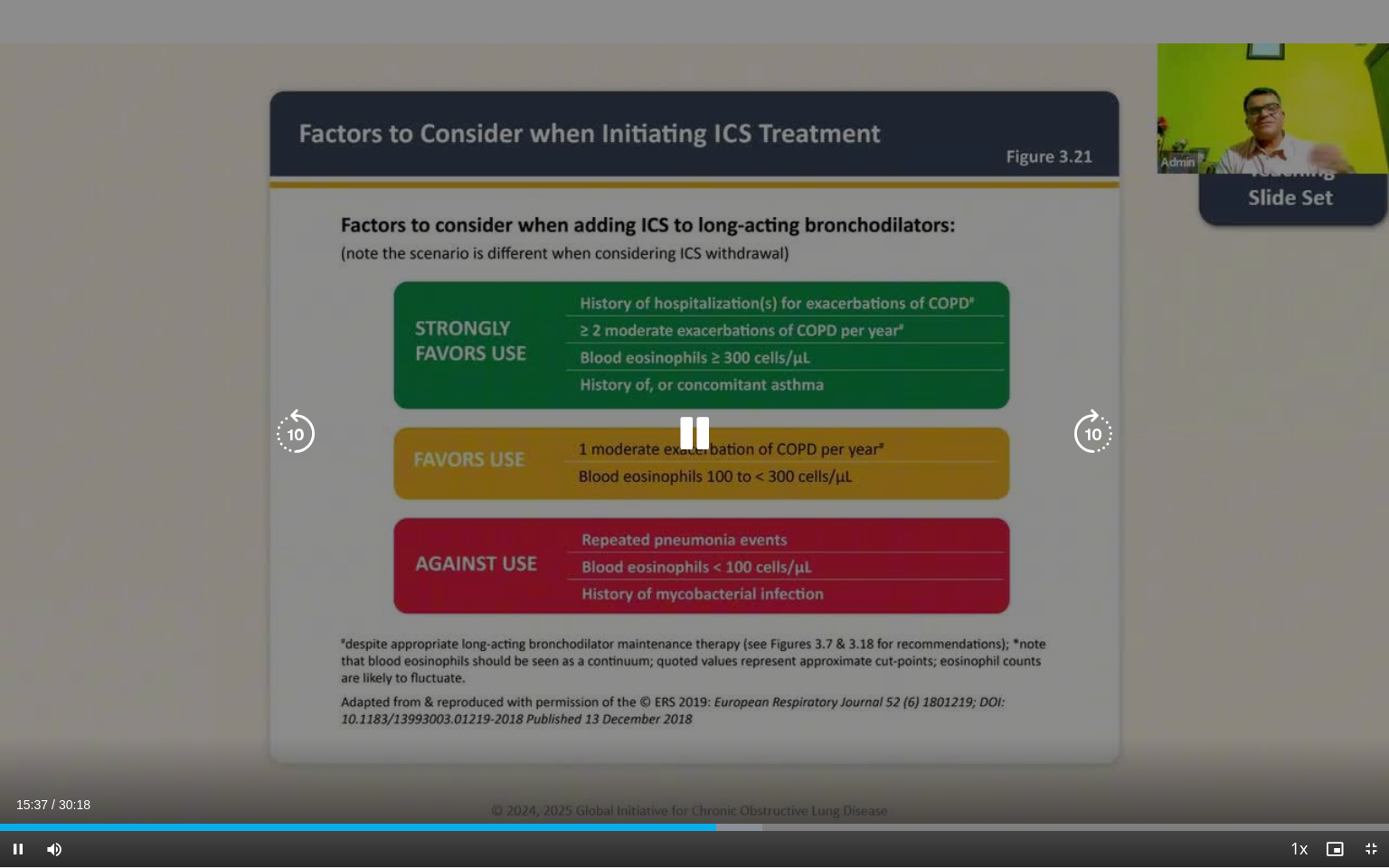 click at bounding box center [296, 434] 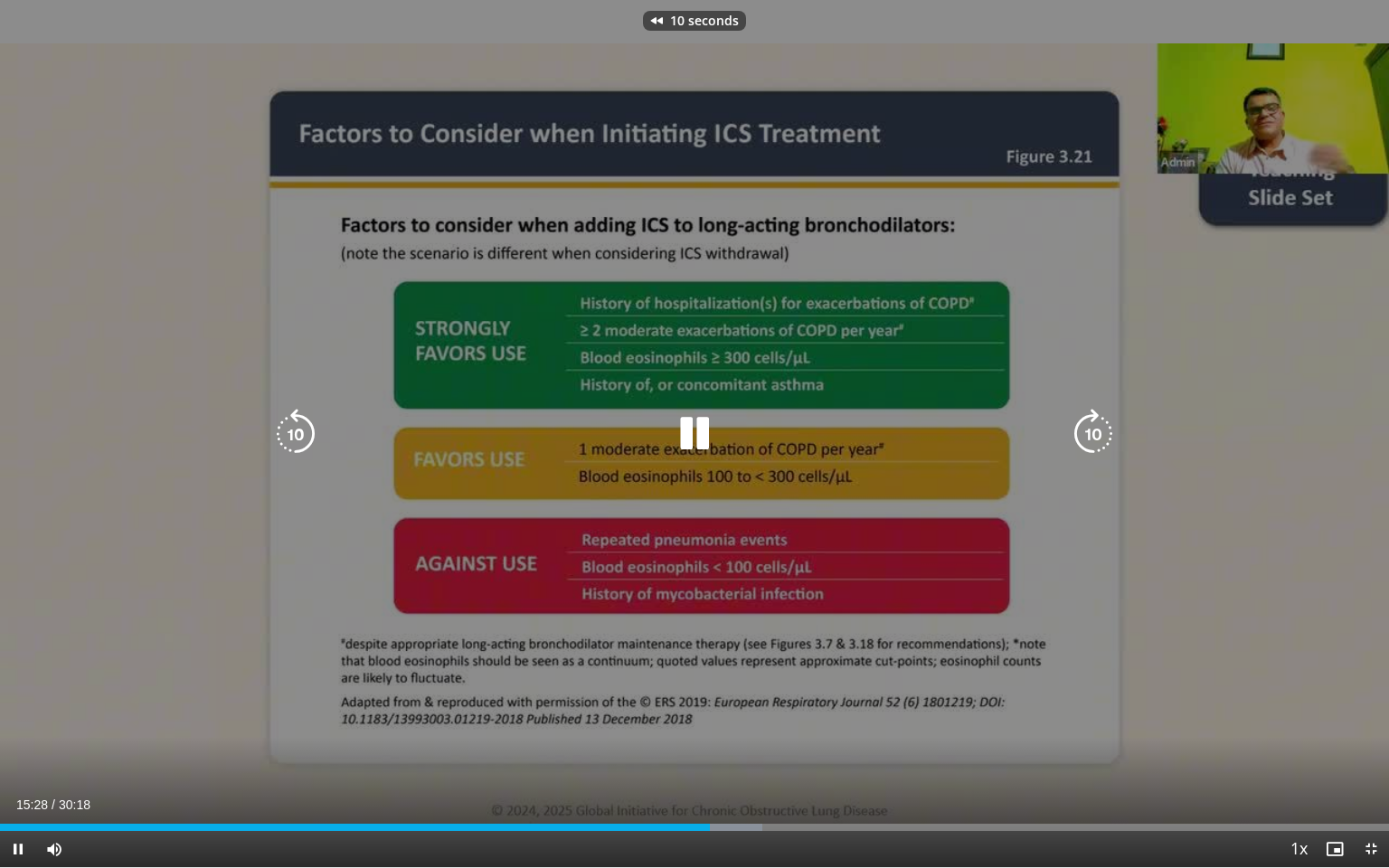 click at bounding box center [296, 434] 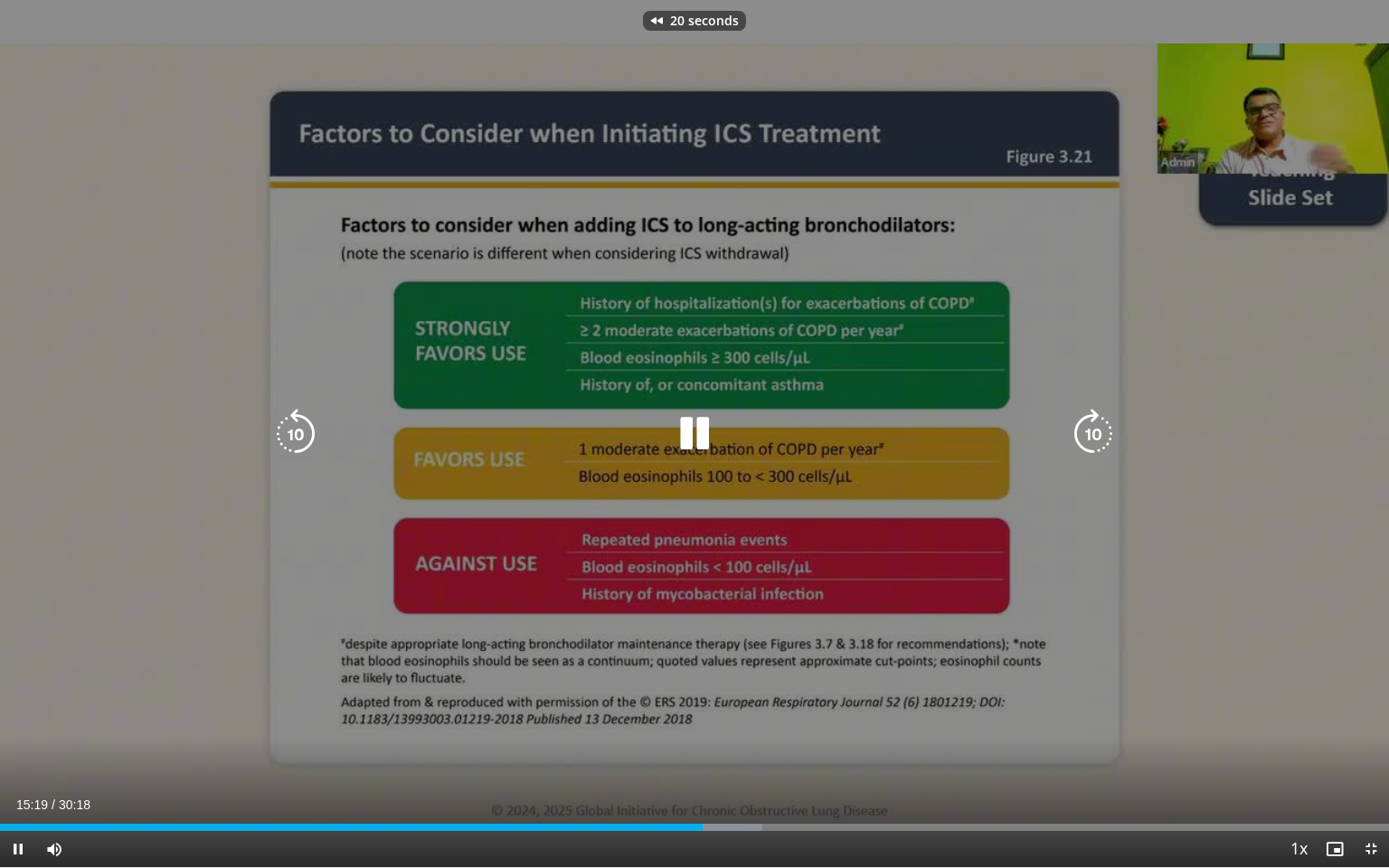 click at bounding box center (296, 434) 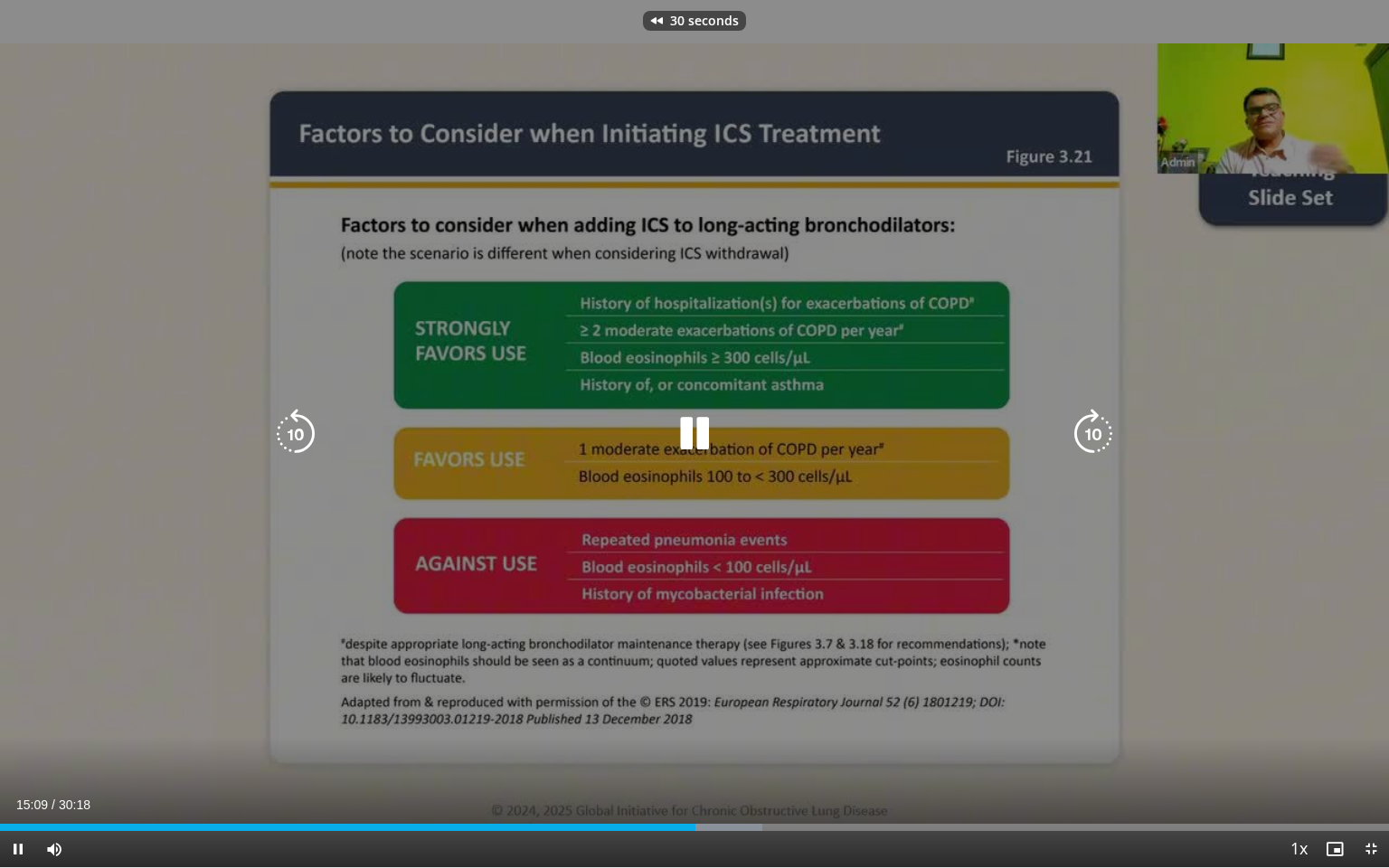 click at bounding box center [296, 434] 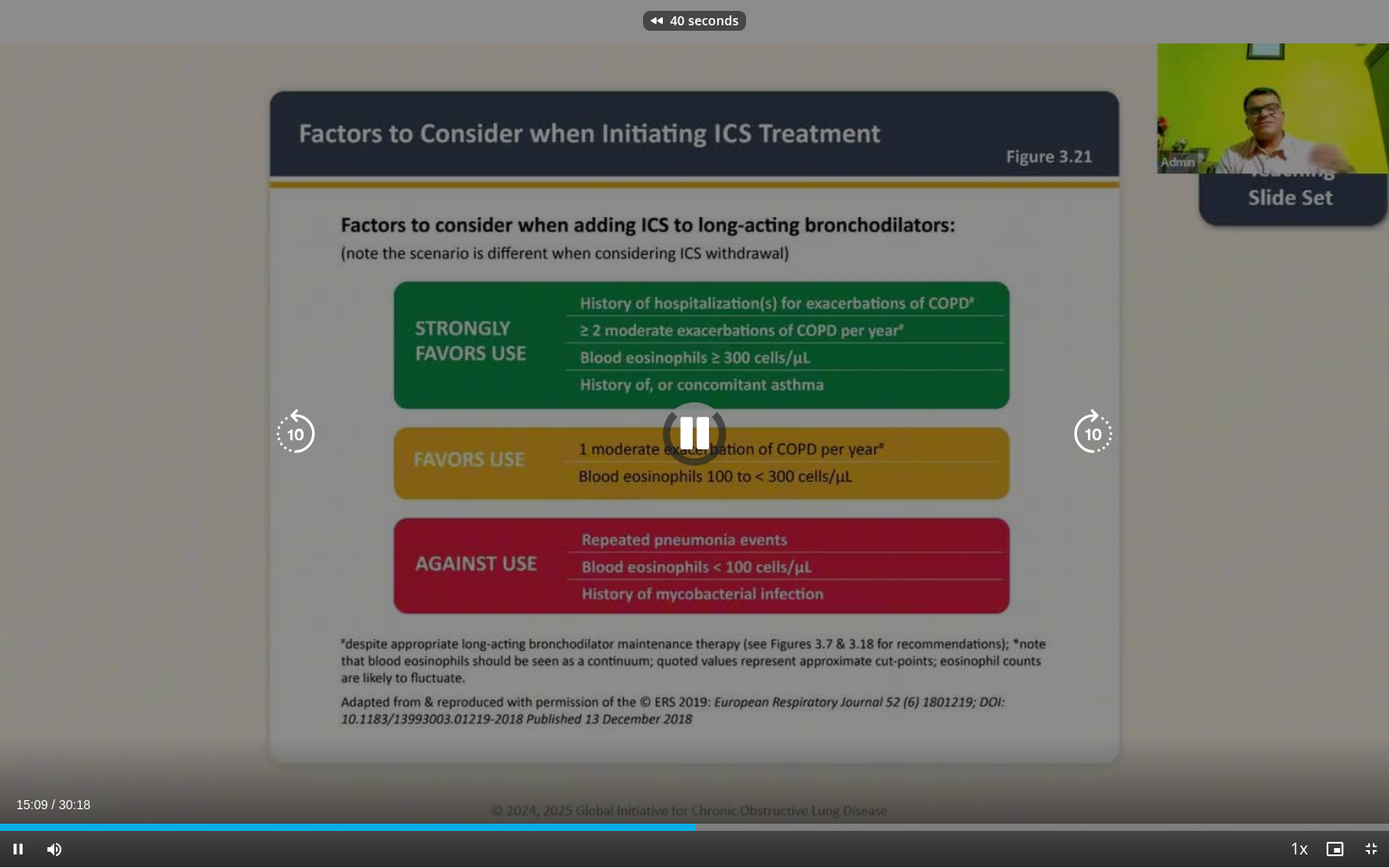 click at bounding box center [296, 434] 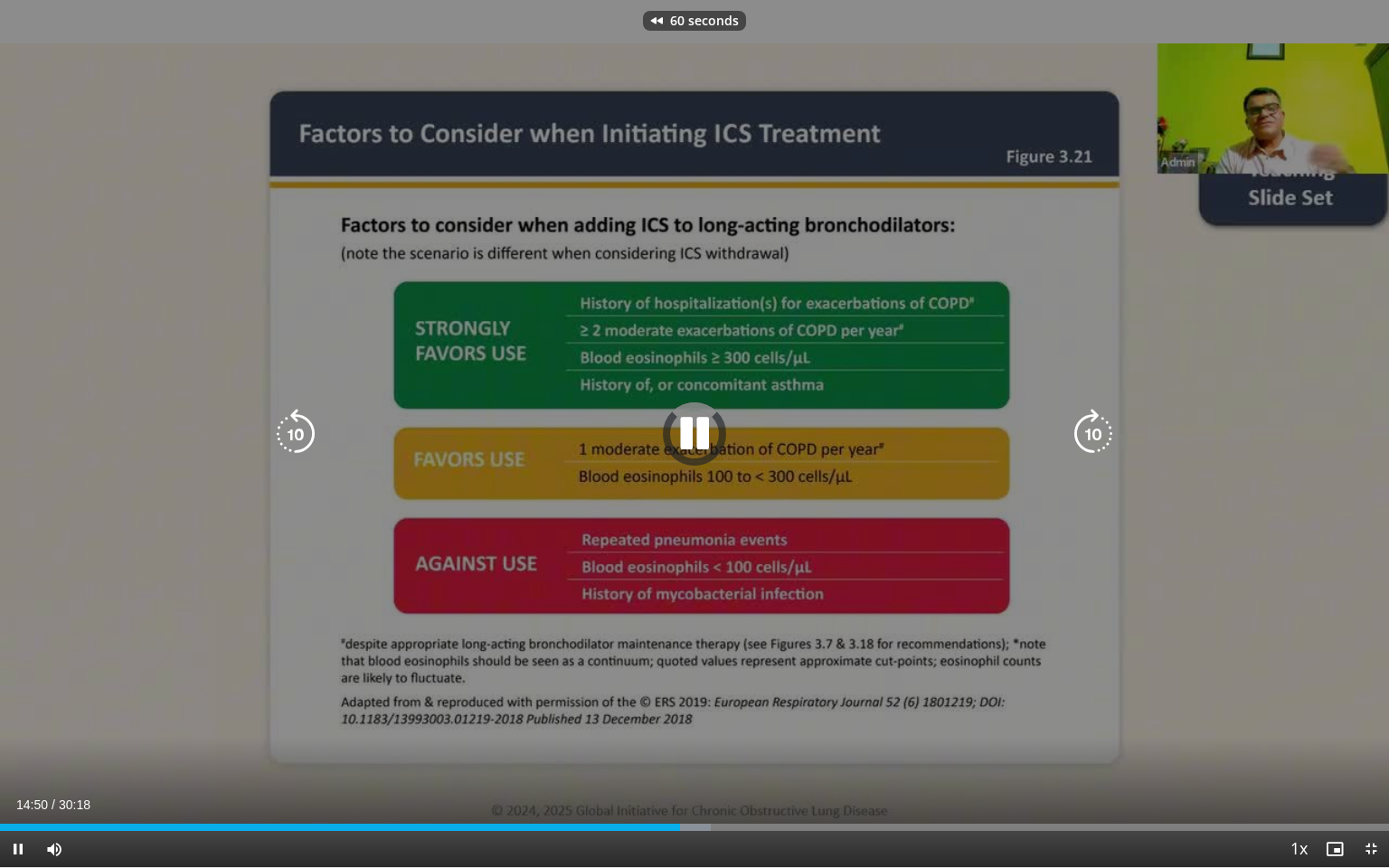 click at bounding box center (296, 434) 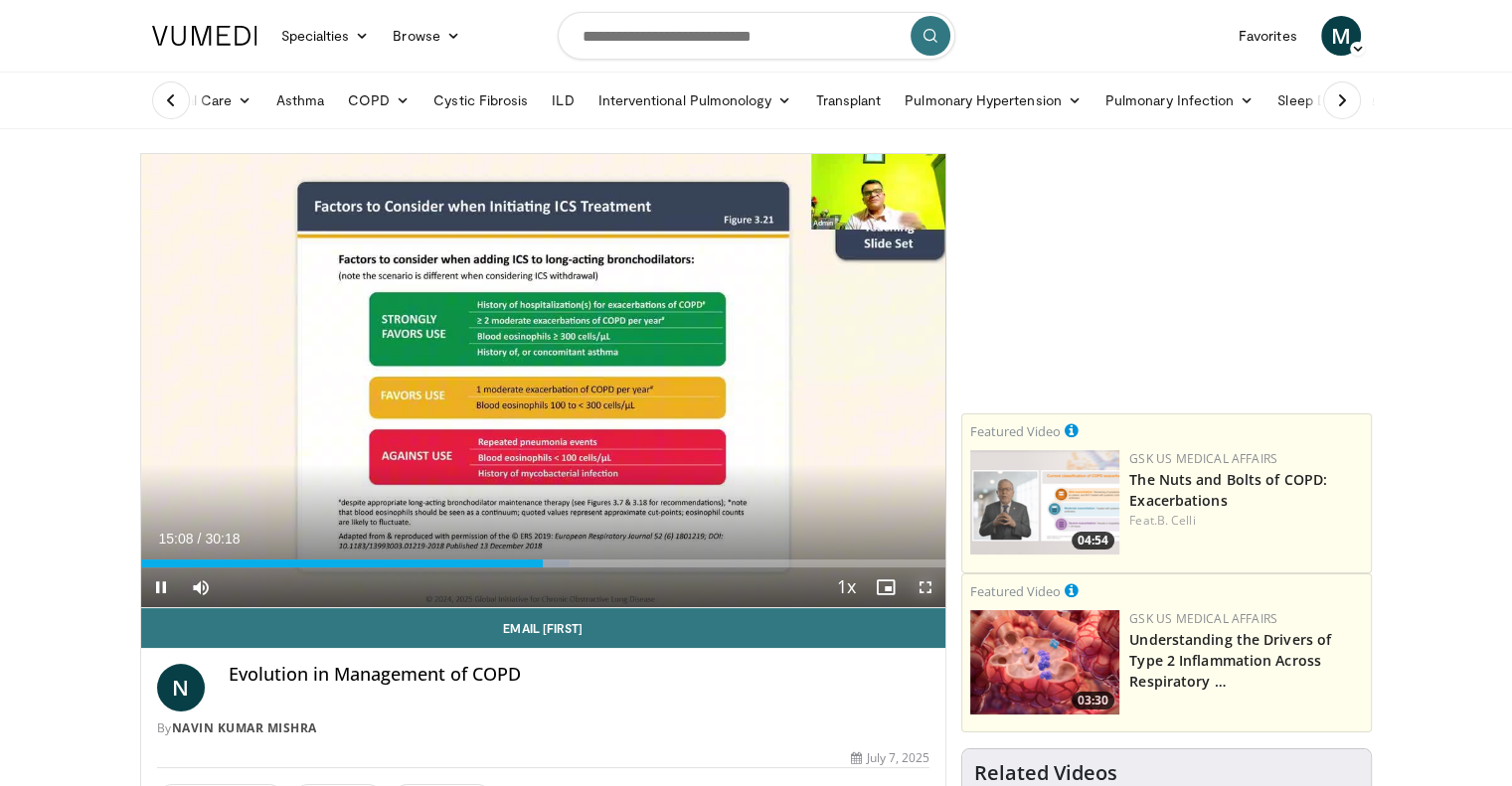 click at bounding box center [925, 587] 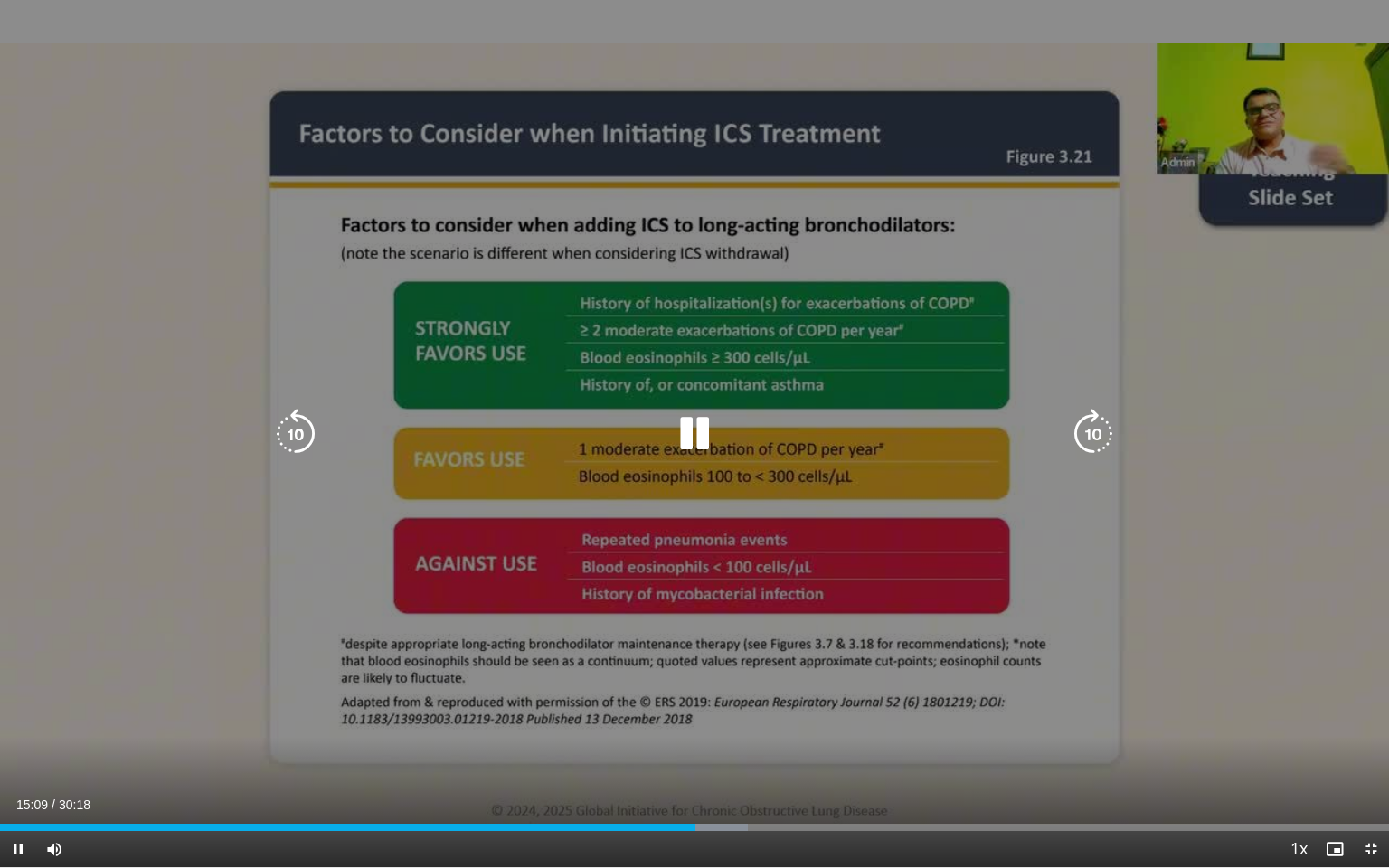 click at bounding box center [296, 434] 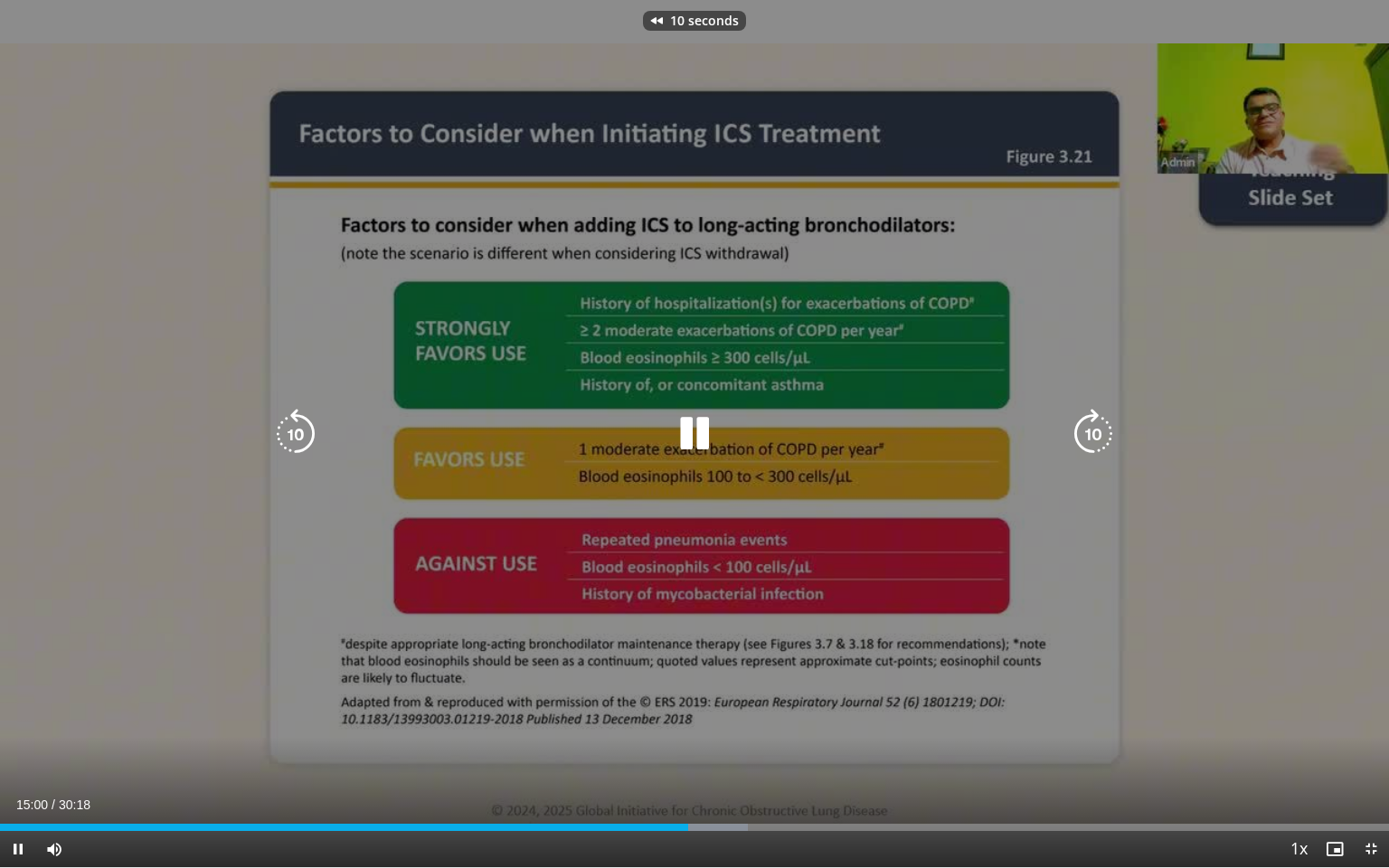 click at bounding box center (296, 434) 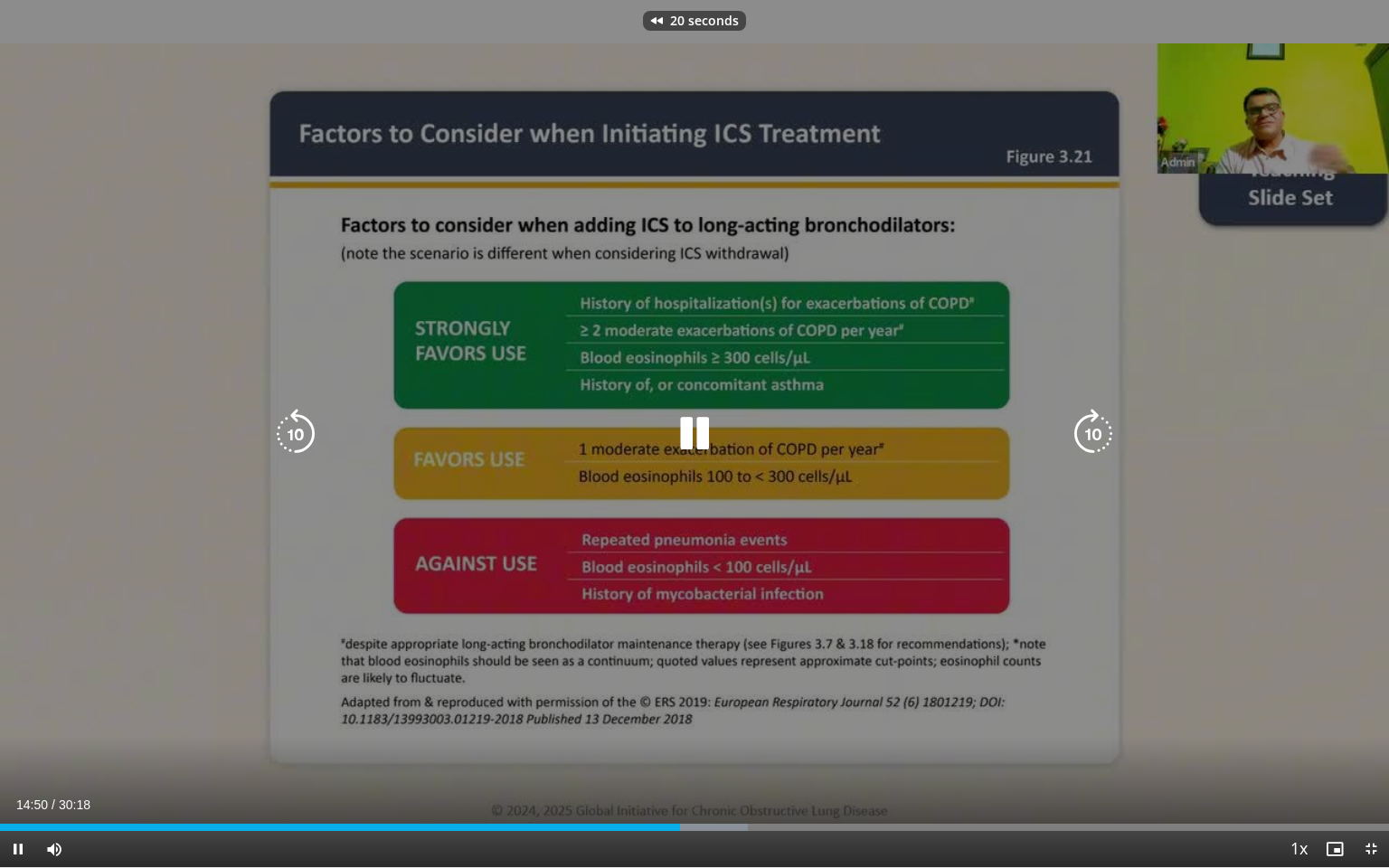 click at bounding box center (296, 434) 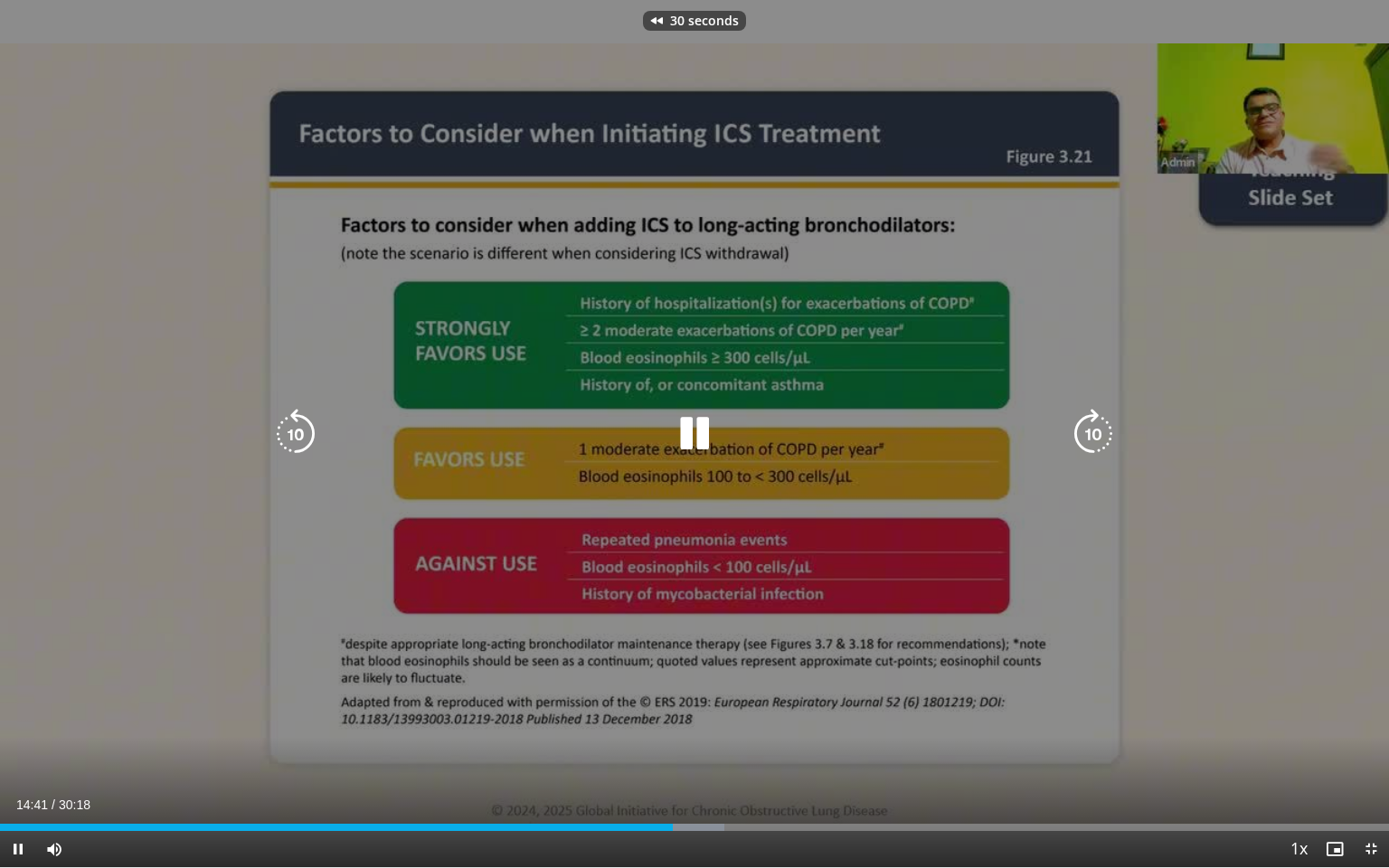 click at bounding box center (296, 434) 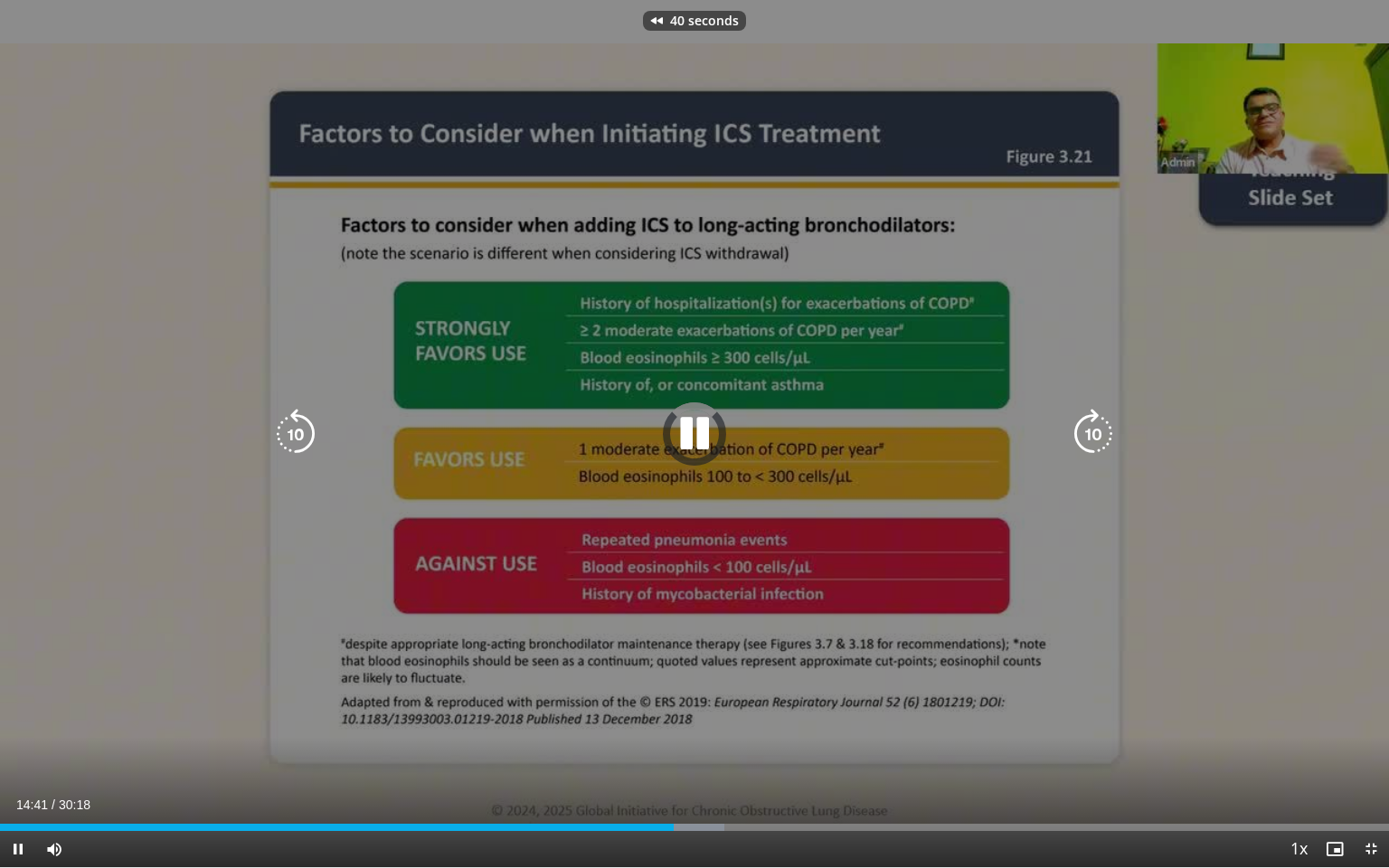 click at bounding box center [296, 434] 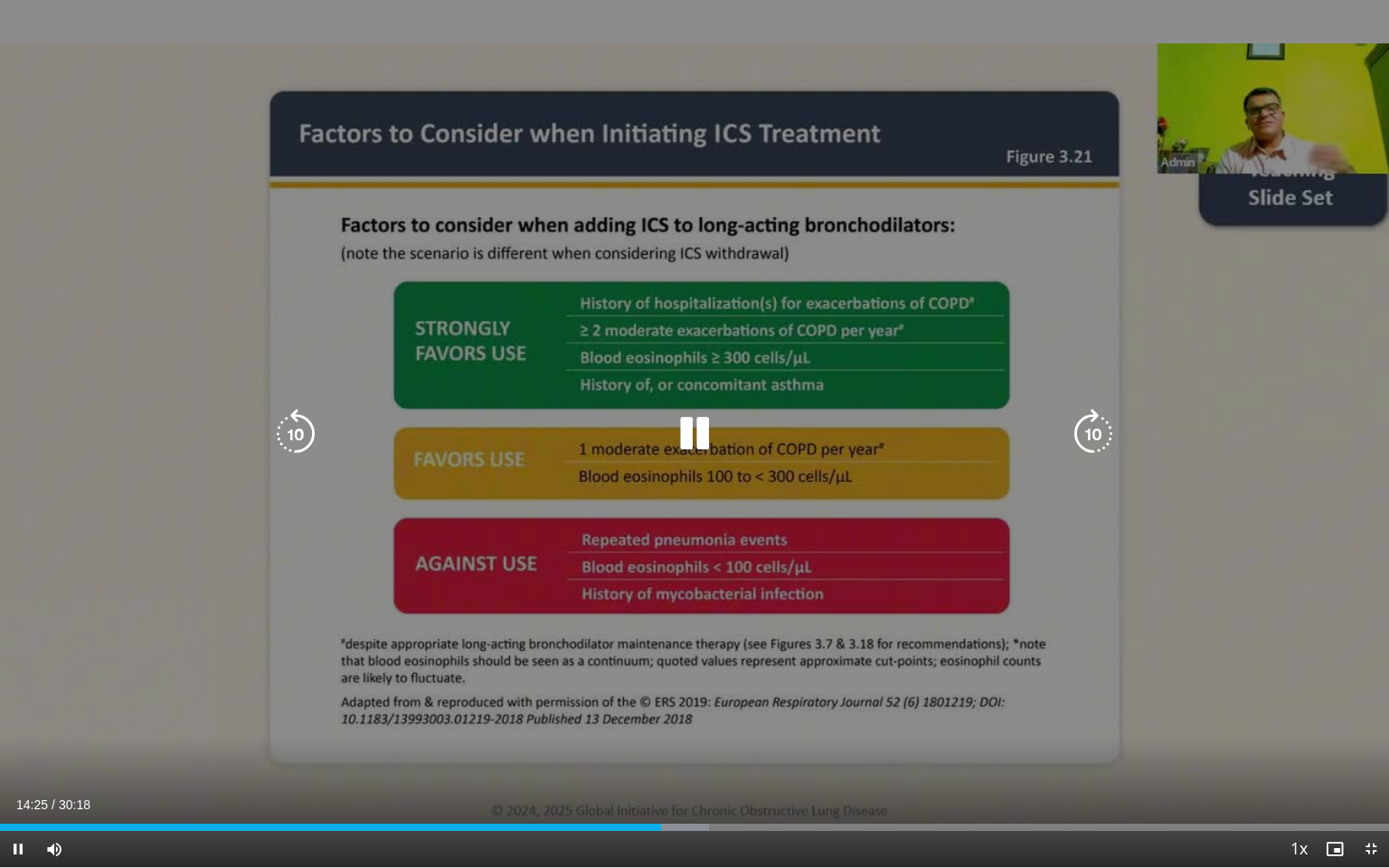 click at bounding box center (1093, 434) 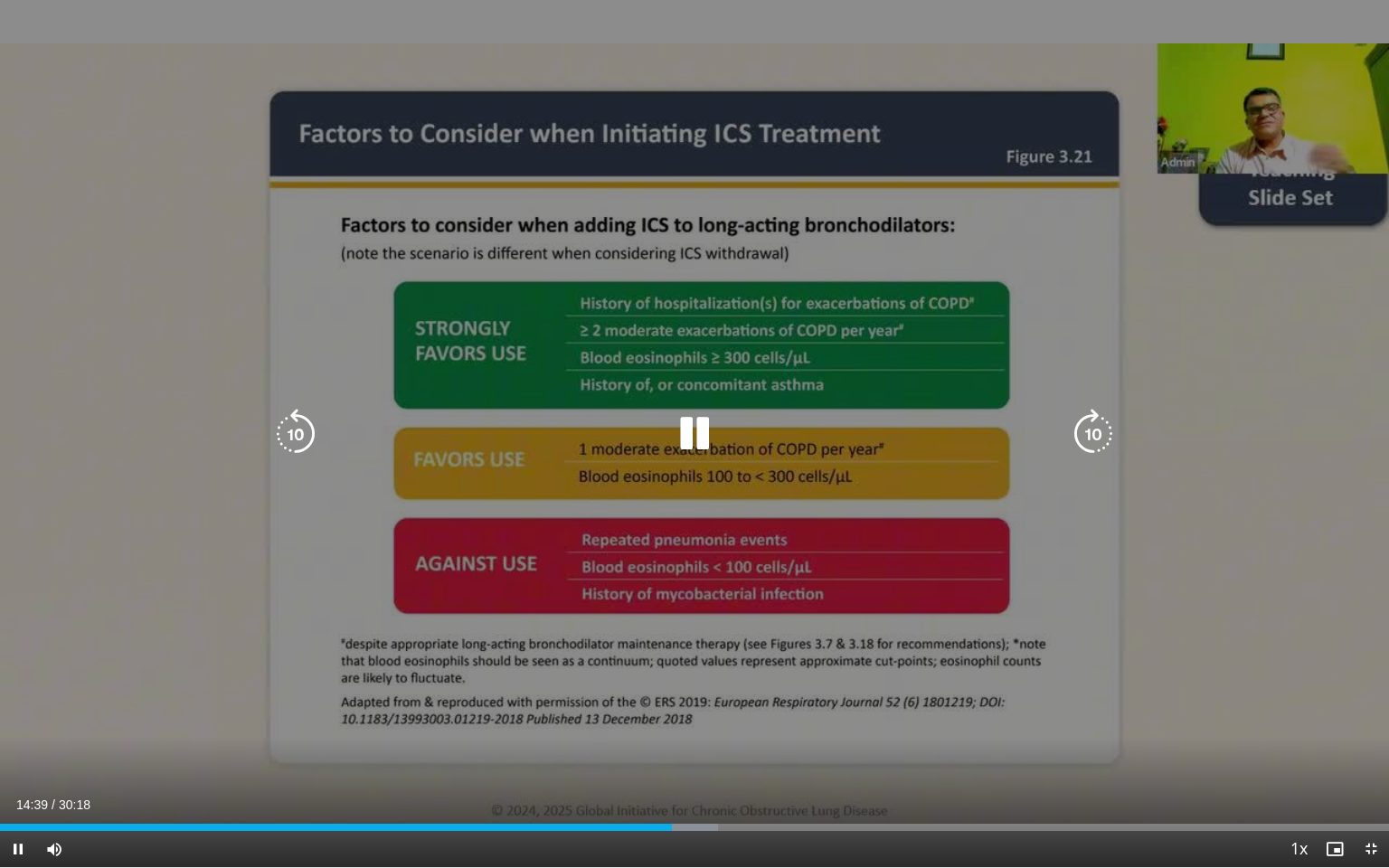 click at bounding box center (296, 434) 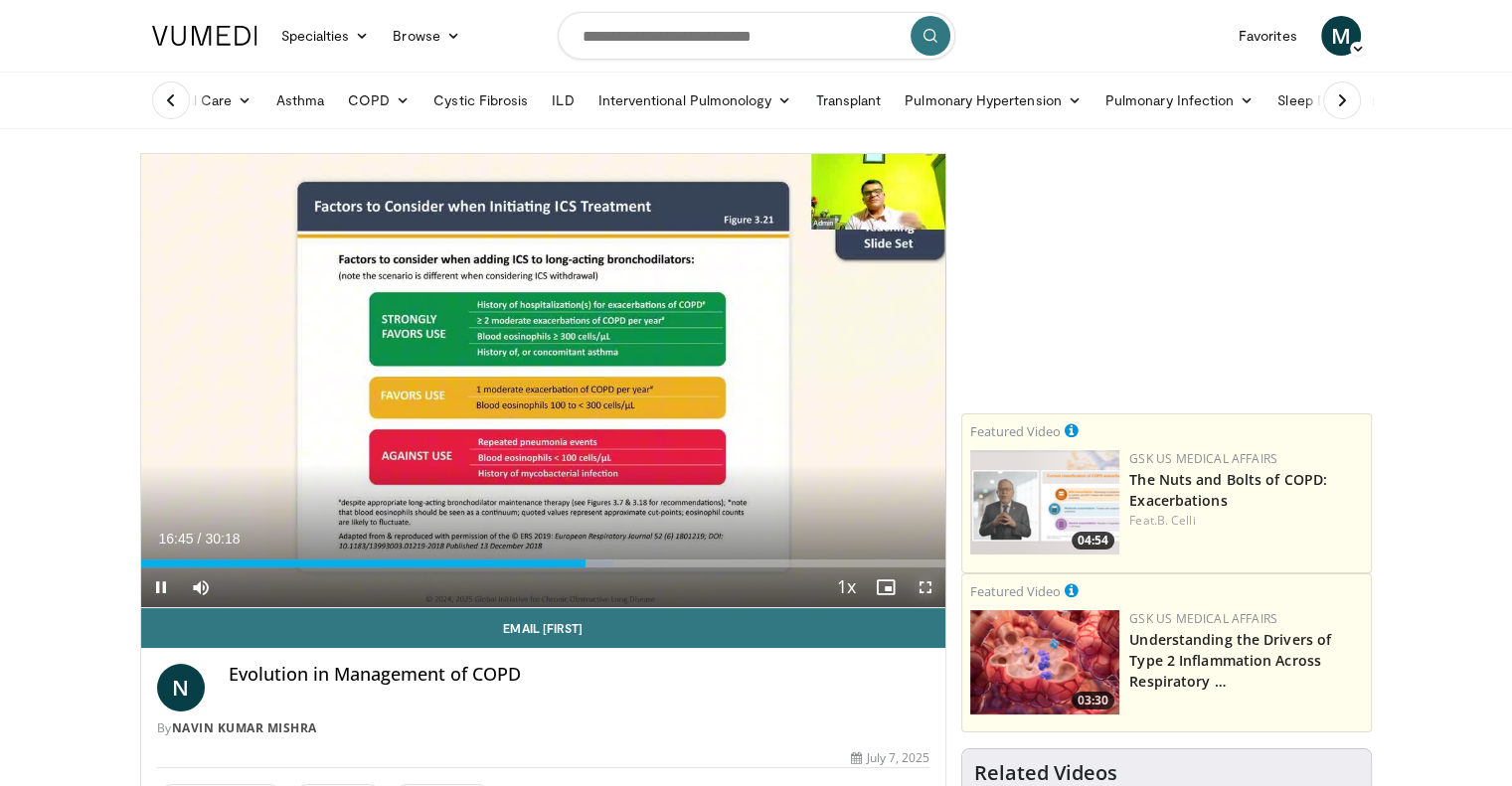 click at bounding box center (925, 587) 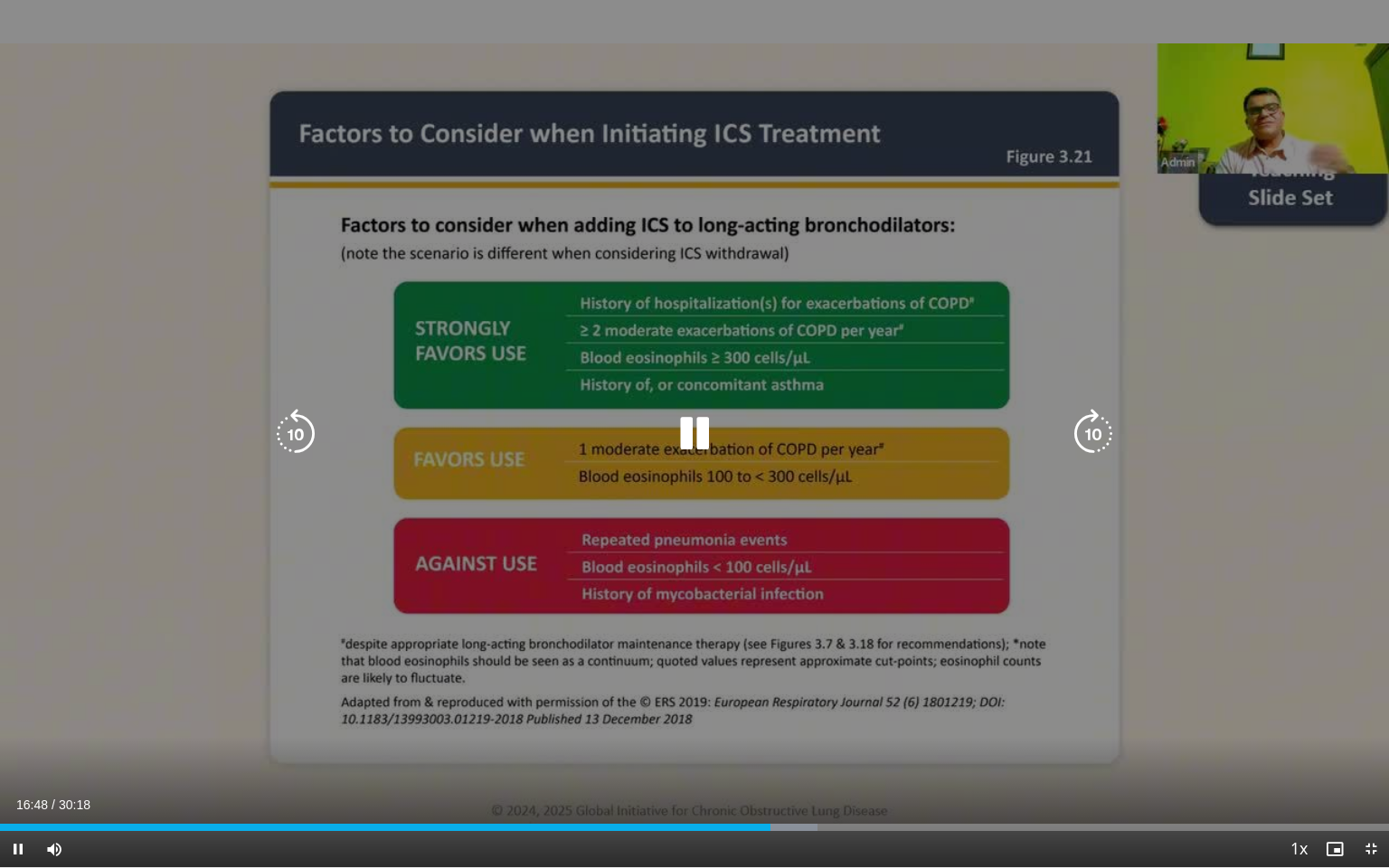 click at bounding box center (296, 434) 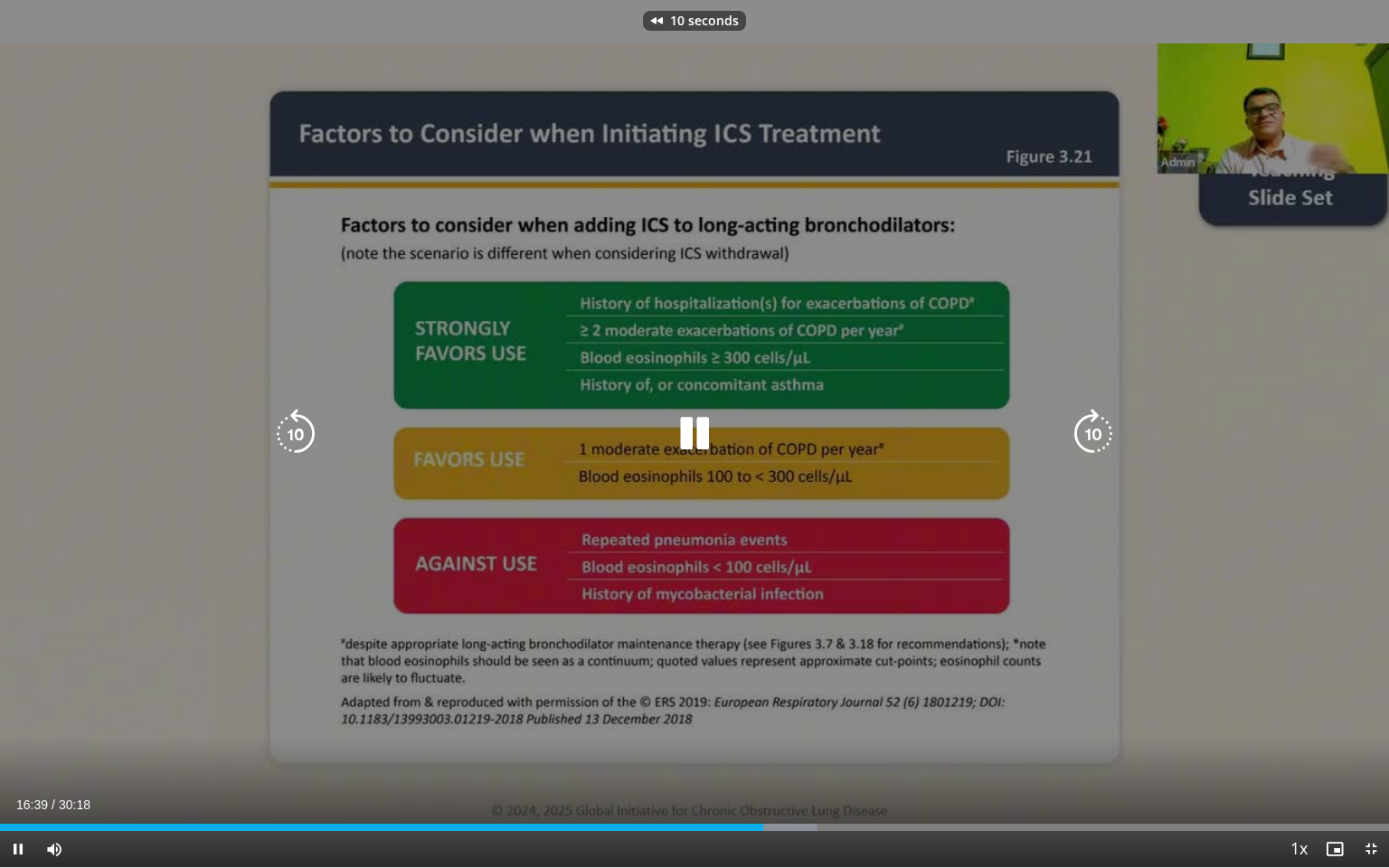 click at bounding box center [296, 434] 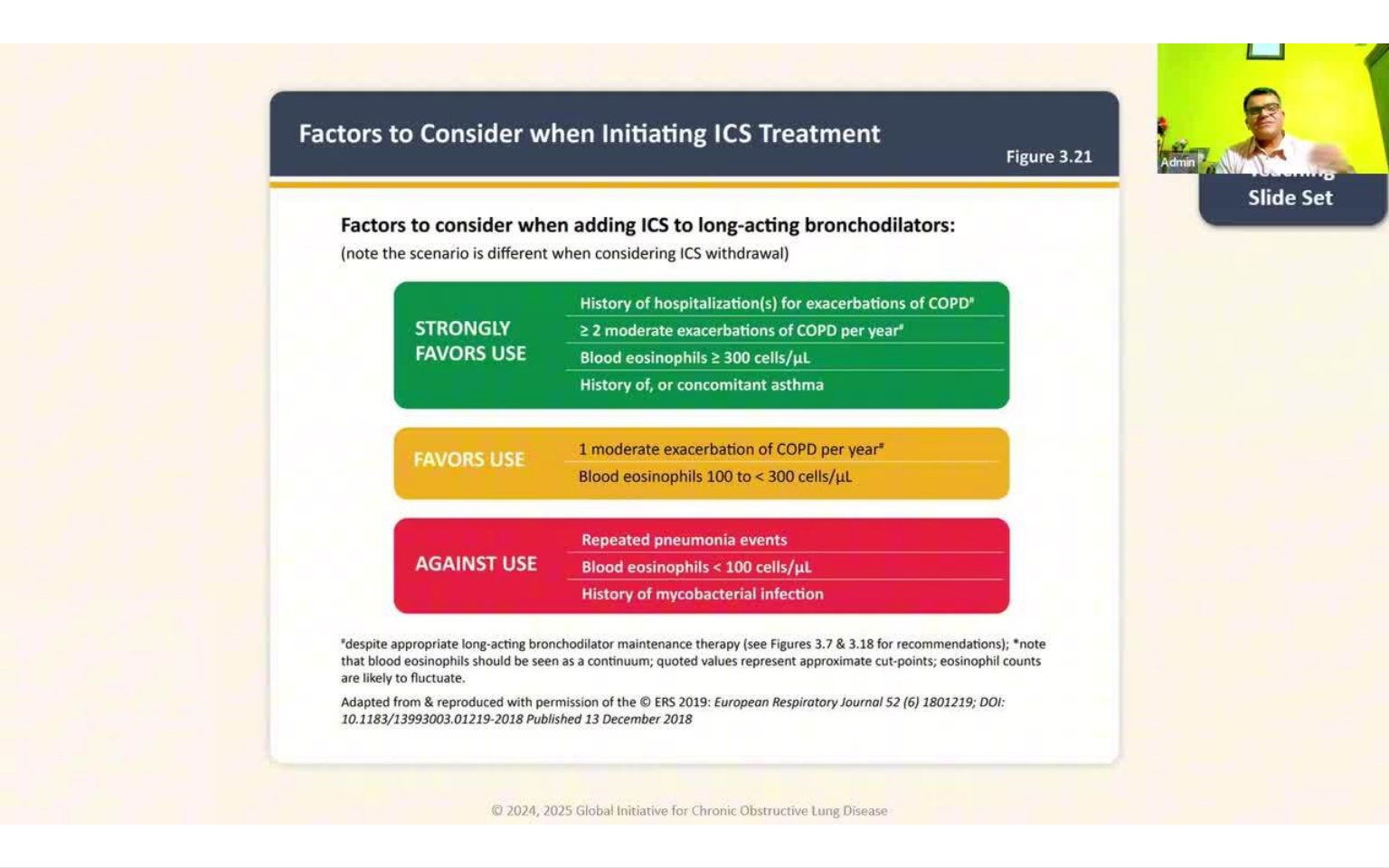 click on "20 seconds
Tap to unmute" at bounding box center (694, 433) 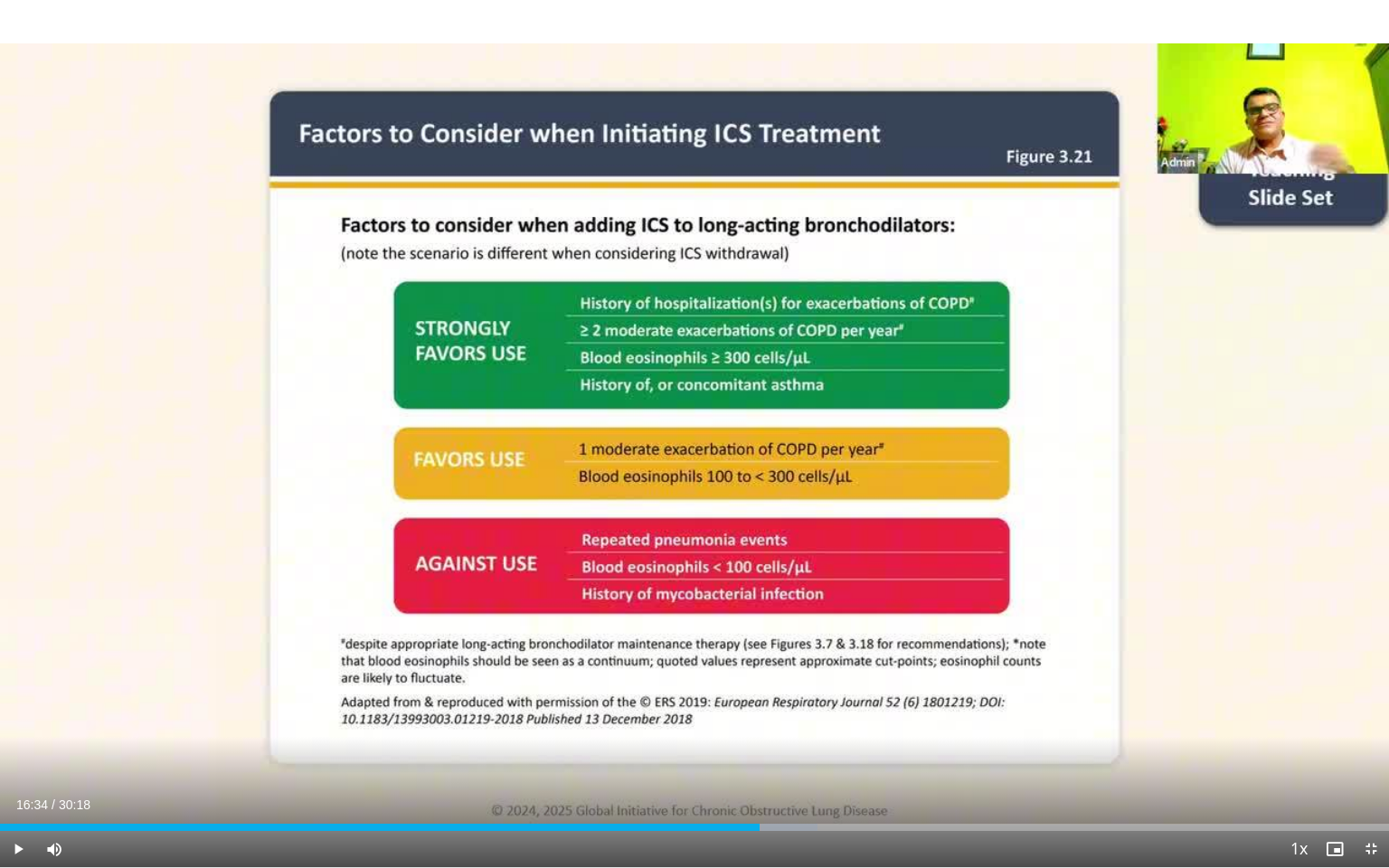 click on "20 seconds
Tap to unmute" at bounding box center (694, 433) 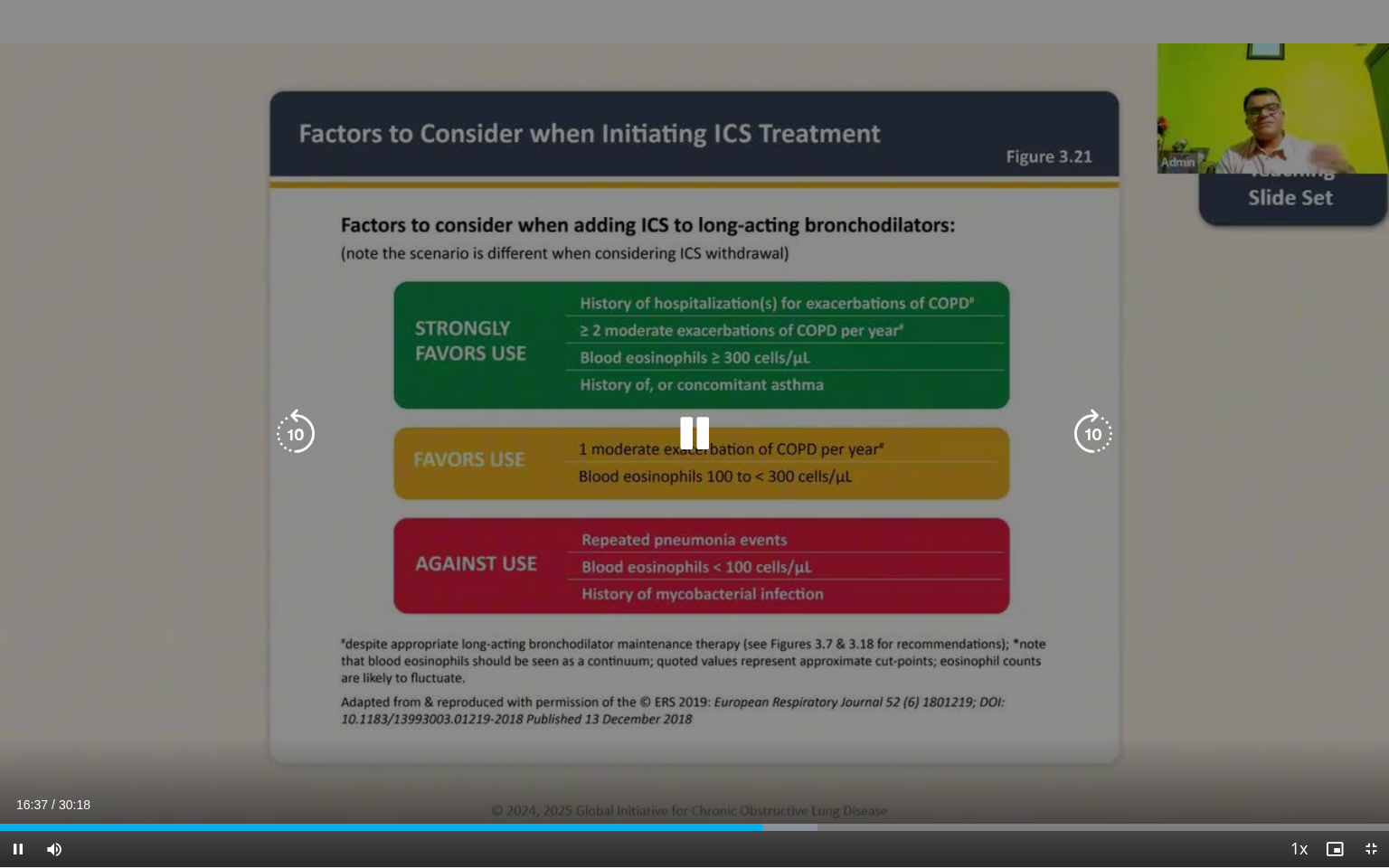 click at bounding box center (296, 434) 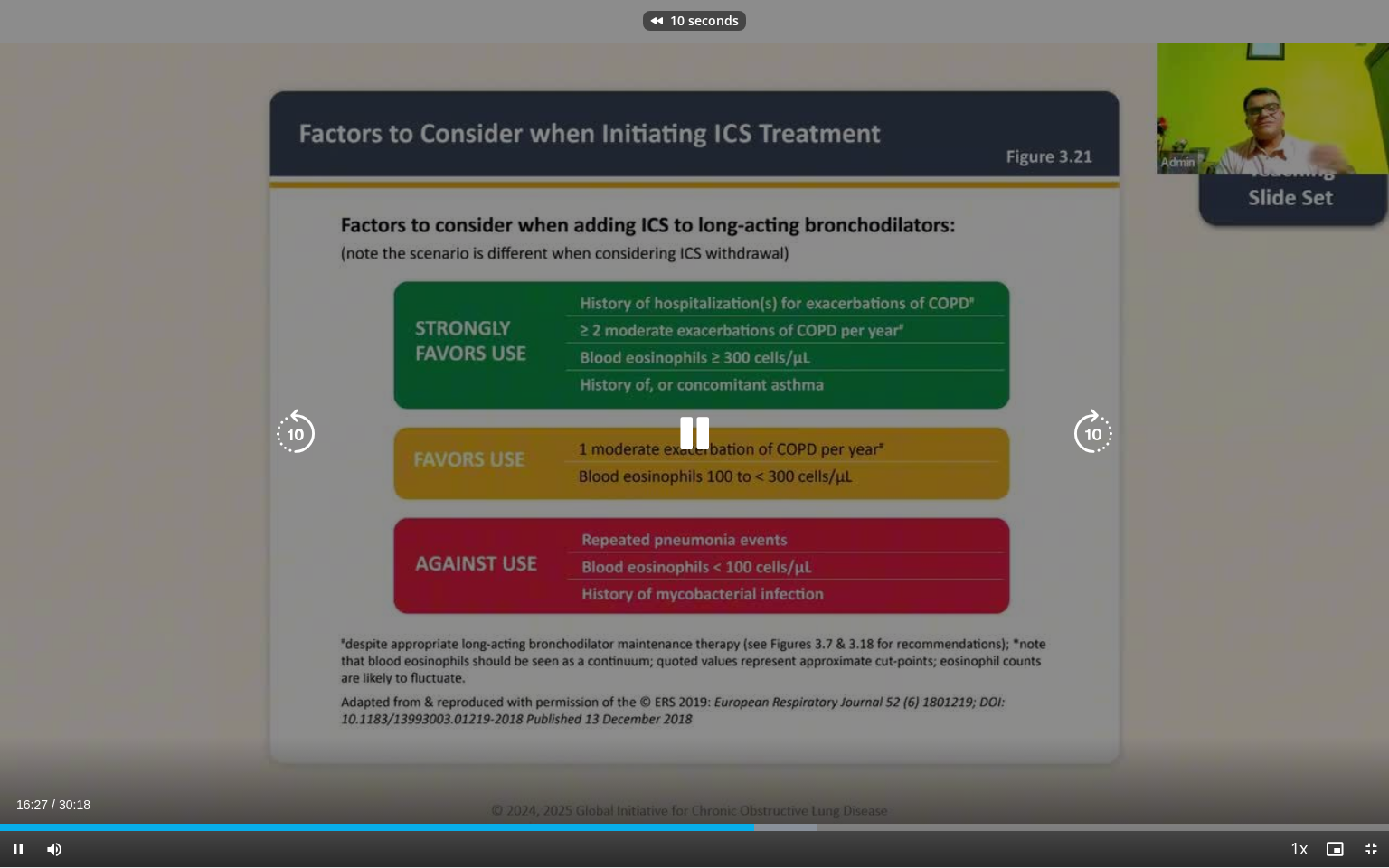 click at bounding box center (296, 434) 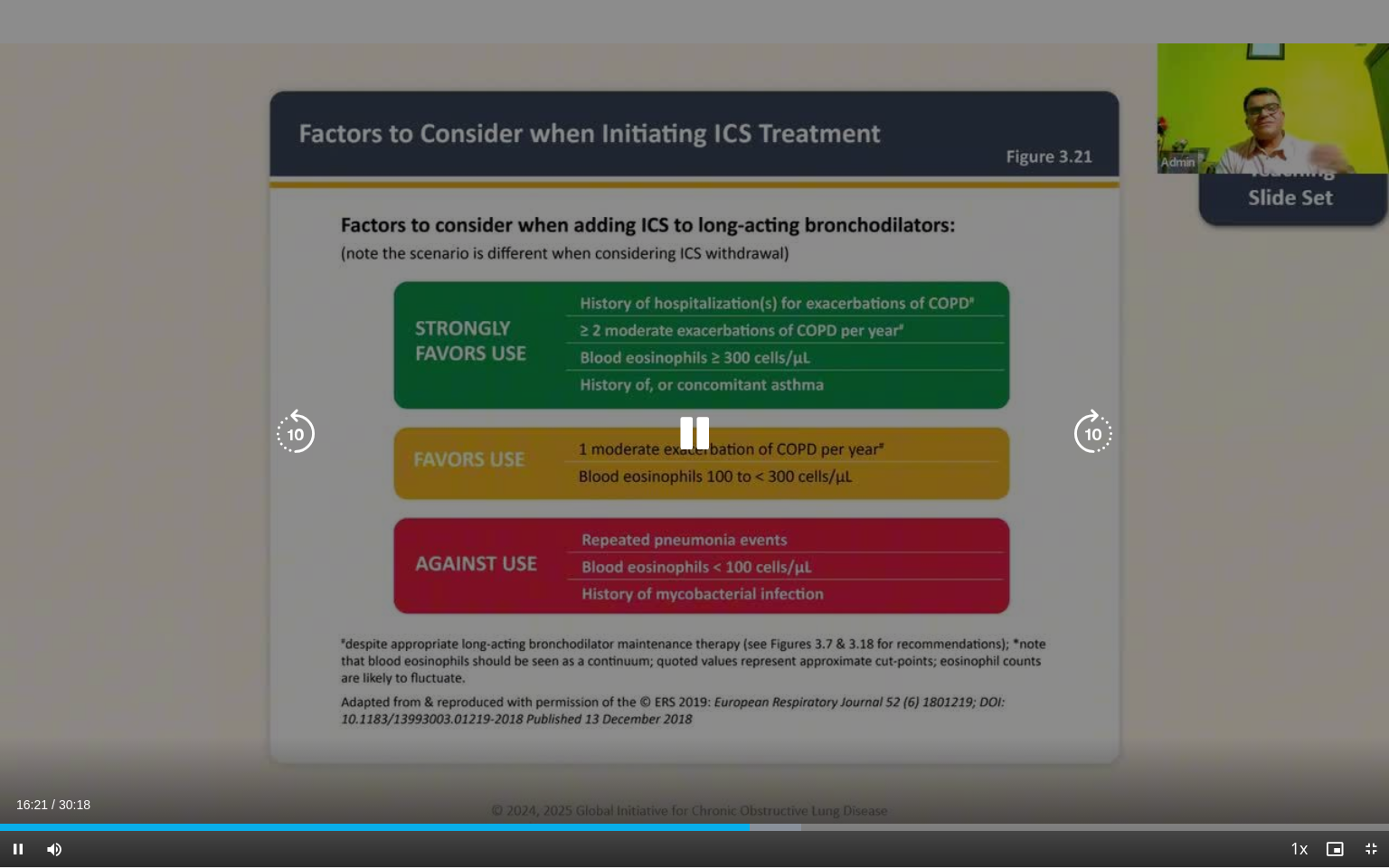 click at bounding box center (296, 434) 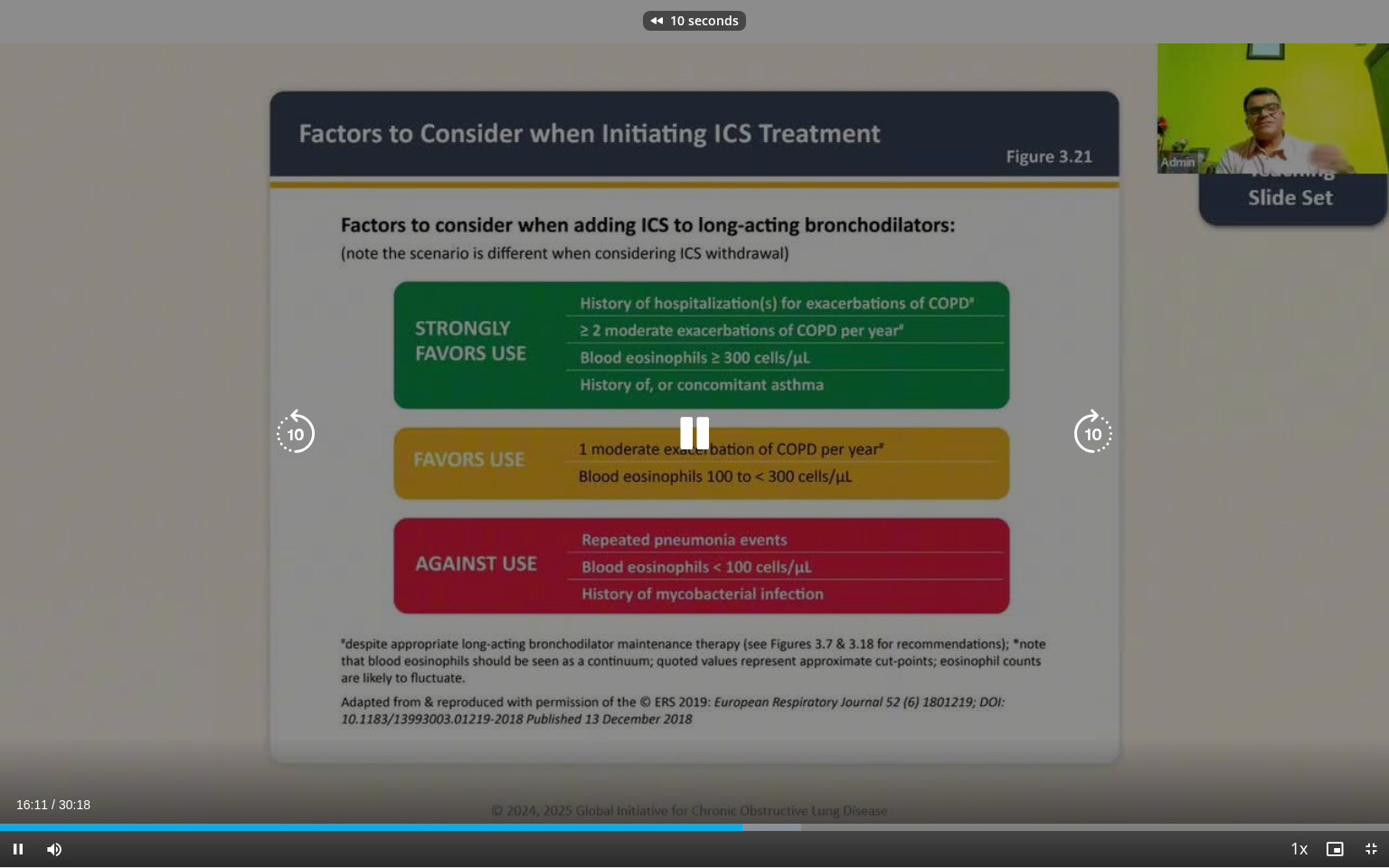 click at bounding box center [296, 434] 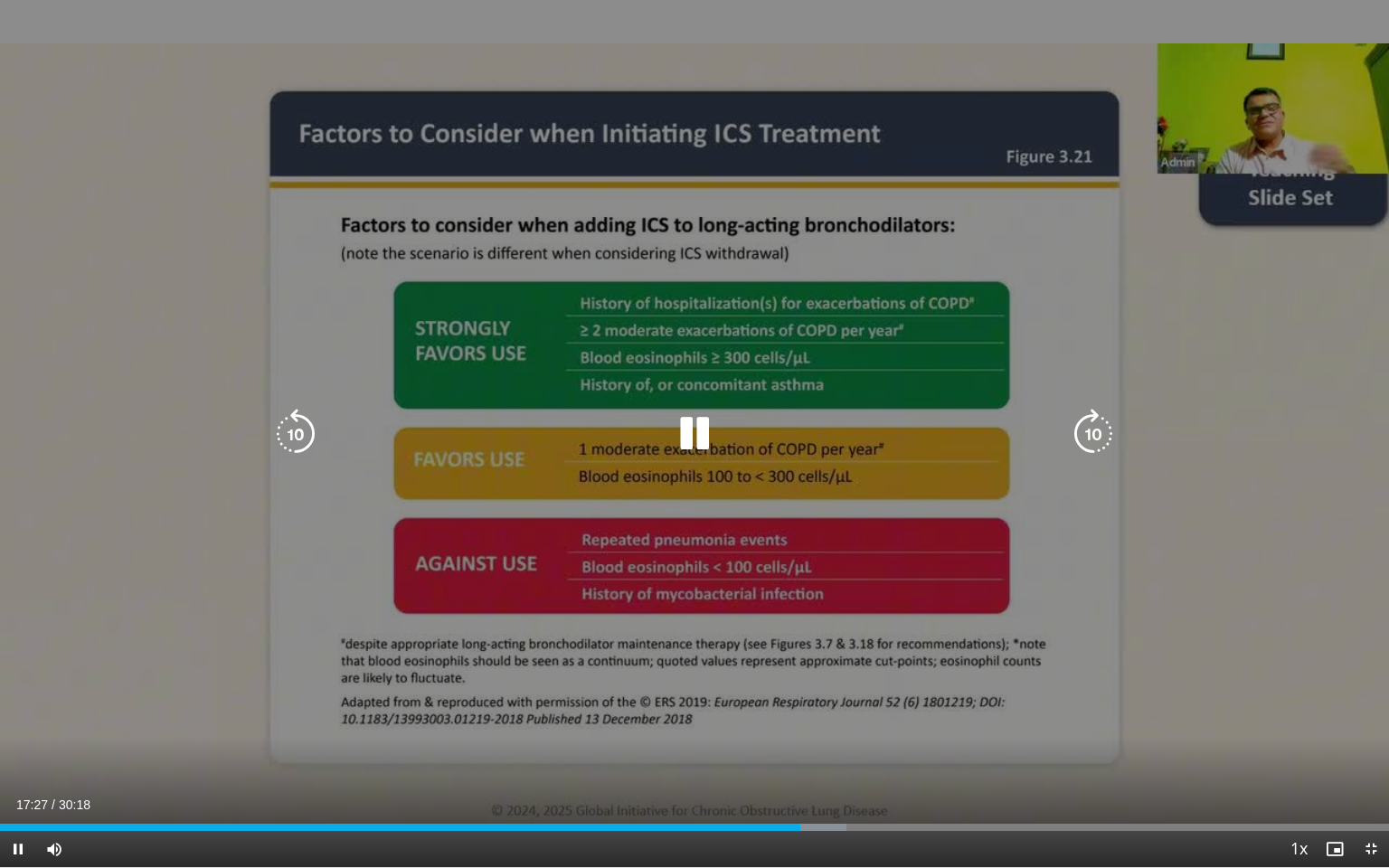 click at bounding box center (296, 434) 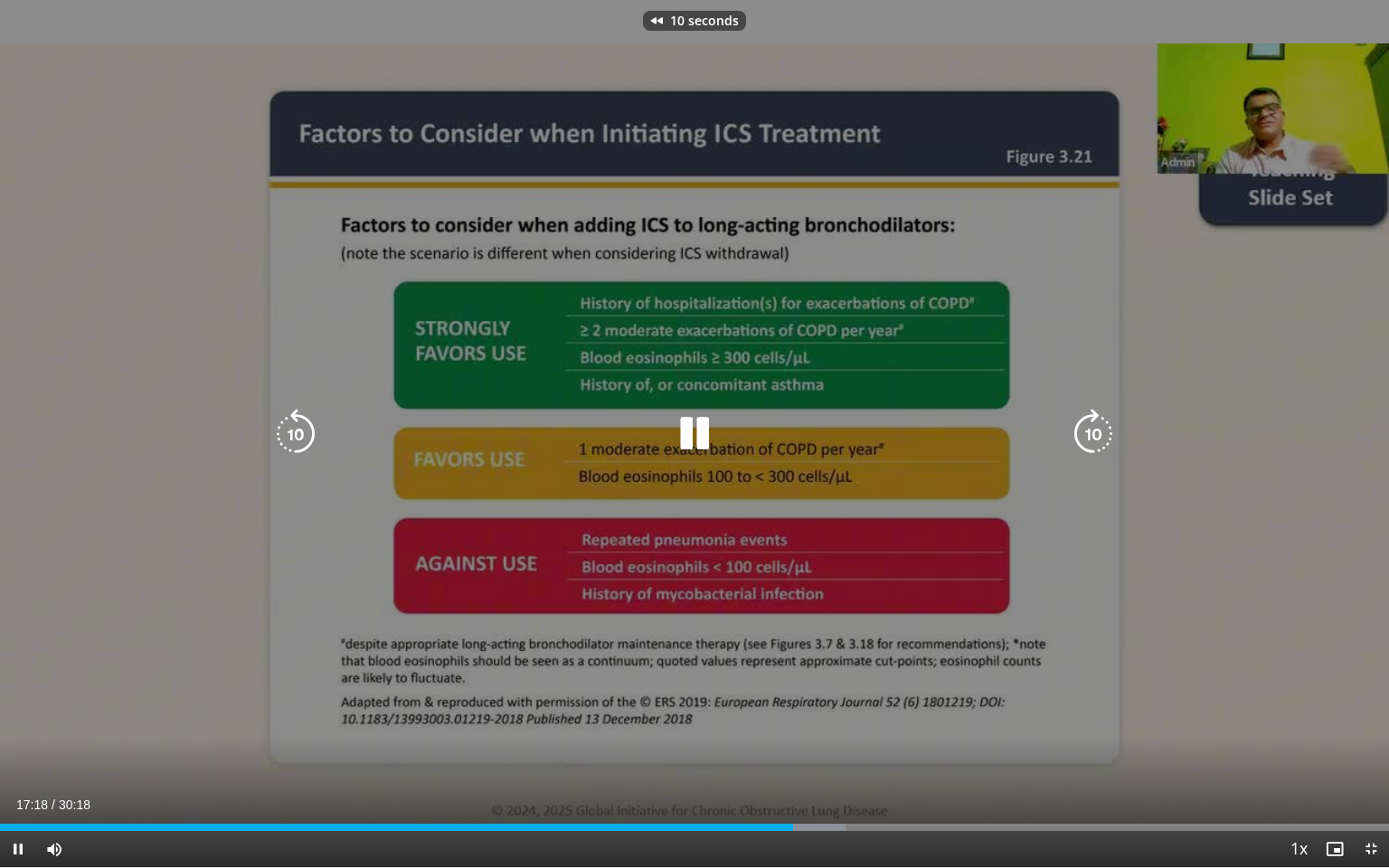 click at bounding box center (296, 434) 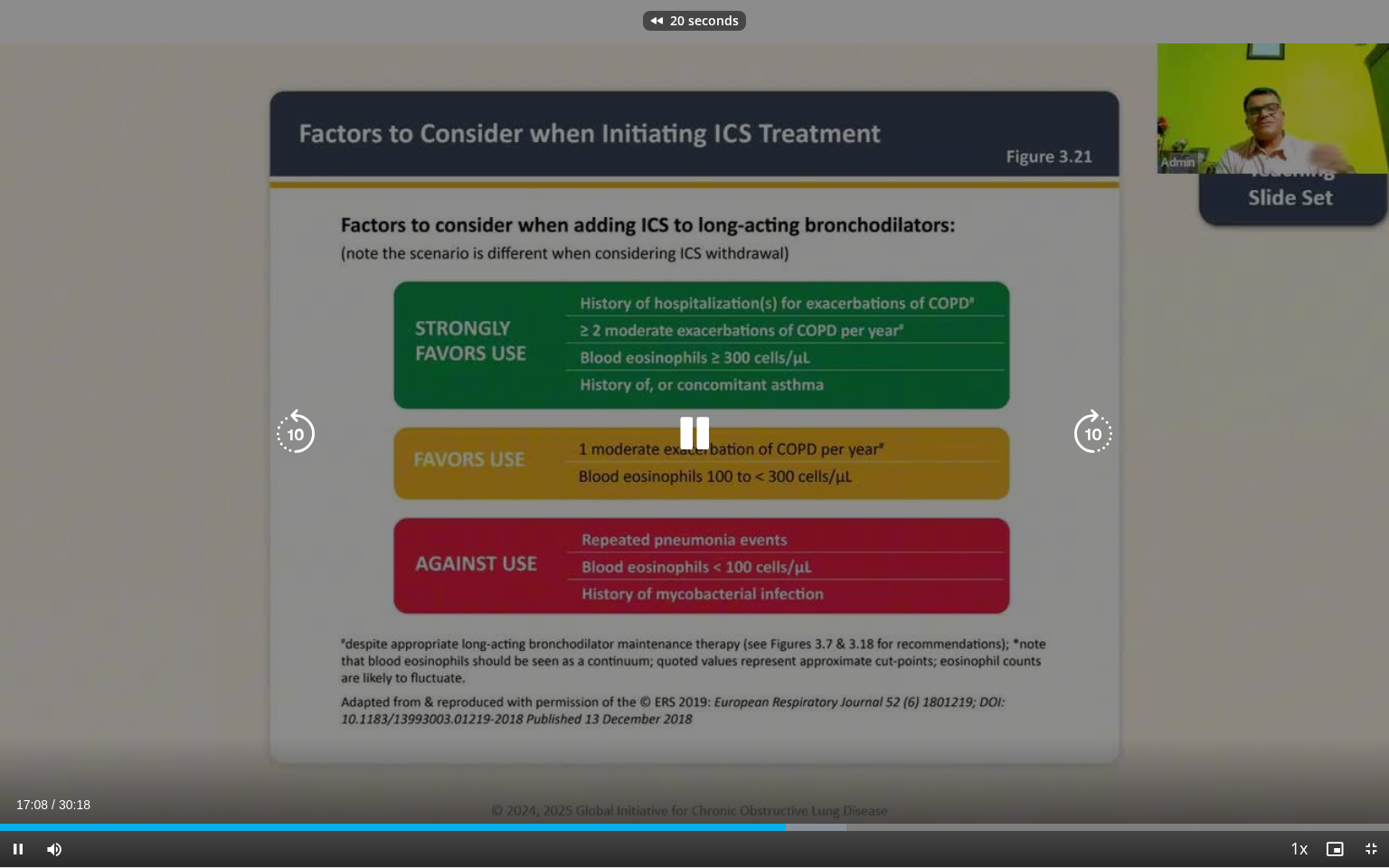 click at bounding box center (296, 434) 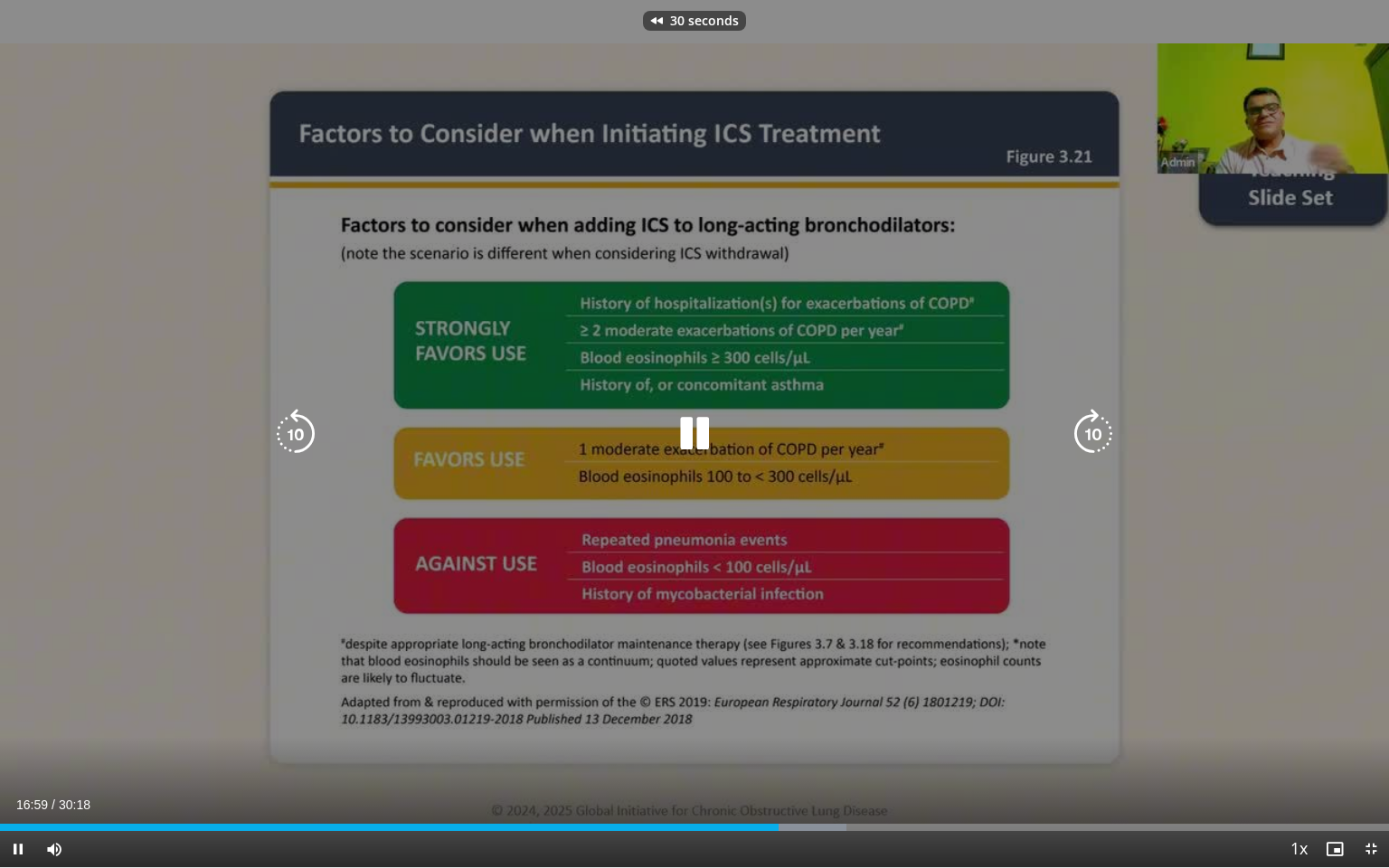 click at bounding box center [296, 434] 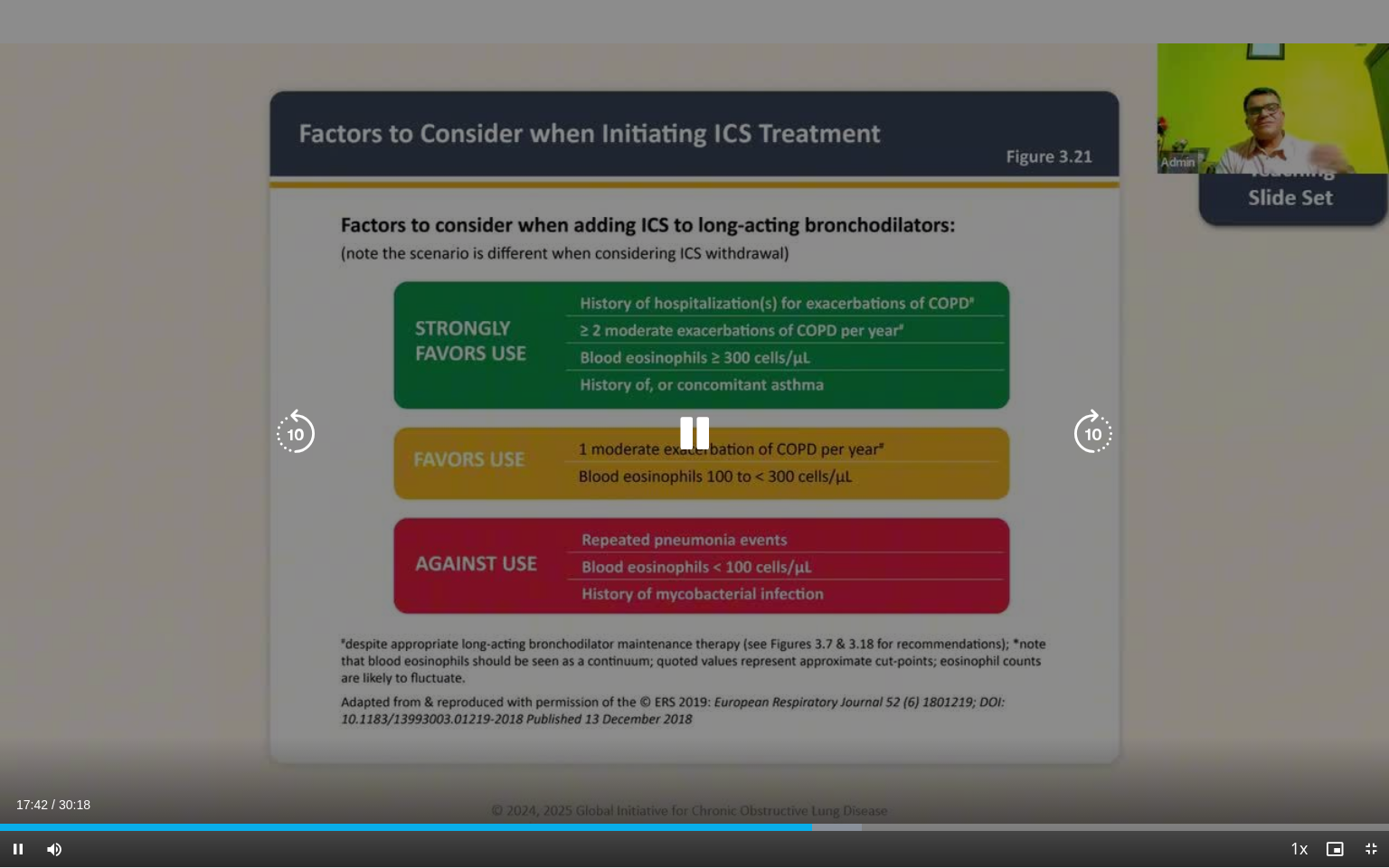 click at bounding box center (296, 434) 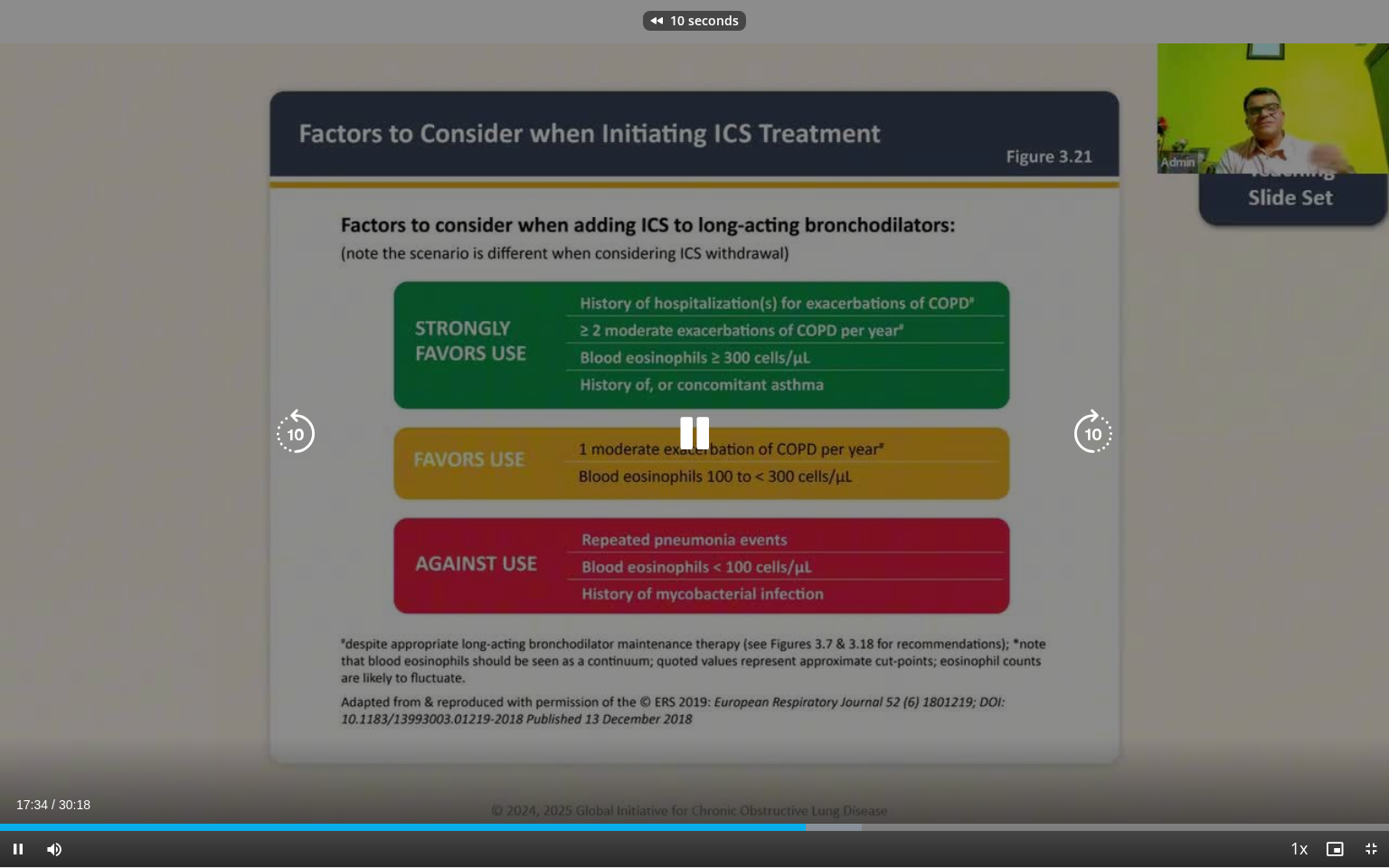 click at bounding box center [694, 434] 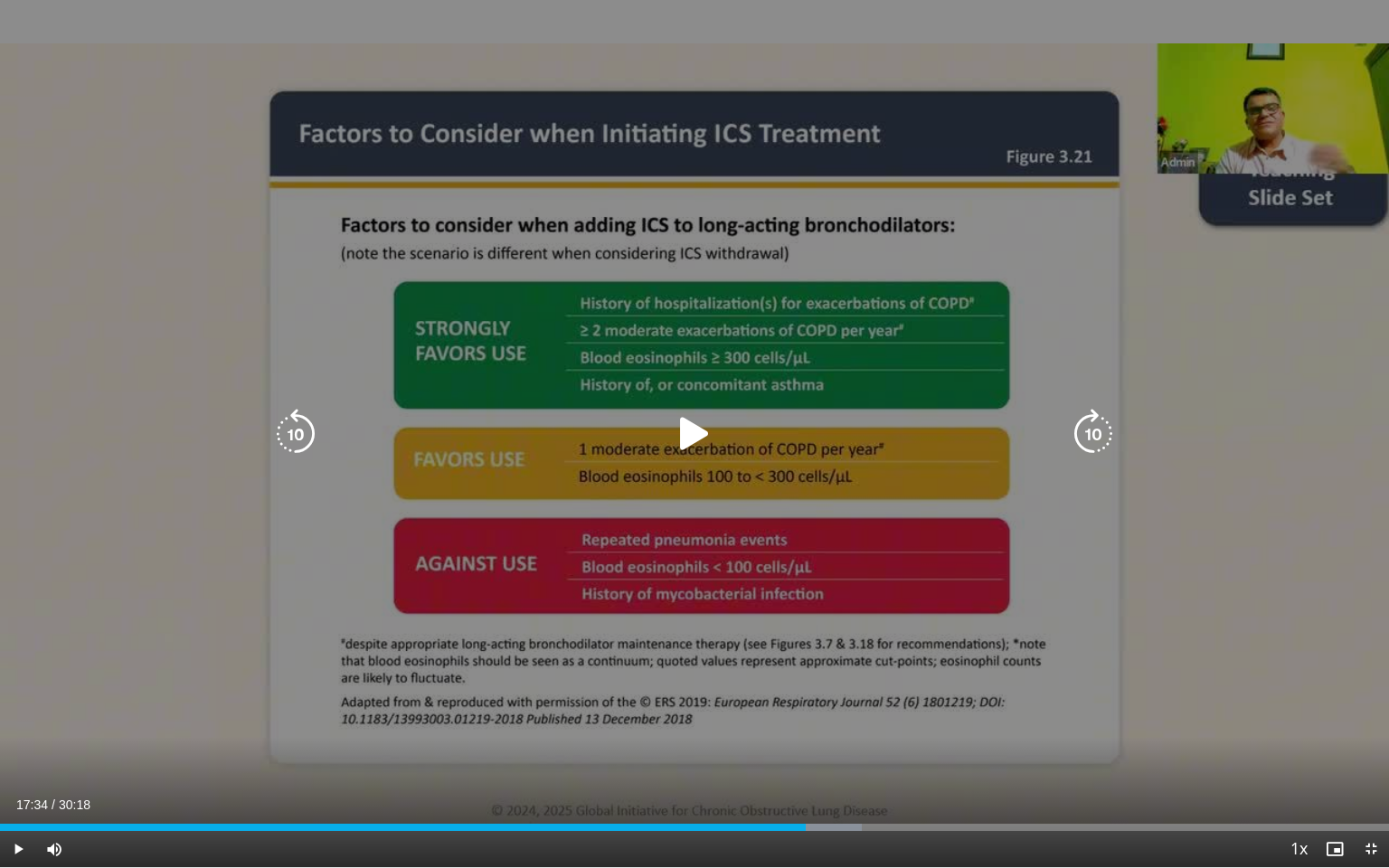 click at bounding box center [694, 434] 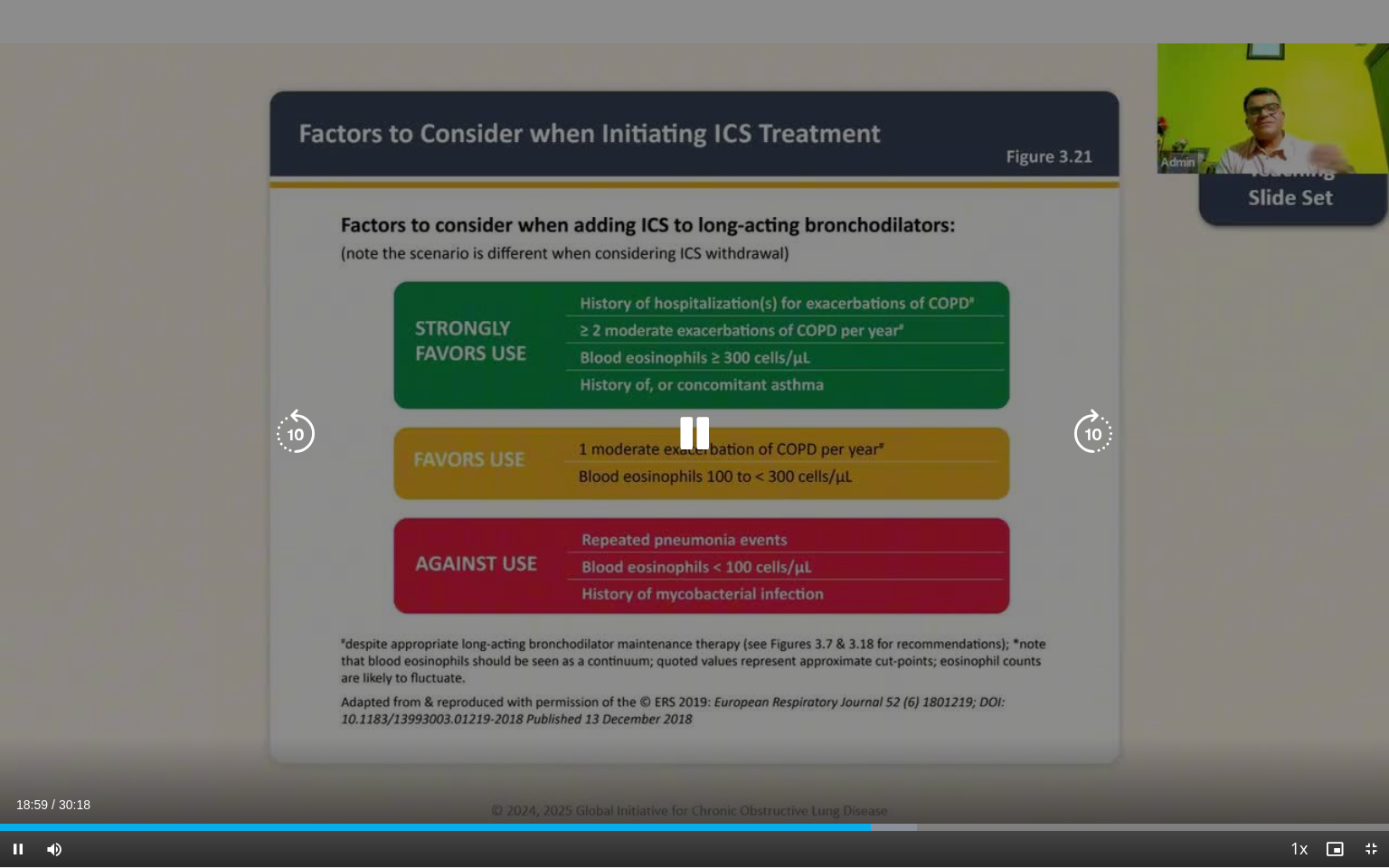 click at bounding box center [296, 434] 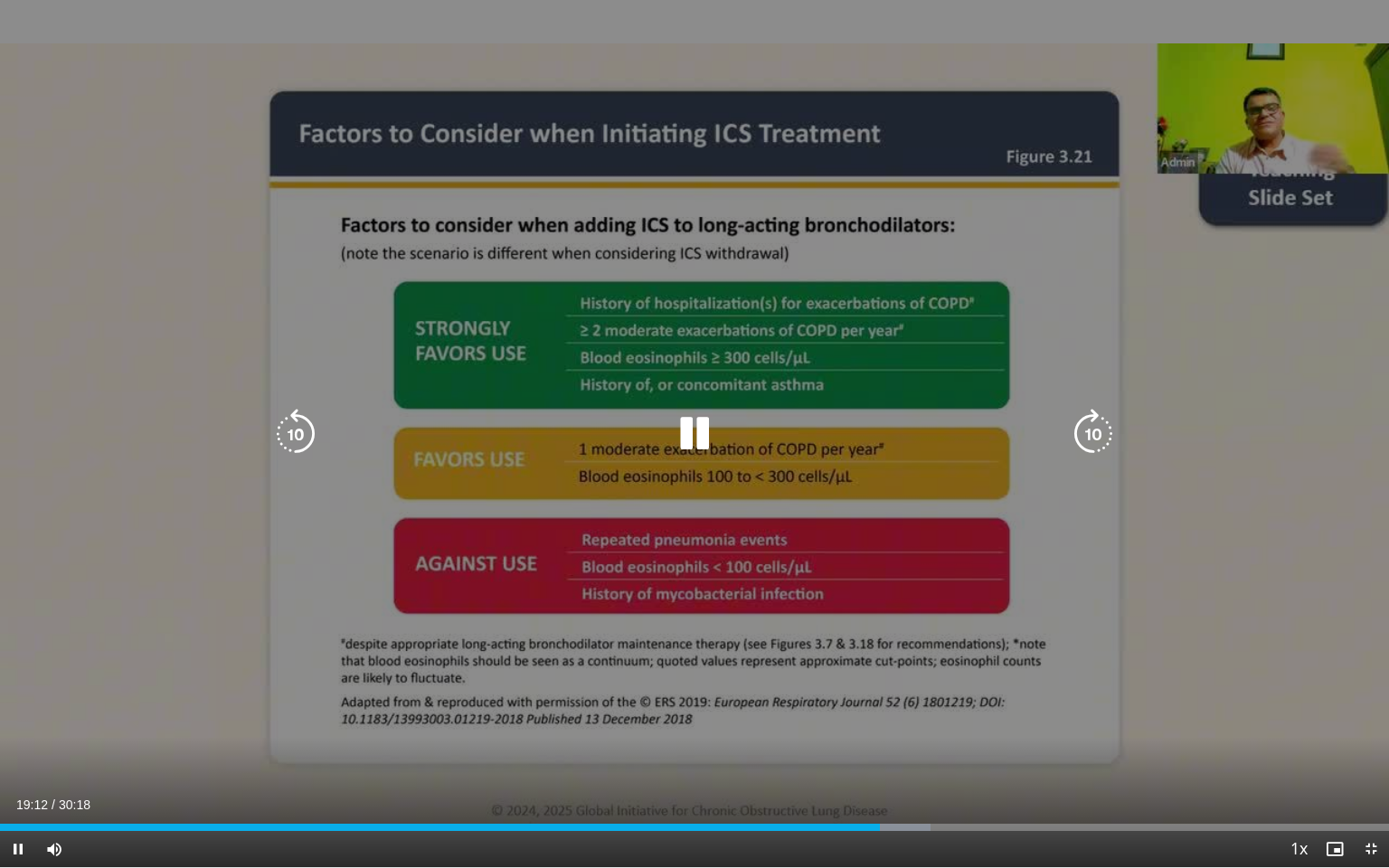 click at bounding box center (296, 434) 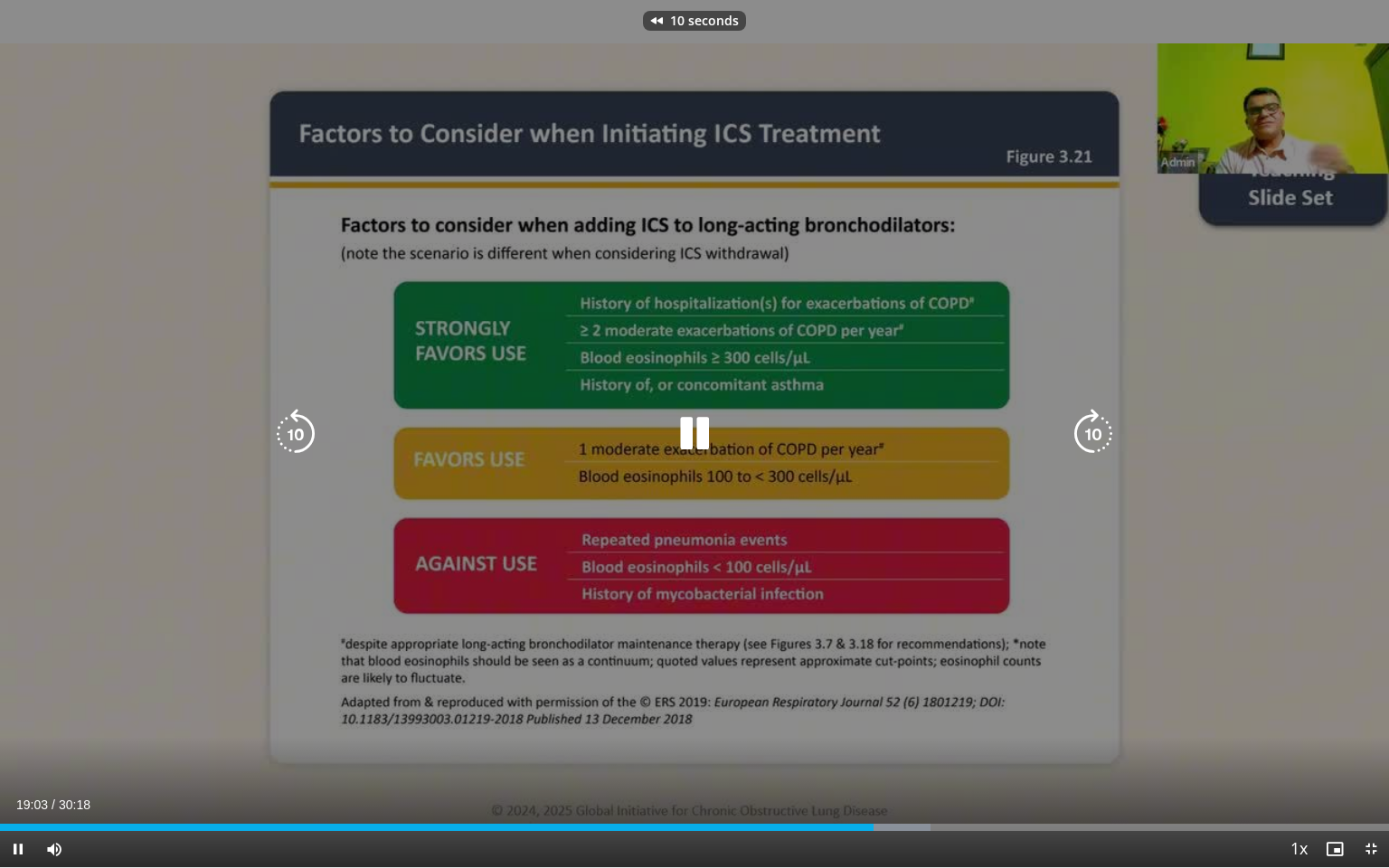 click at bounding box center (296, 434) 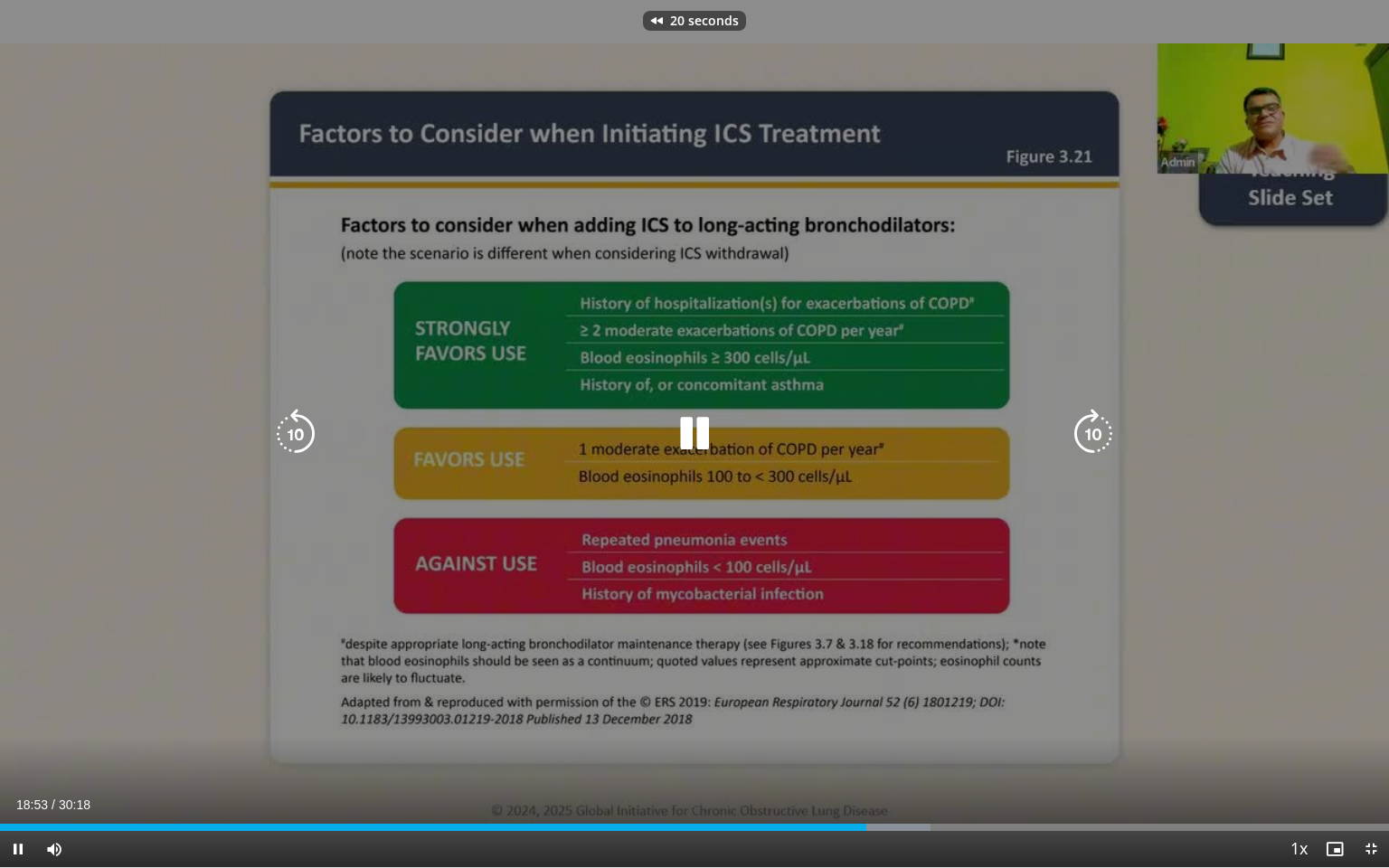 click at bounding box center [296, 434] 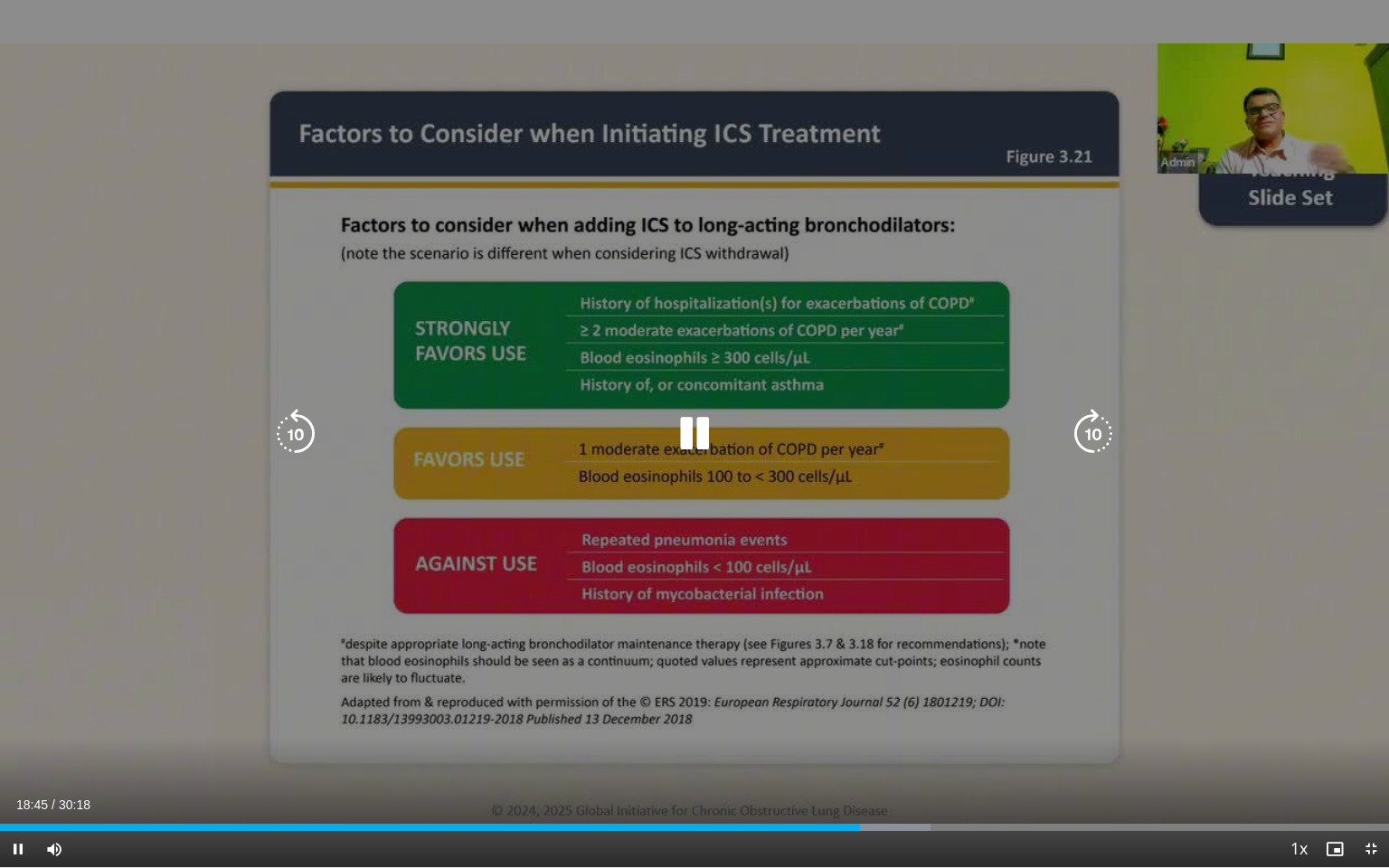 click at bounding box center [694, 434] 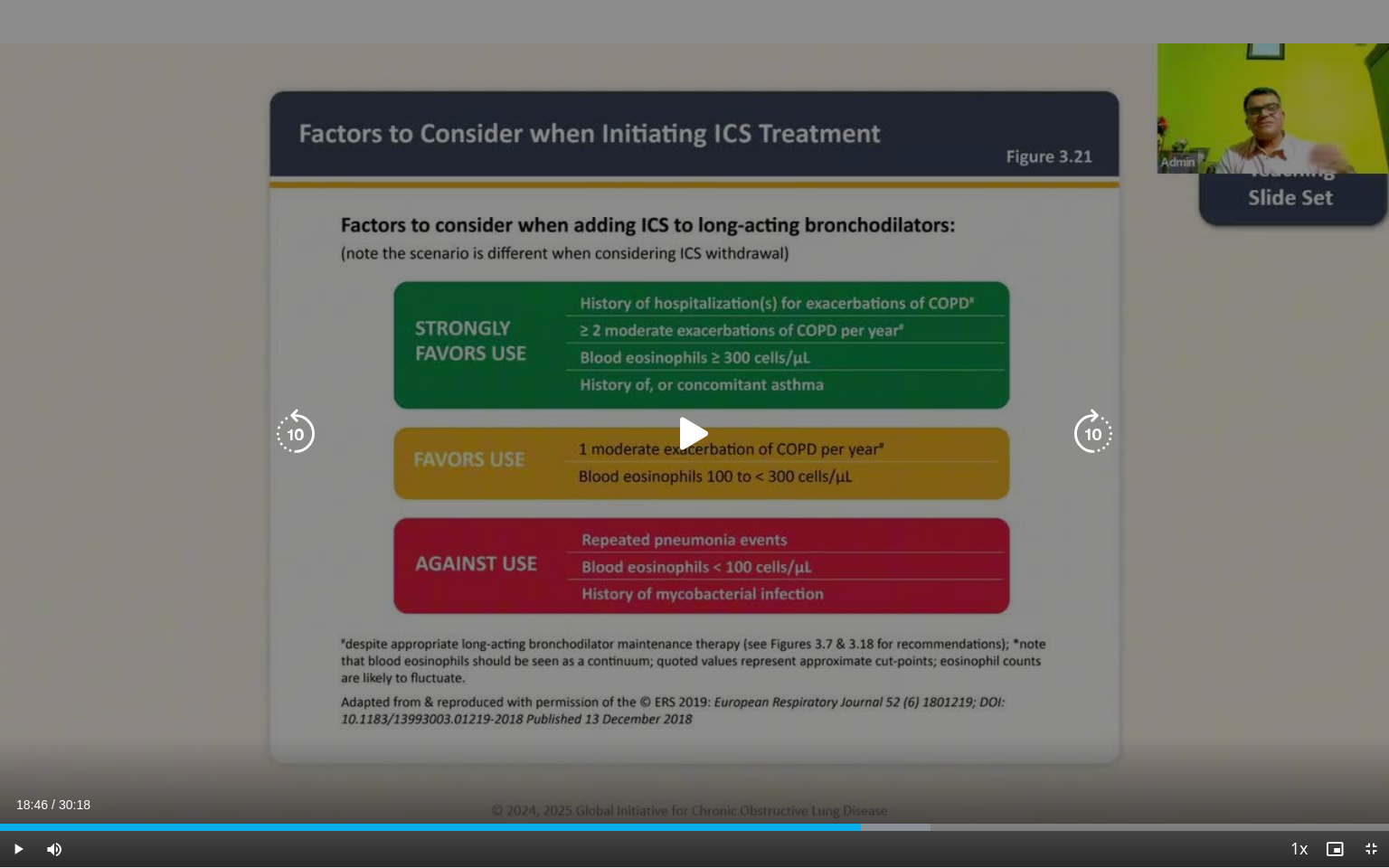 click at bounding box center (1093, 434) 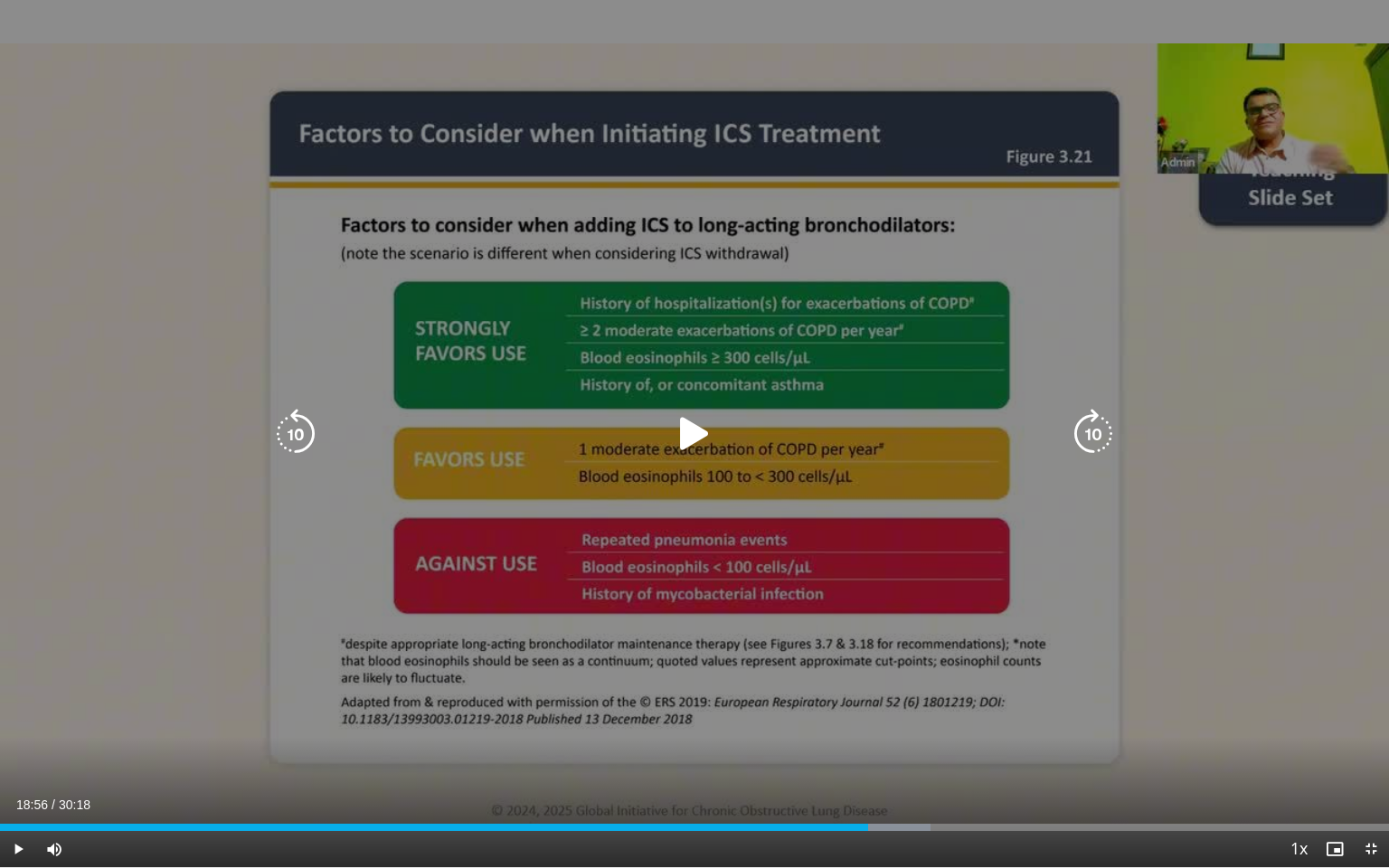 click at bounding box center (296, 434) 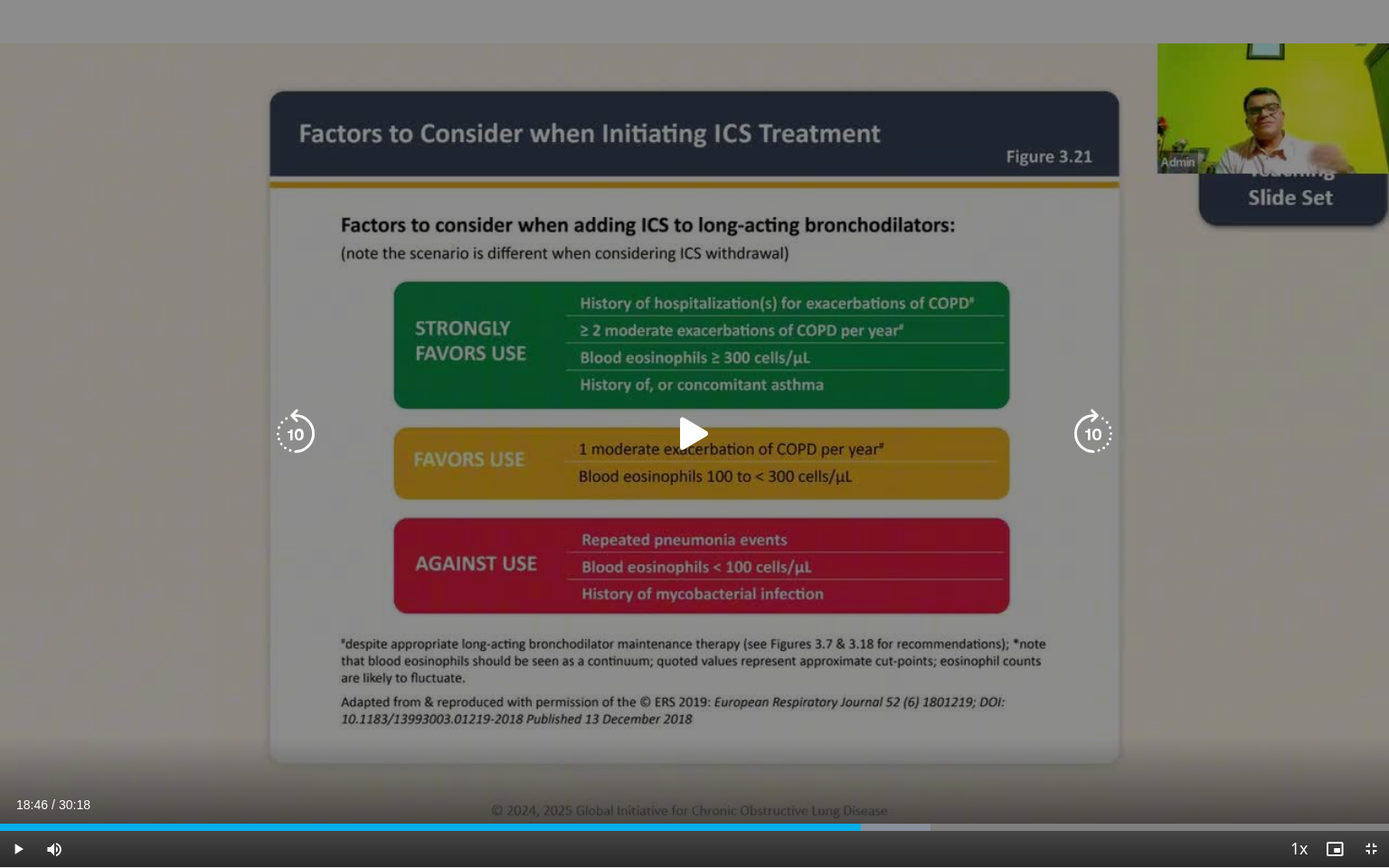 click at bounding box center (296, 434) 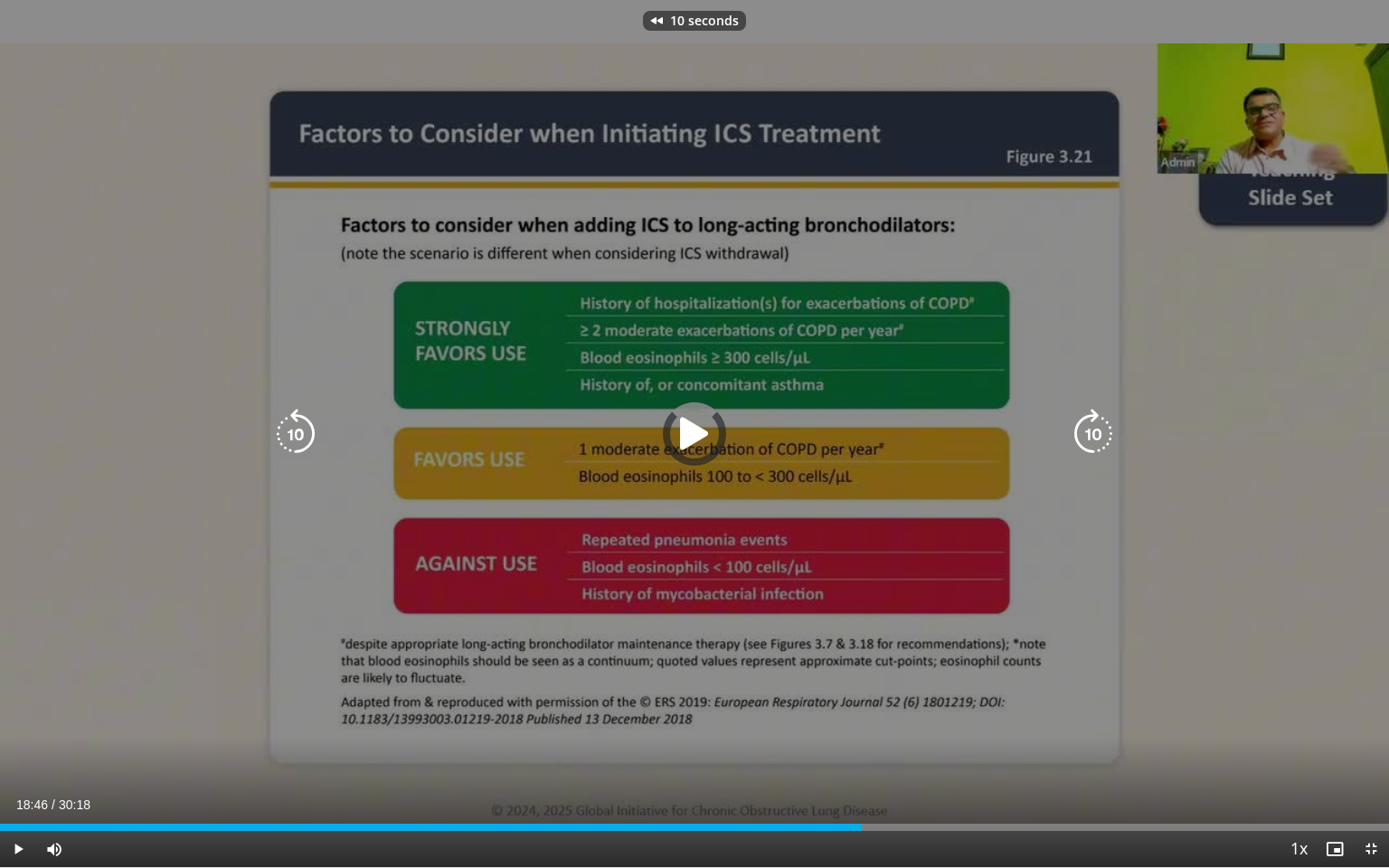 click at bounding box center [296, 434] 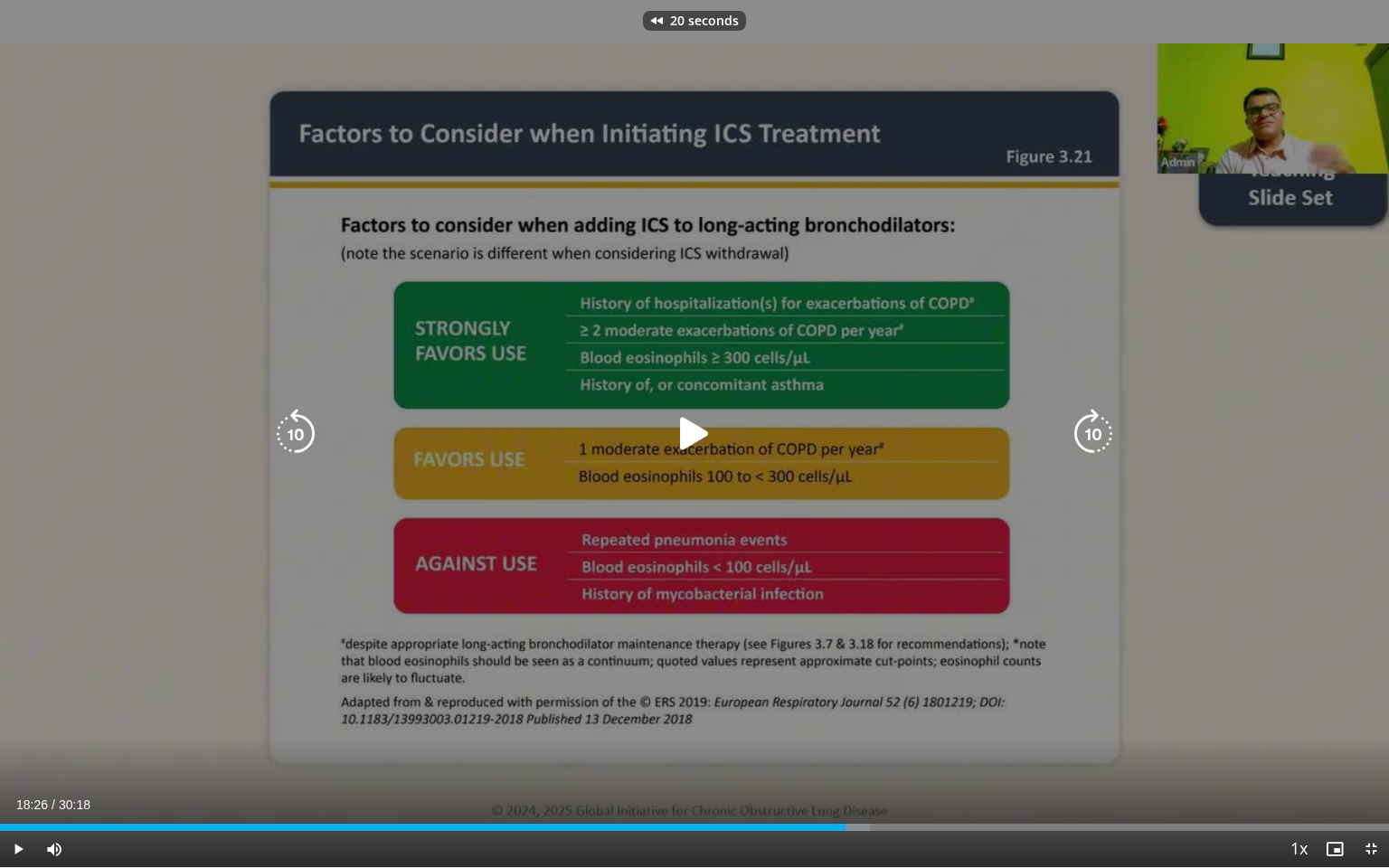 click at bounding box center [296, 434] 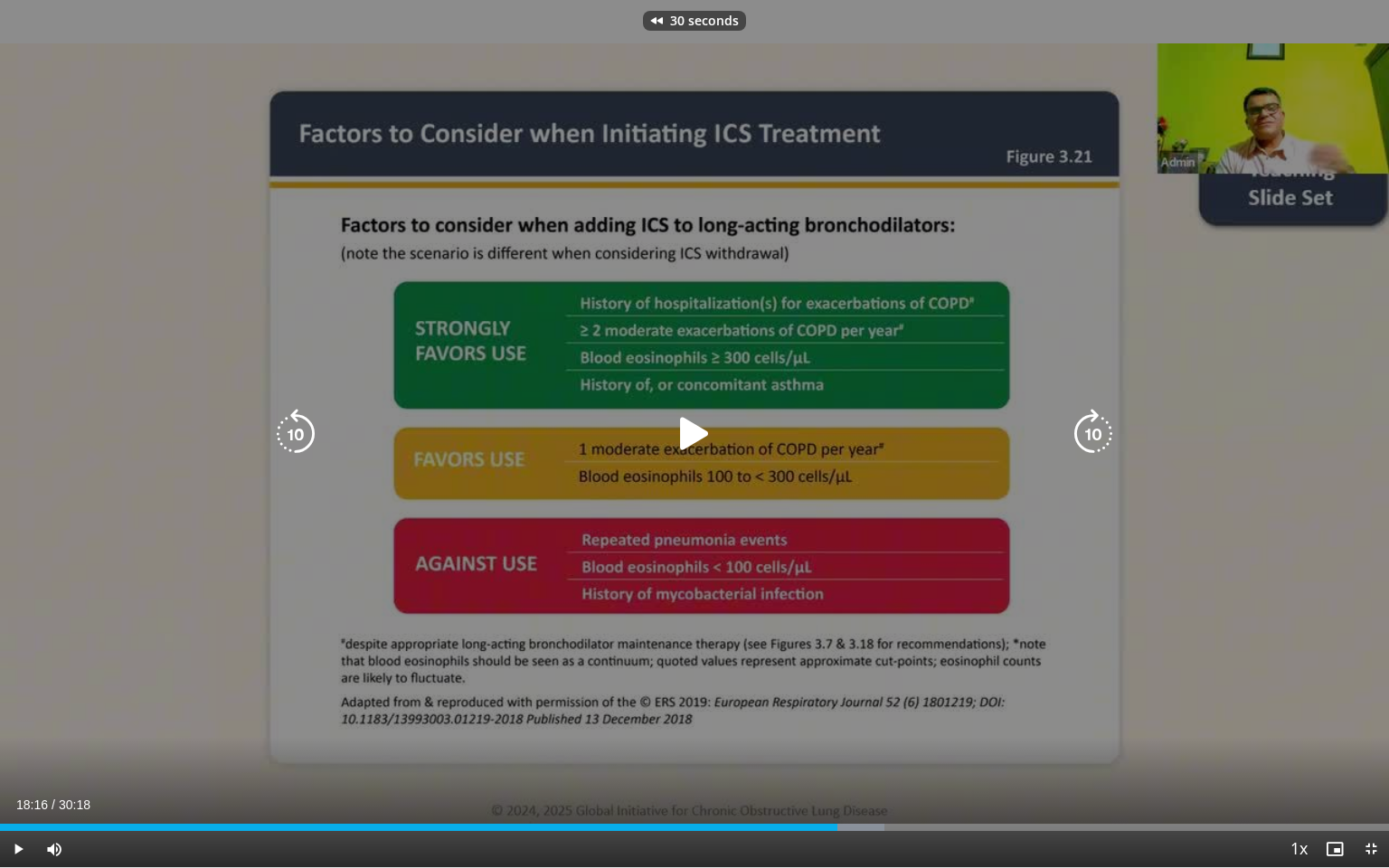 click at bounding box center [296, 434] 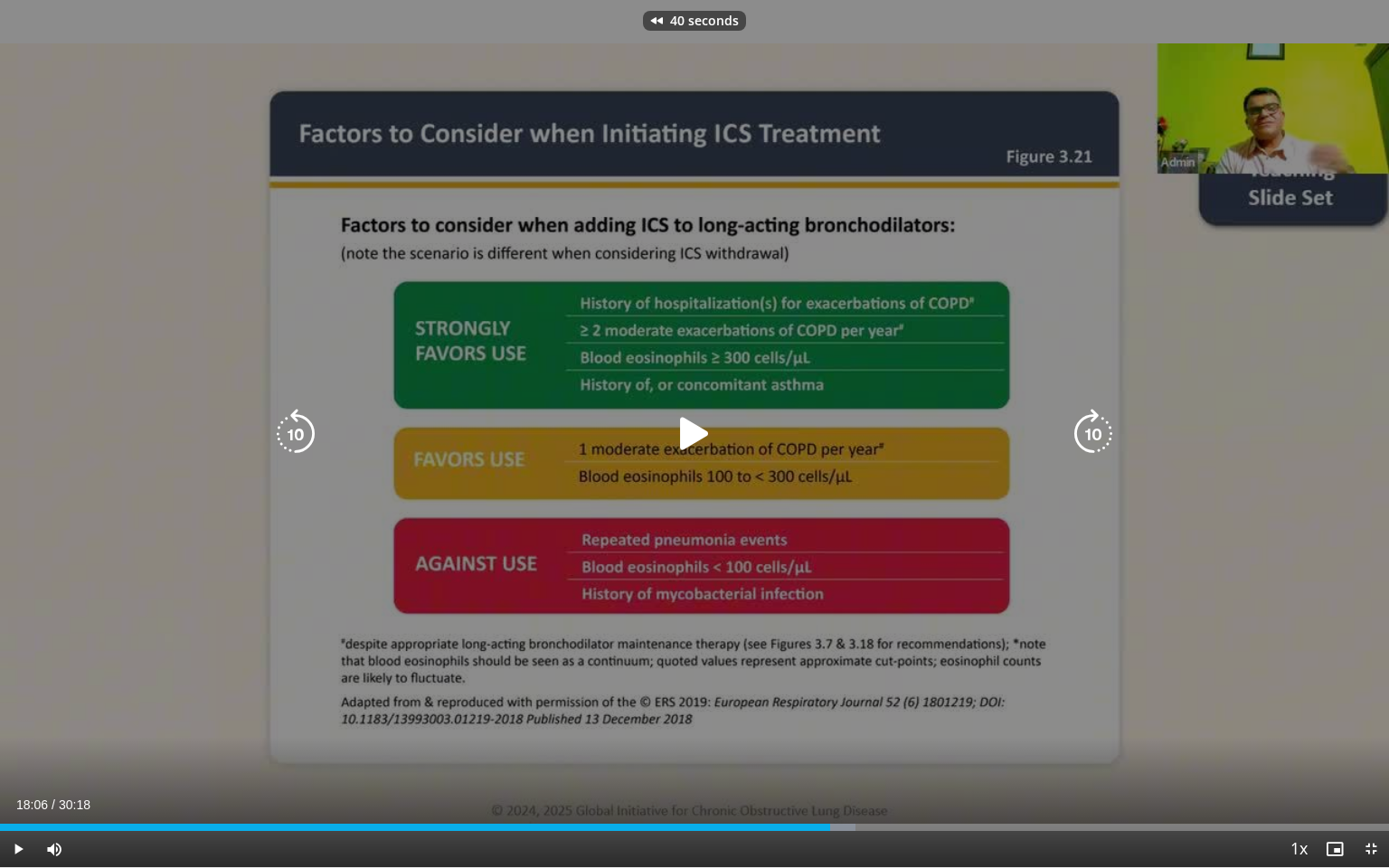 click at bounding box center (296, 434) 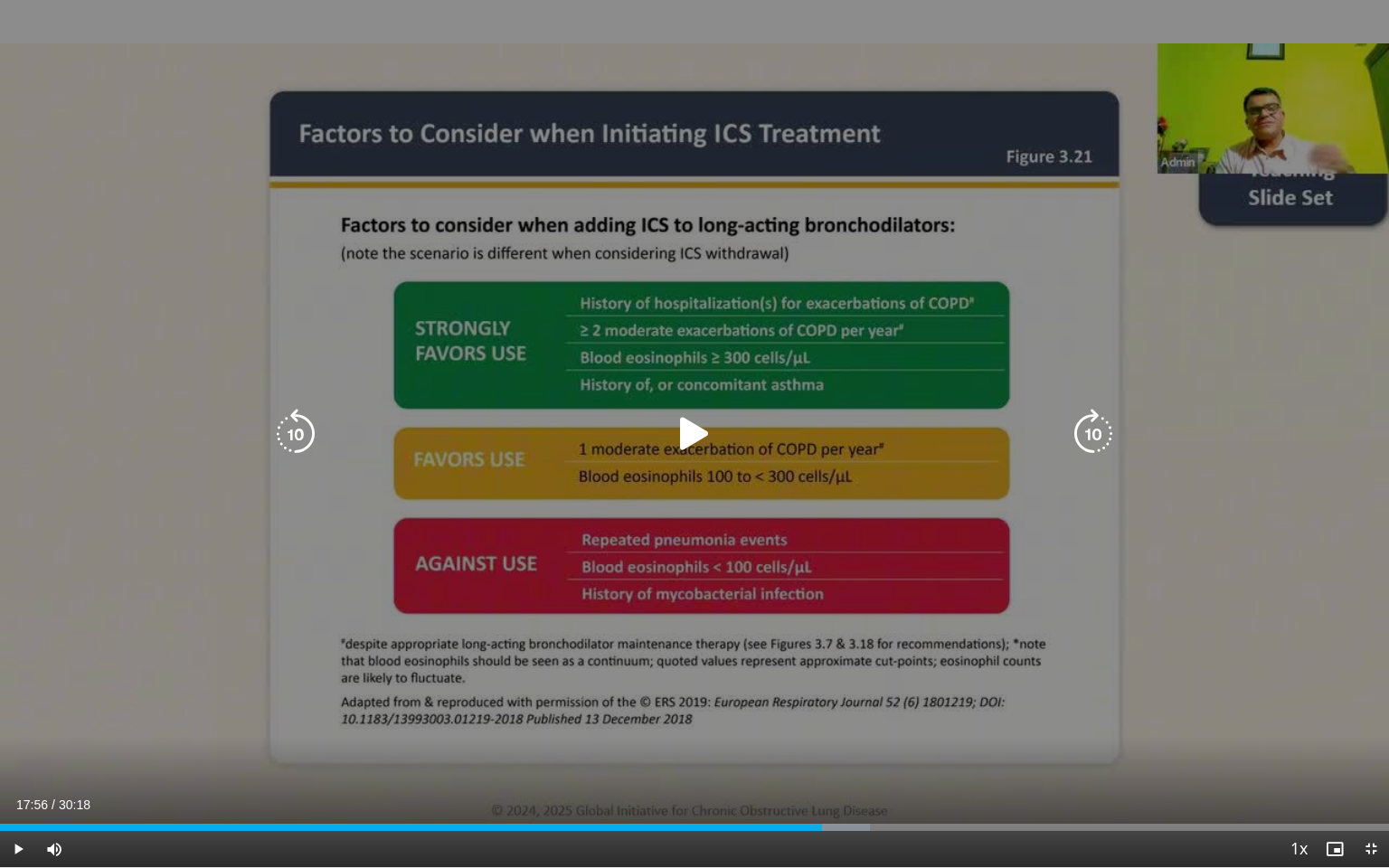 click at bounding box center [694, 434] 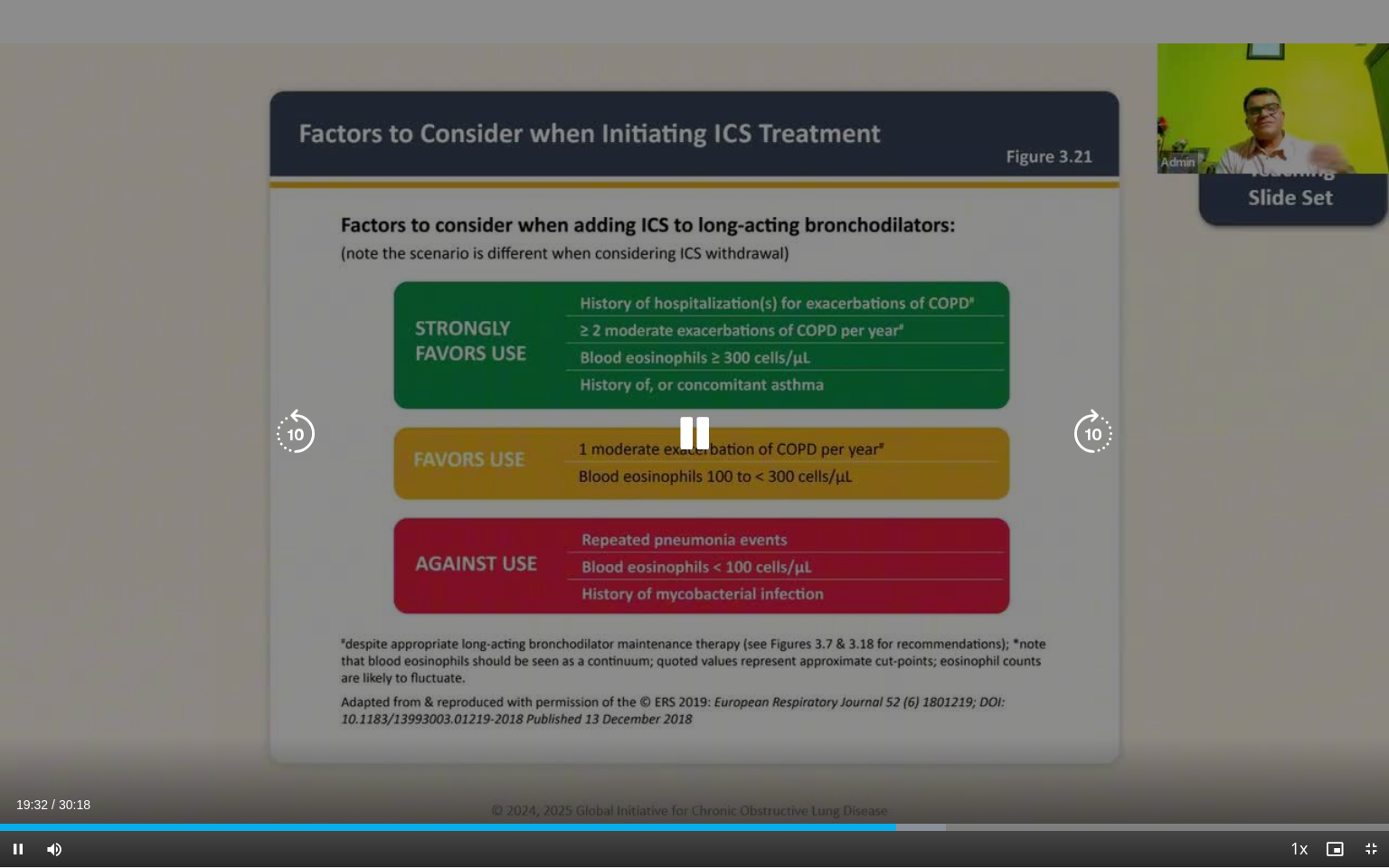 click at bounding box center [296, 434] 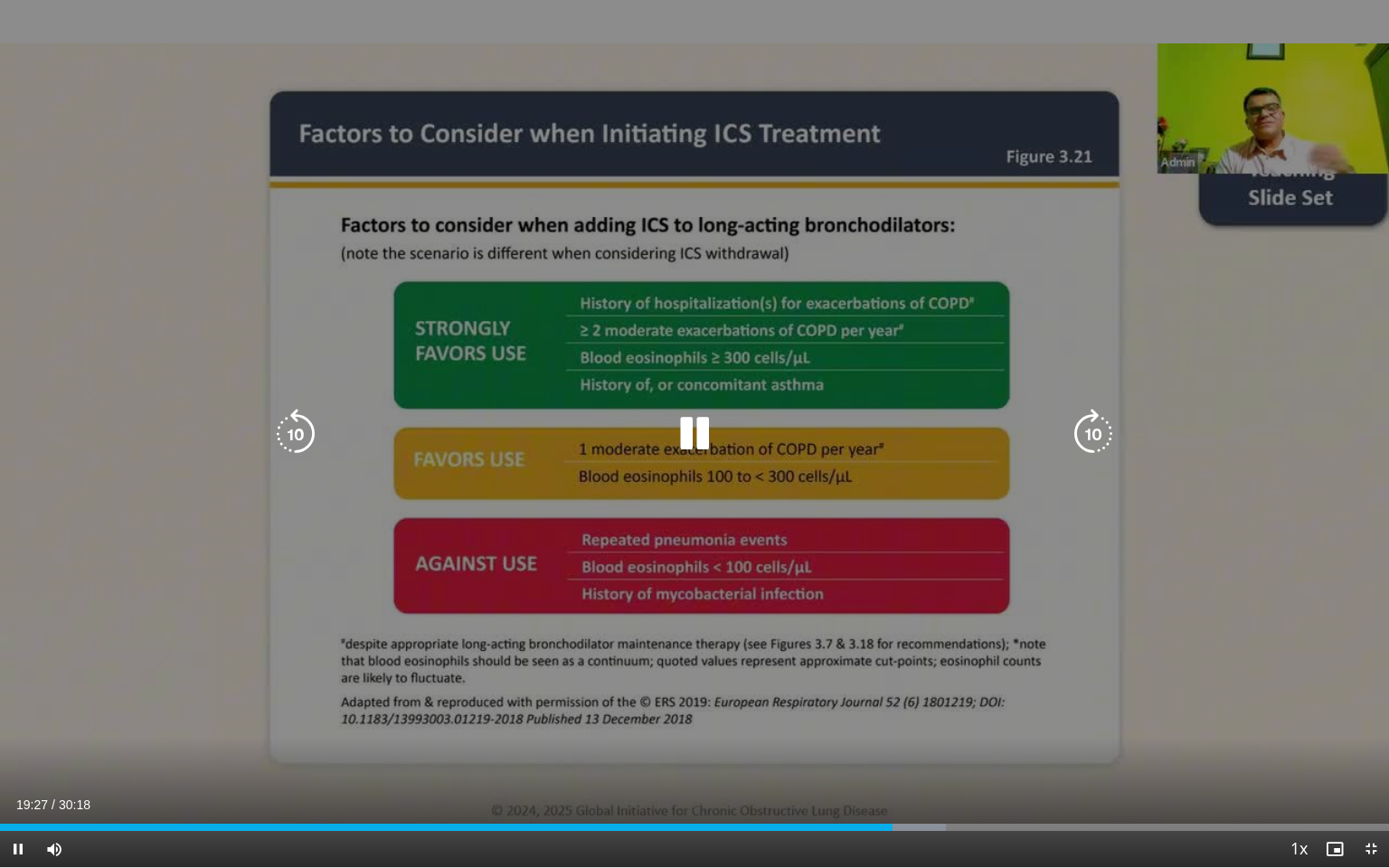 click at bounding box center (694, 434) 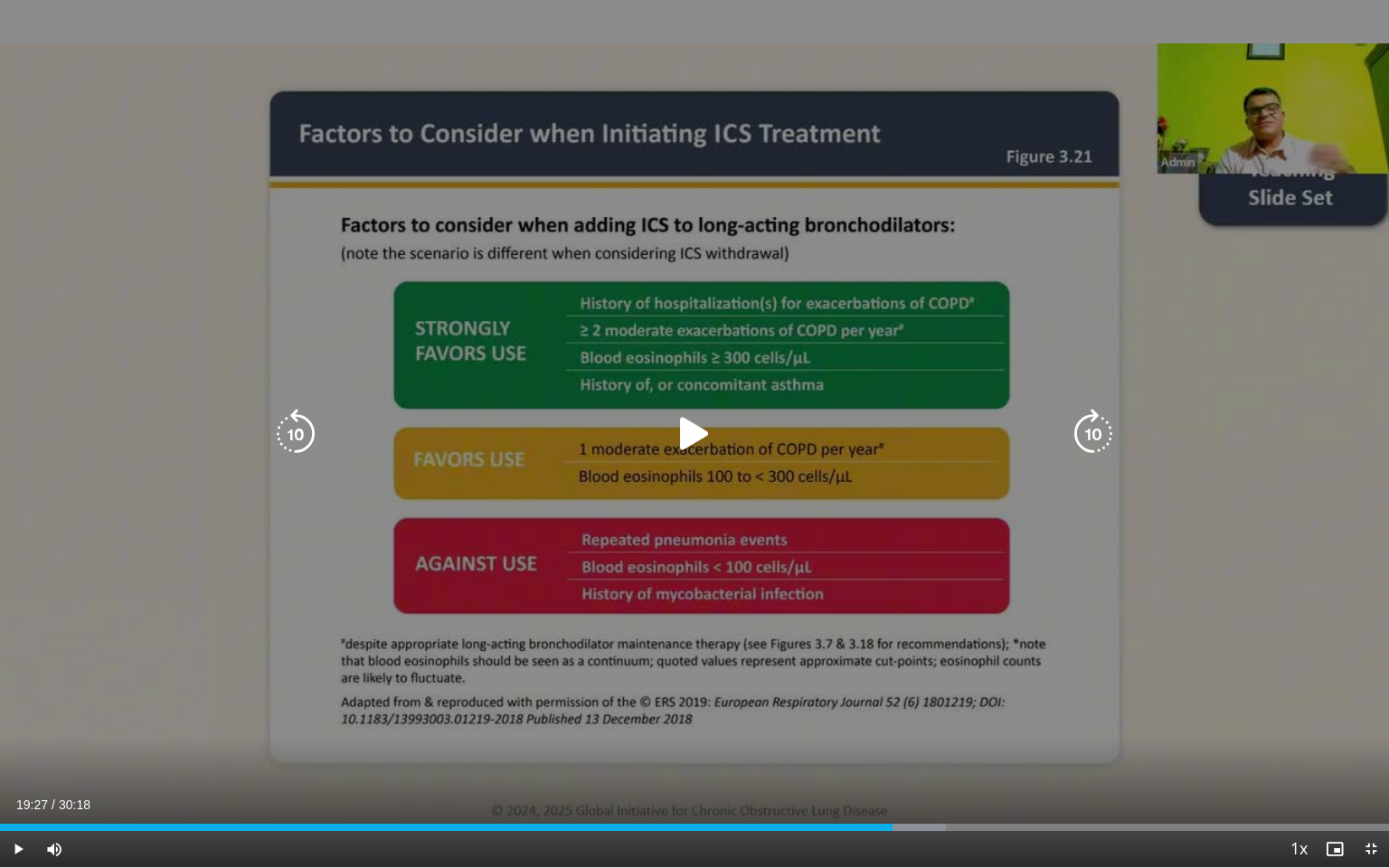 click at bounding box center [694, 434] 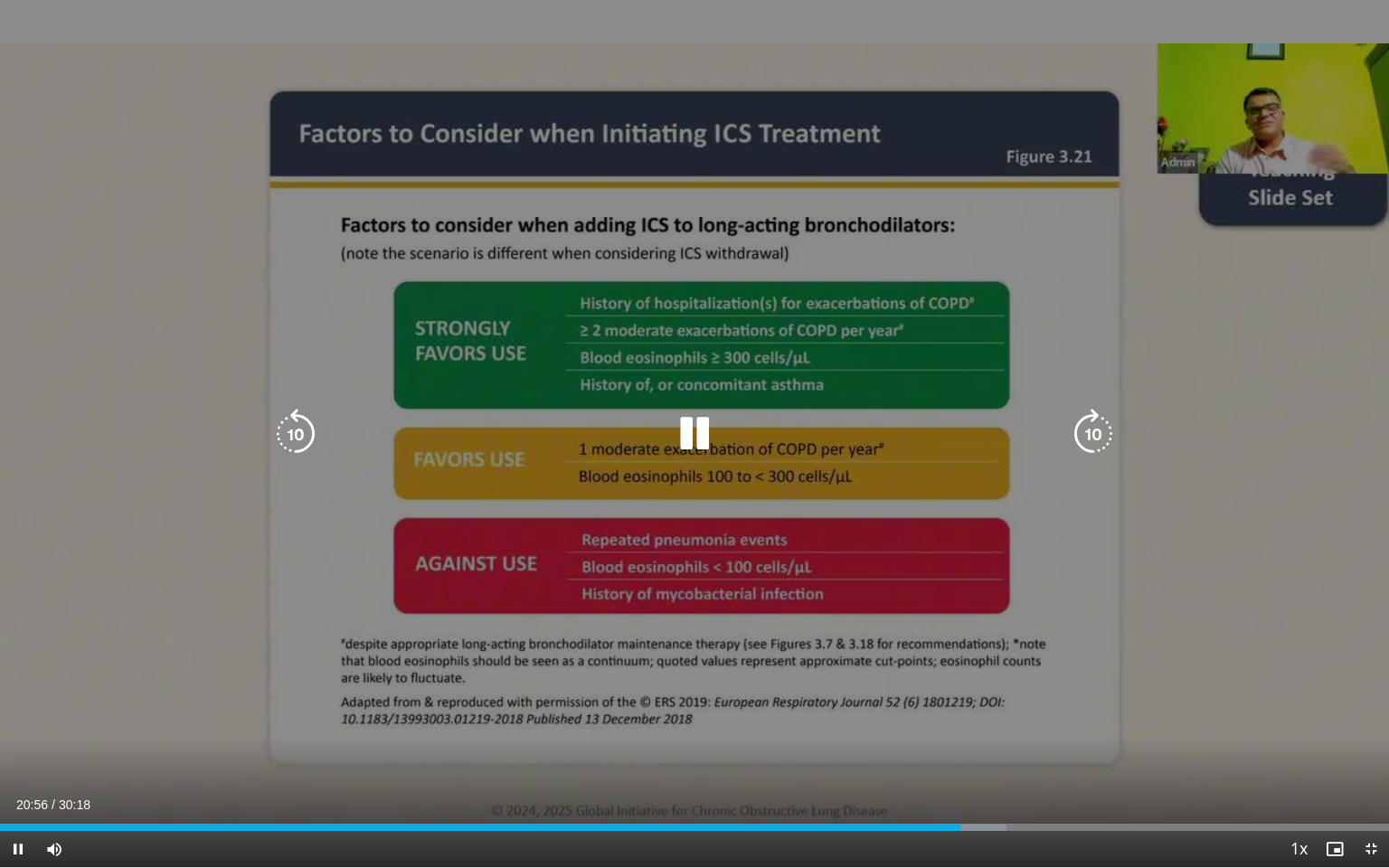 click at bounding box center (694, 434) 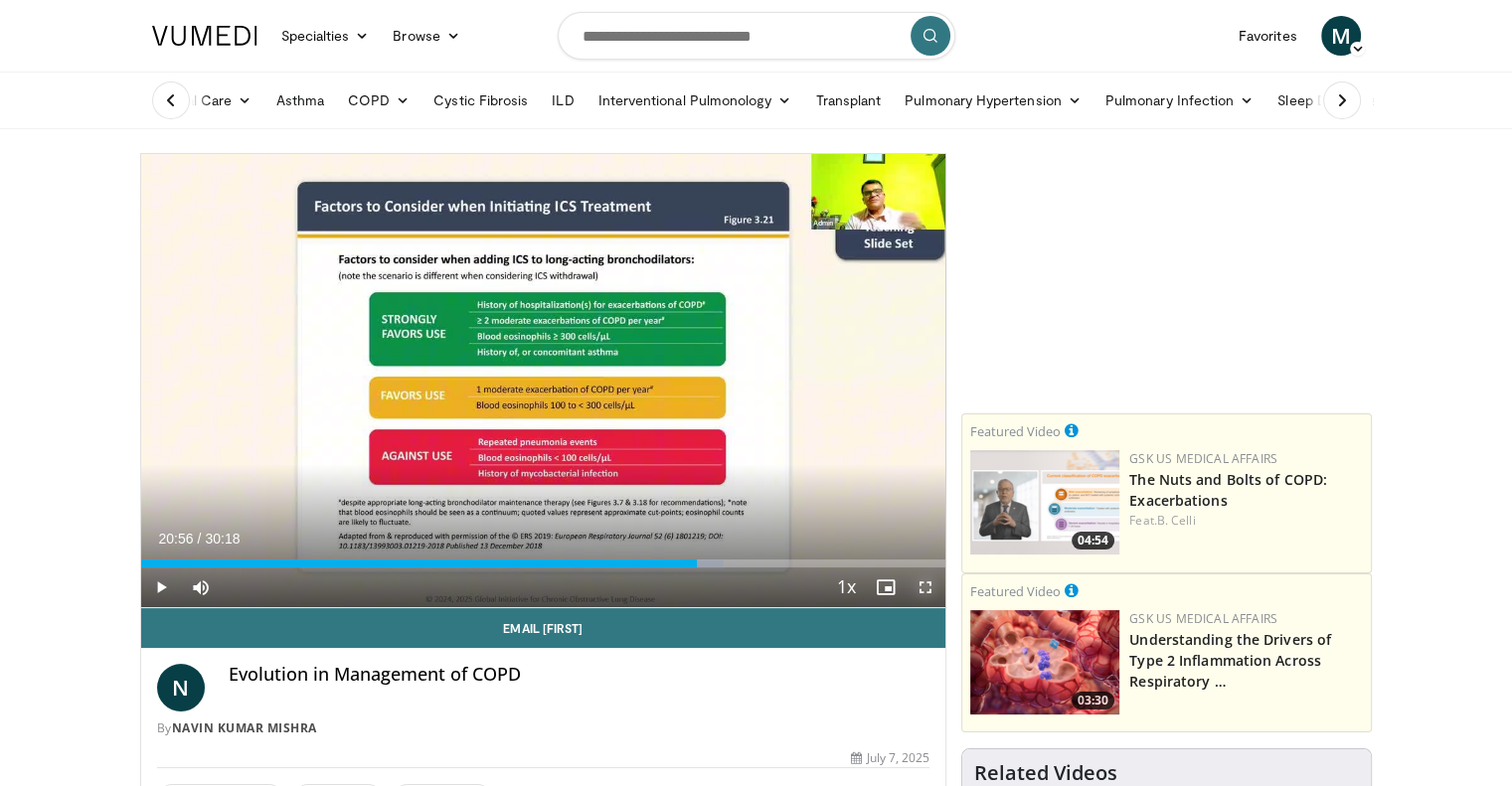 click at bounding box center (925, 587) 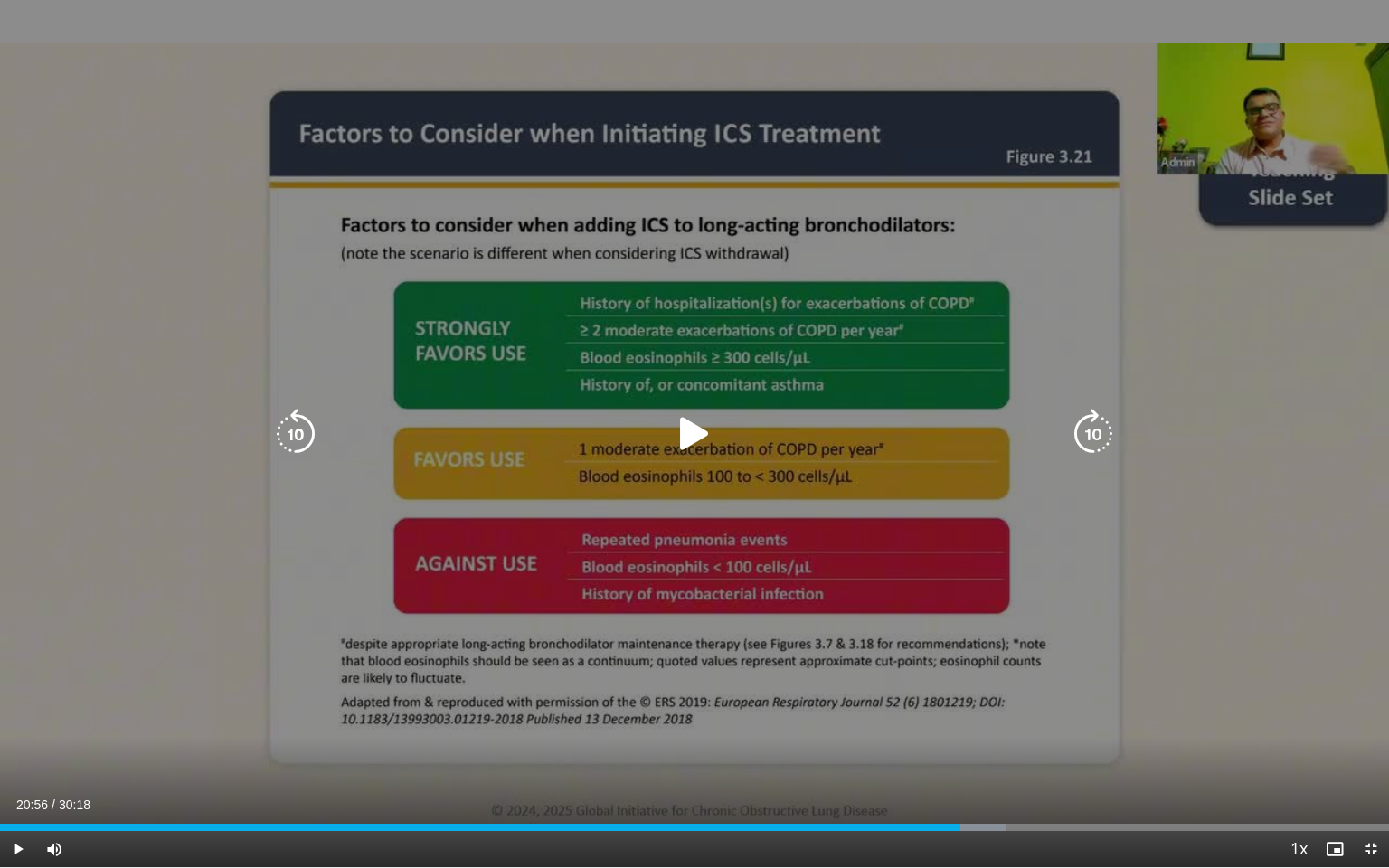 click at bounding box center (296, 434) 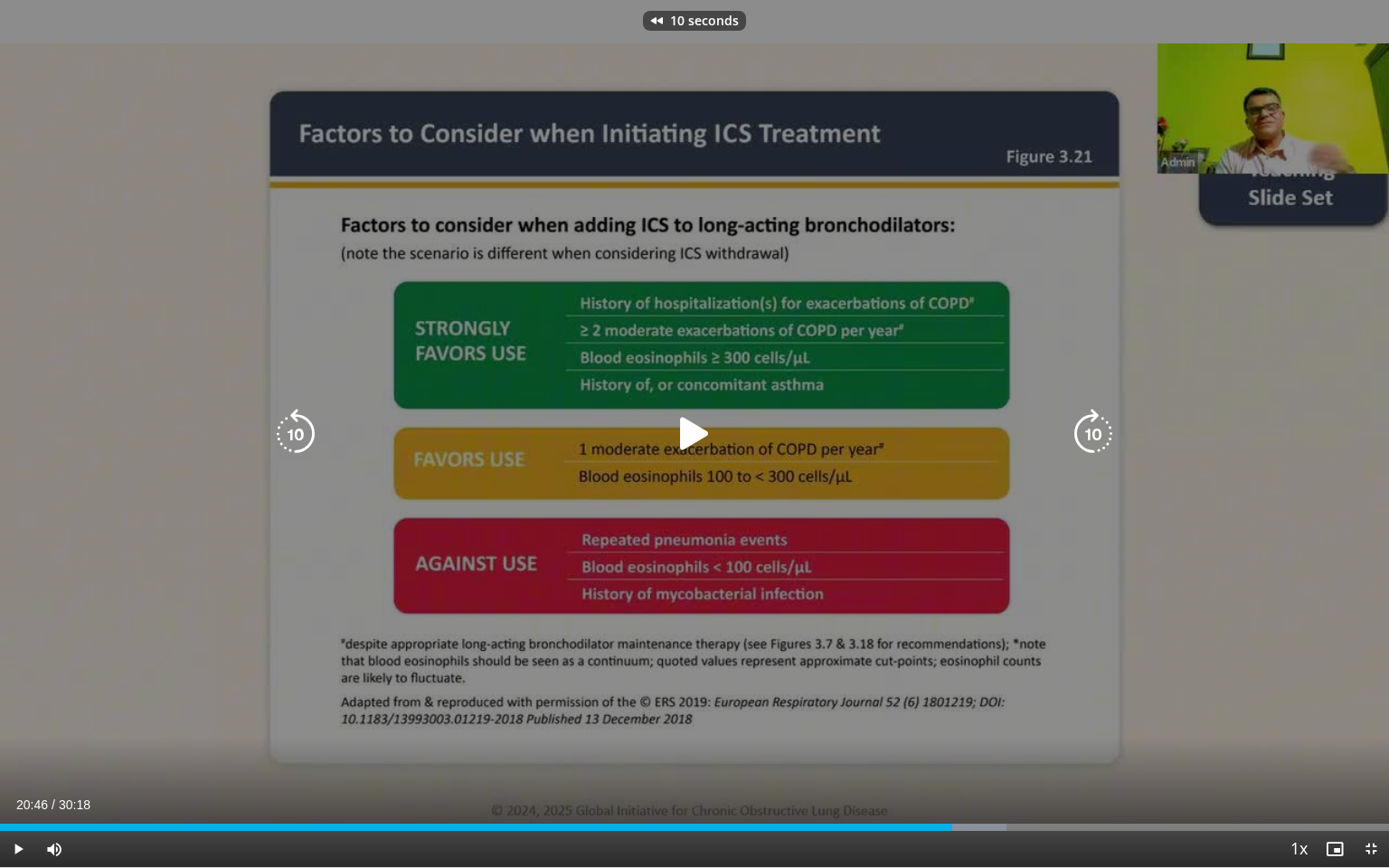 click at bounding box center [296, 434] 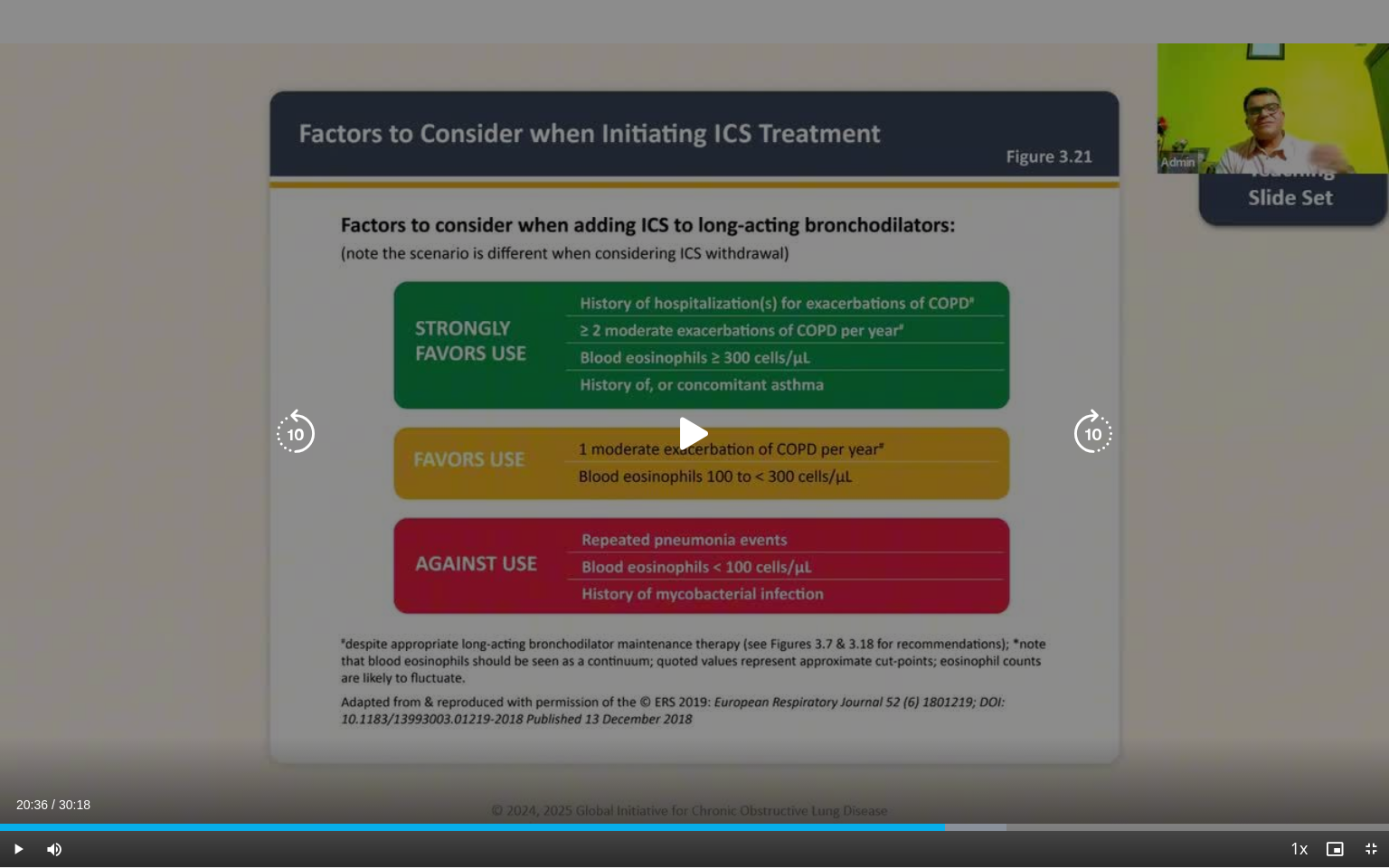 click at bounding box center (296, 434) 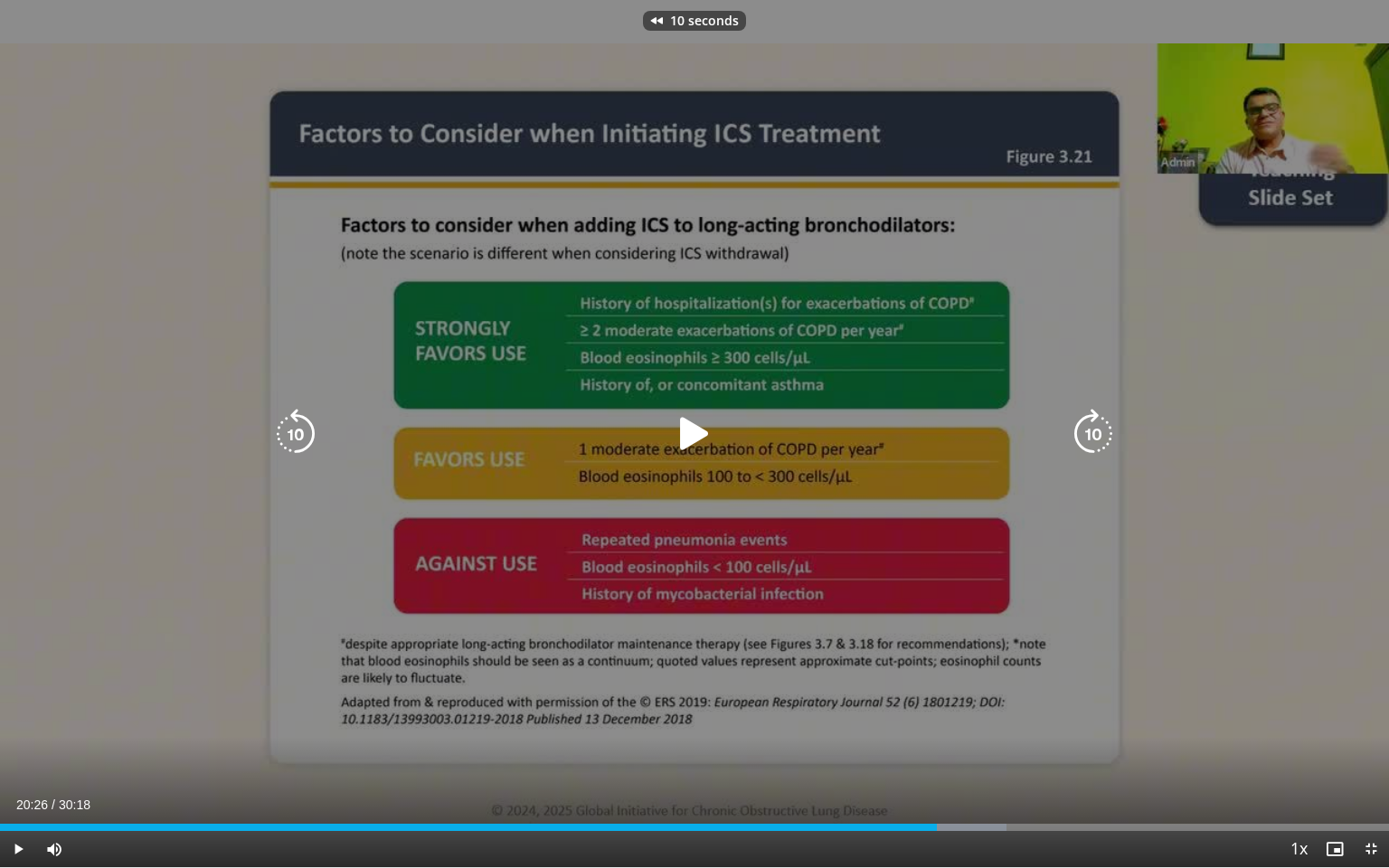 click at bounding box center [694, 434] 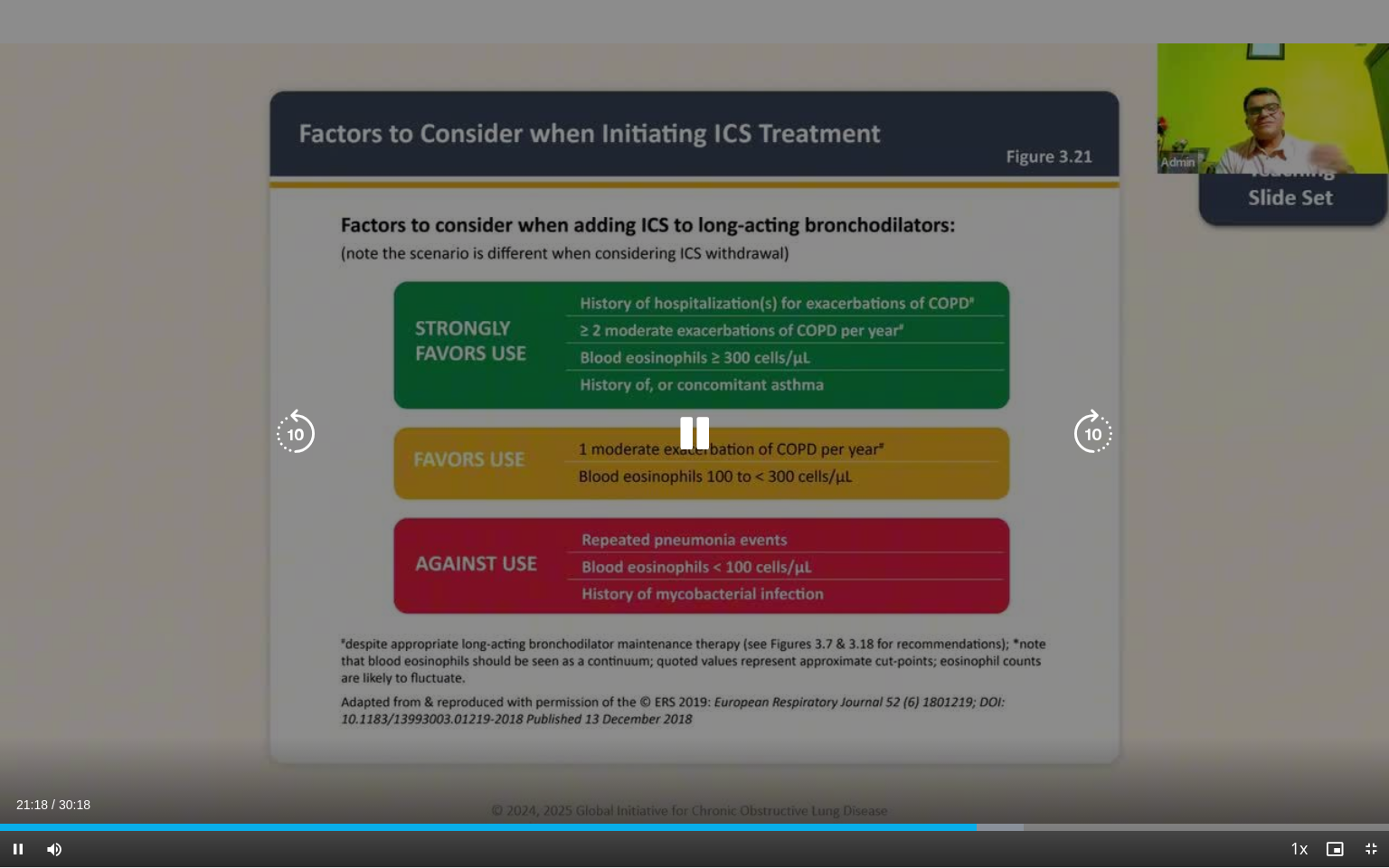 click at bounding box center (296, 434) 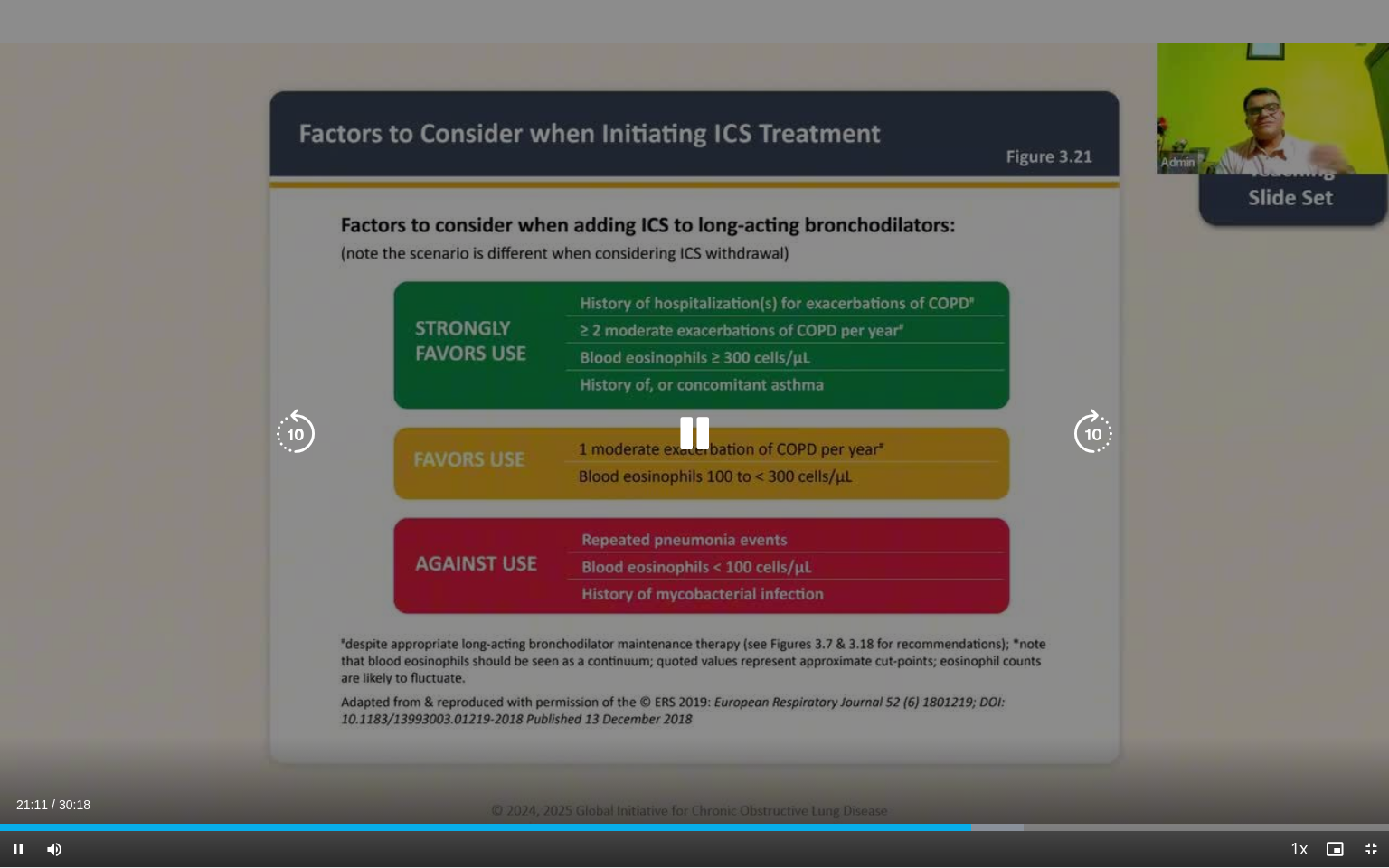 click at bounding box center (694, 434) 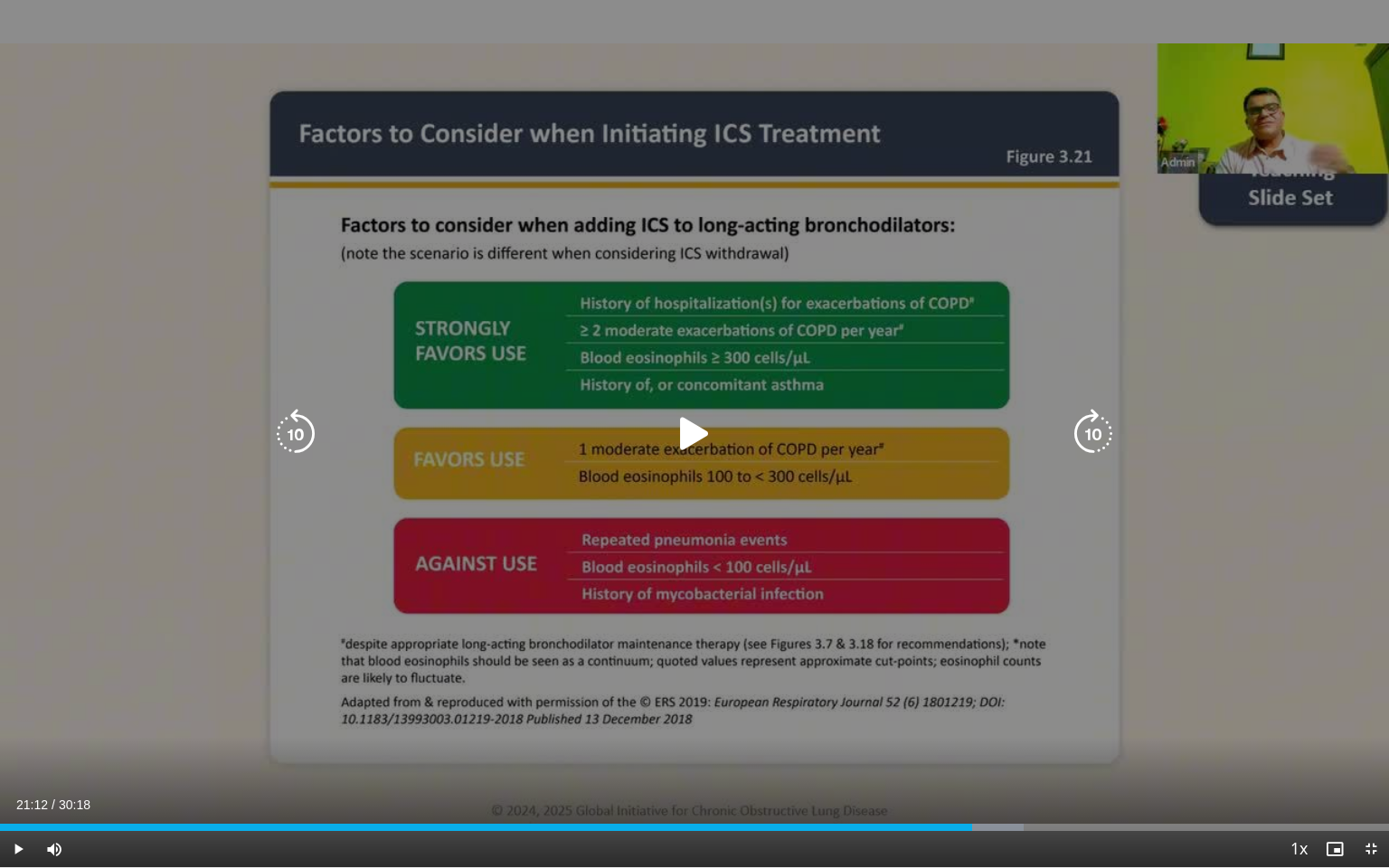 click at bounding box center [694, 434] 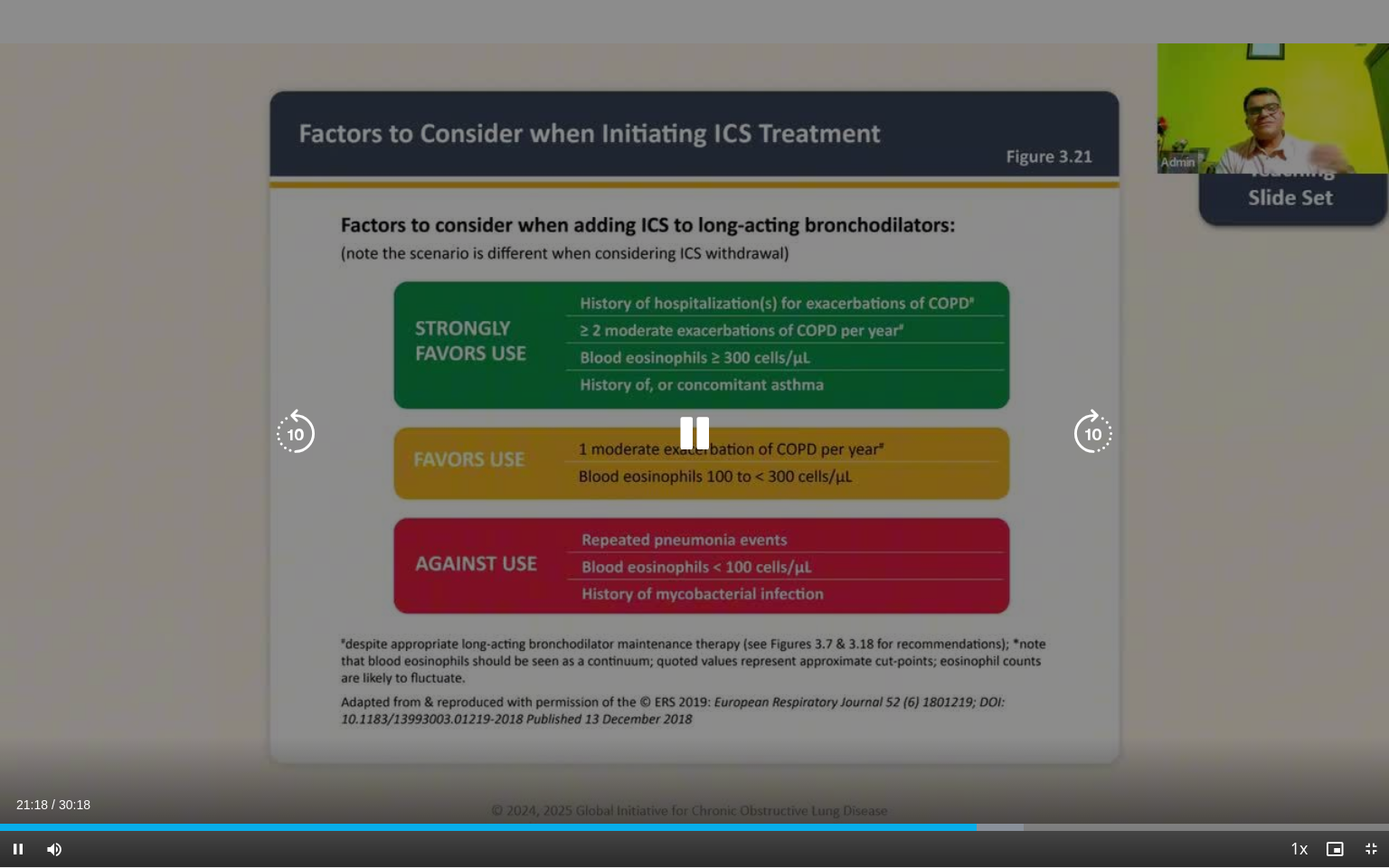 click at bounding box center (296, 434) 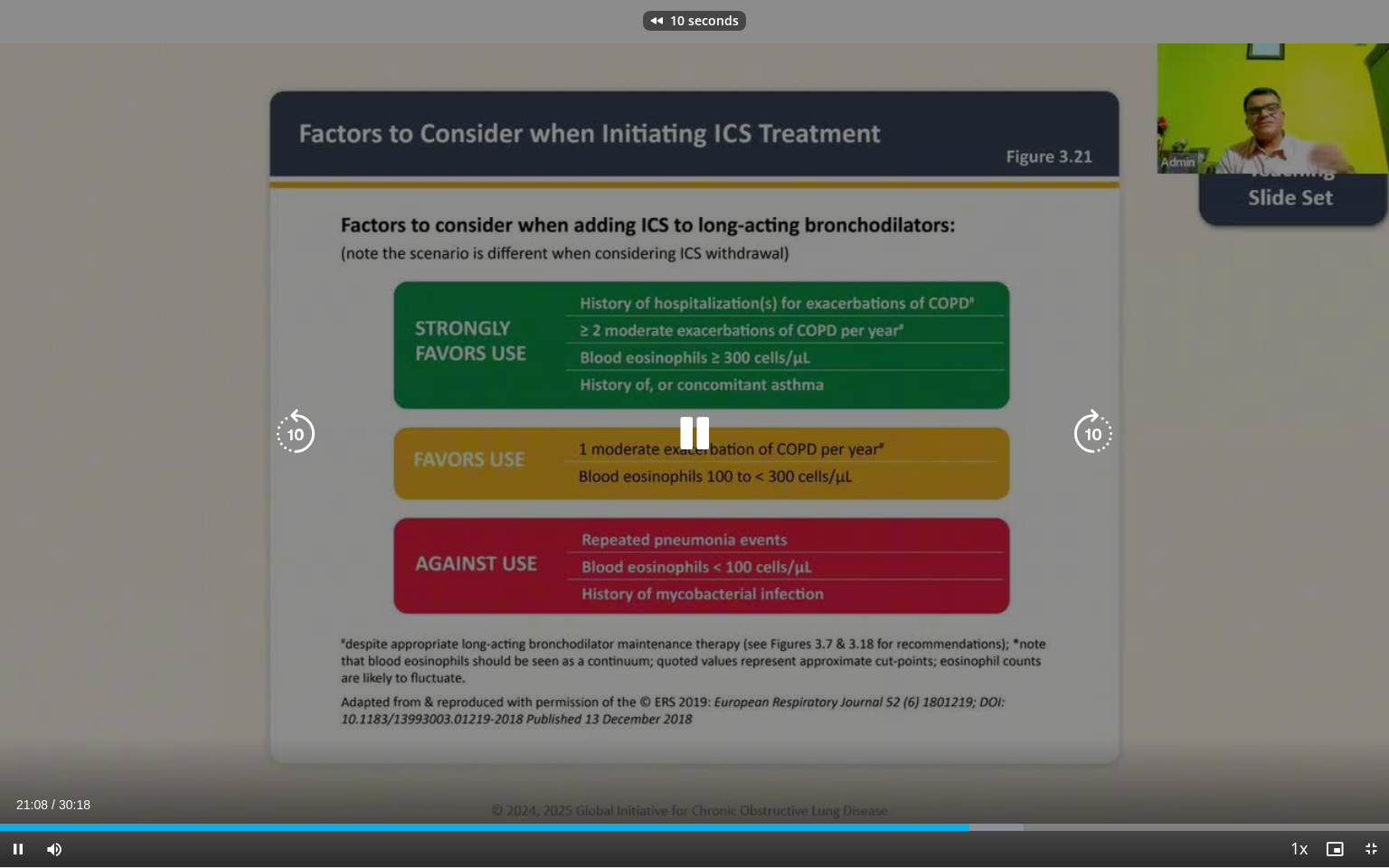 click at bounding box center (296, 434) 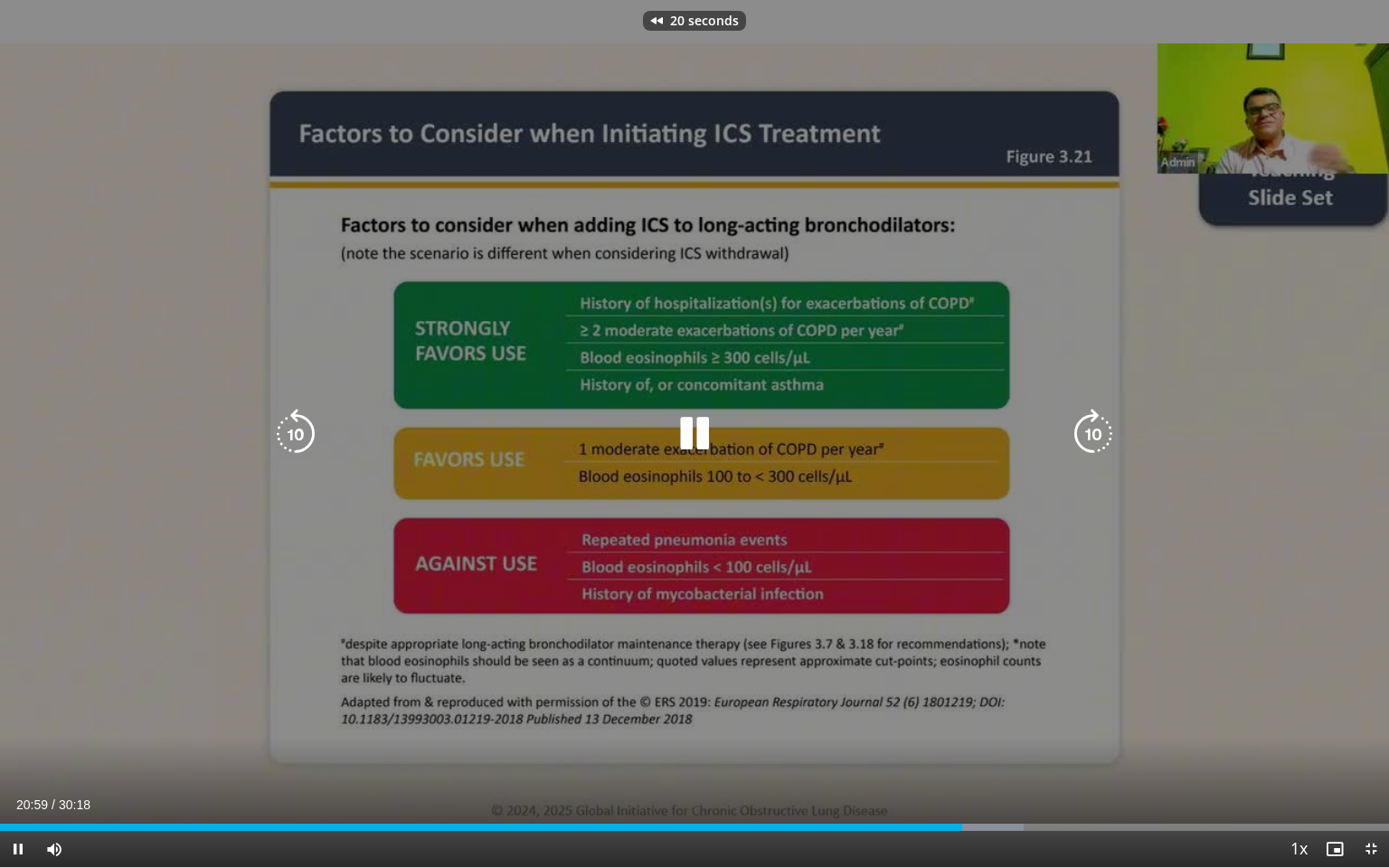 click at bounding box center [296, 434] 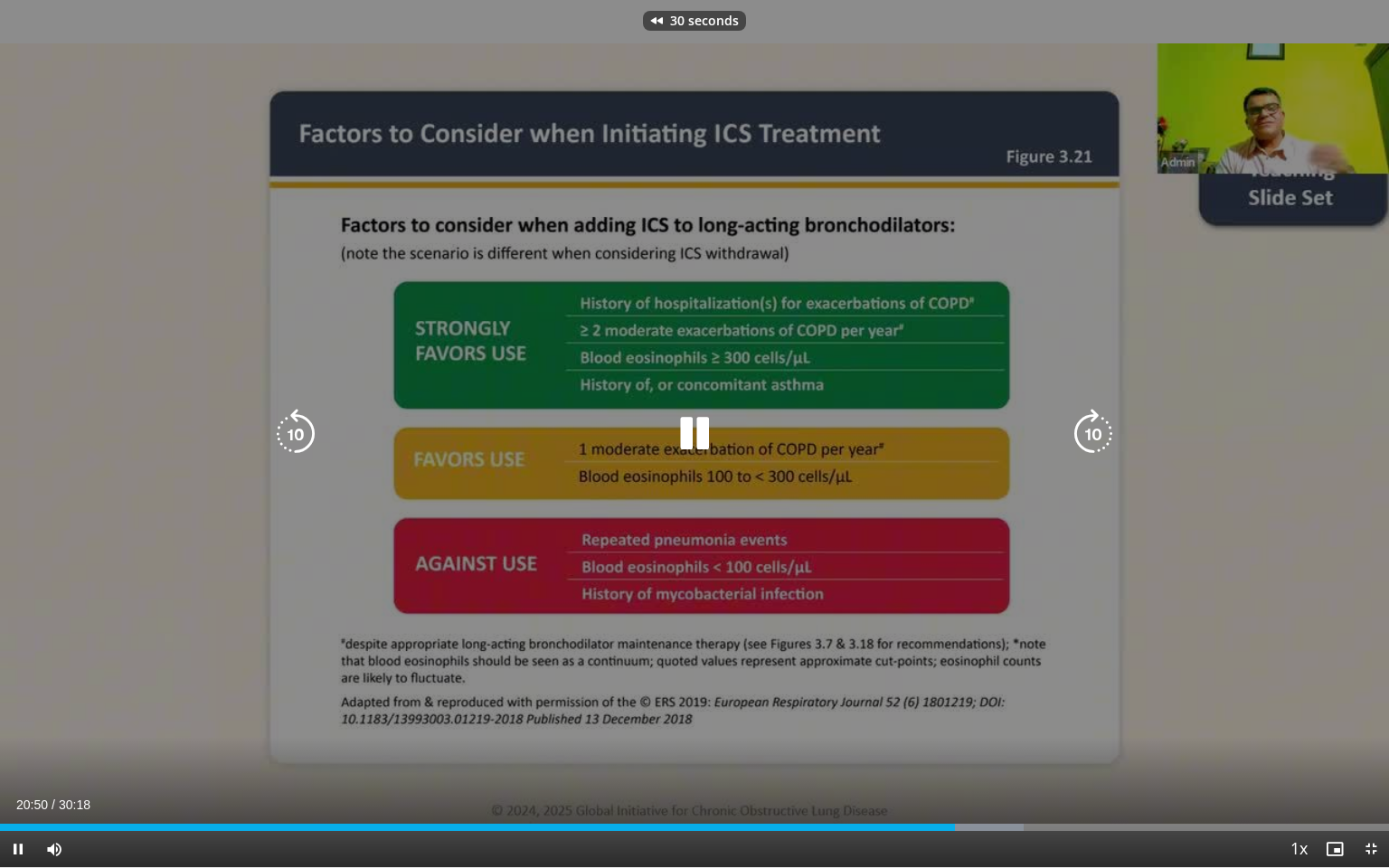 click at bounding box center (296, 434) 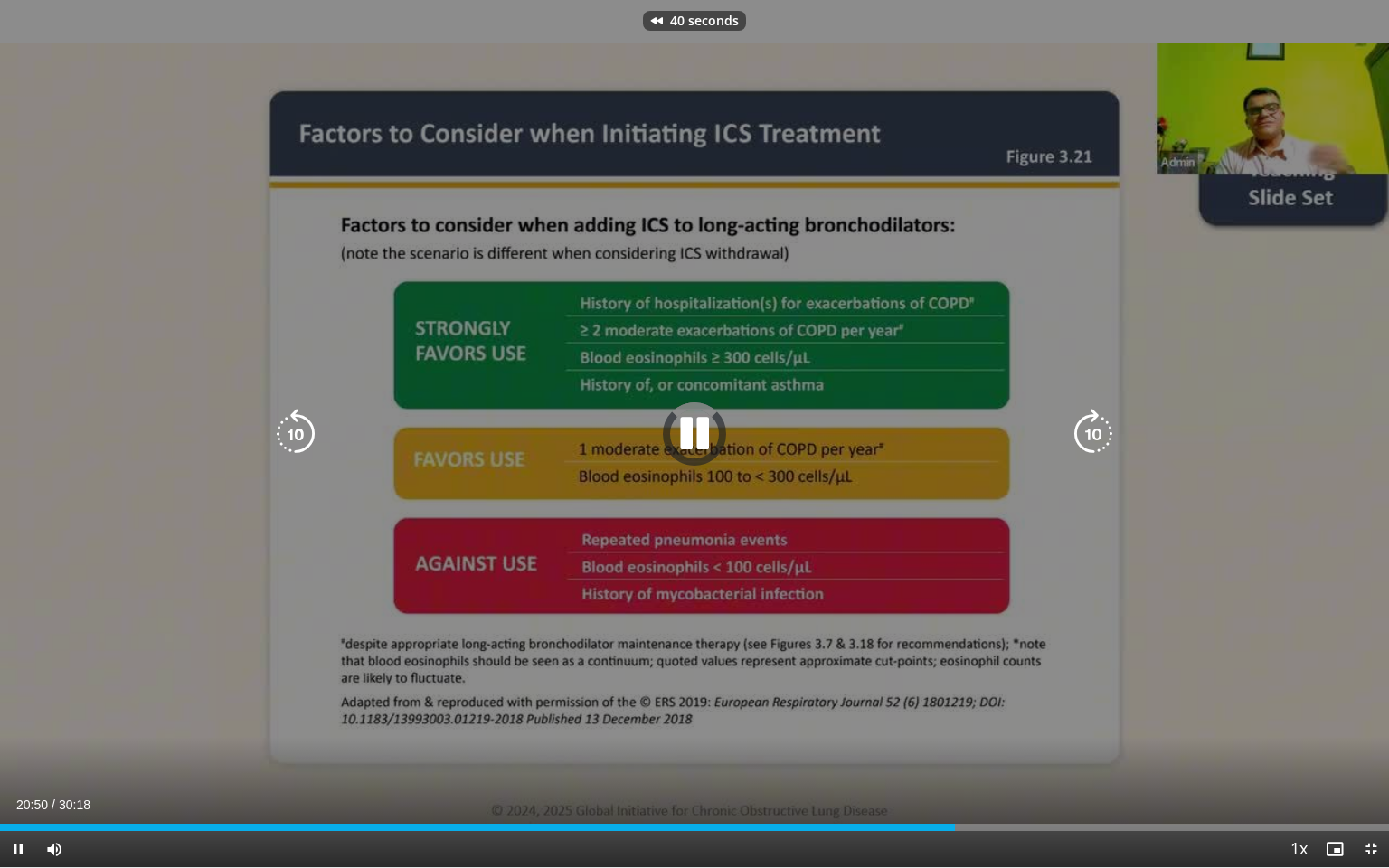 click at bounding box center (296, 434) 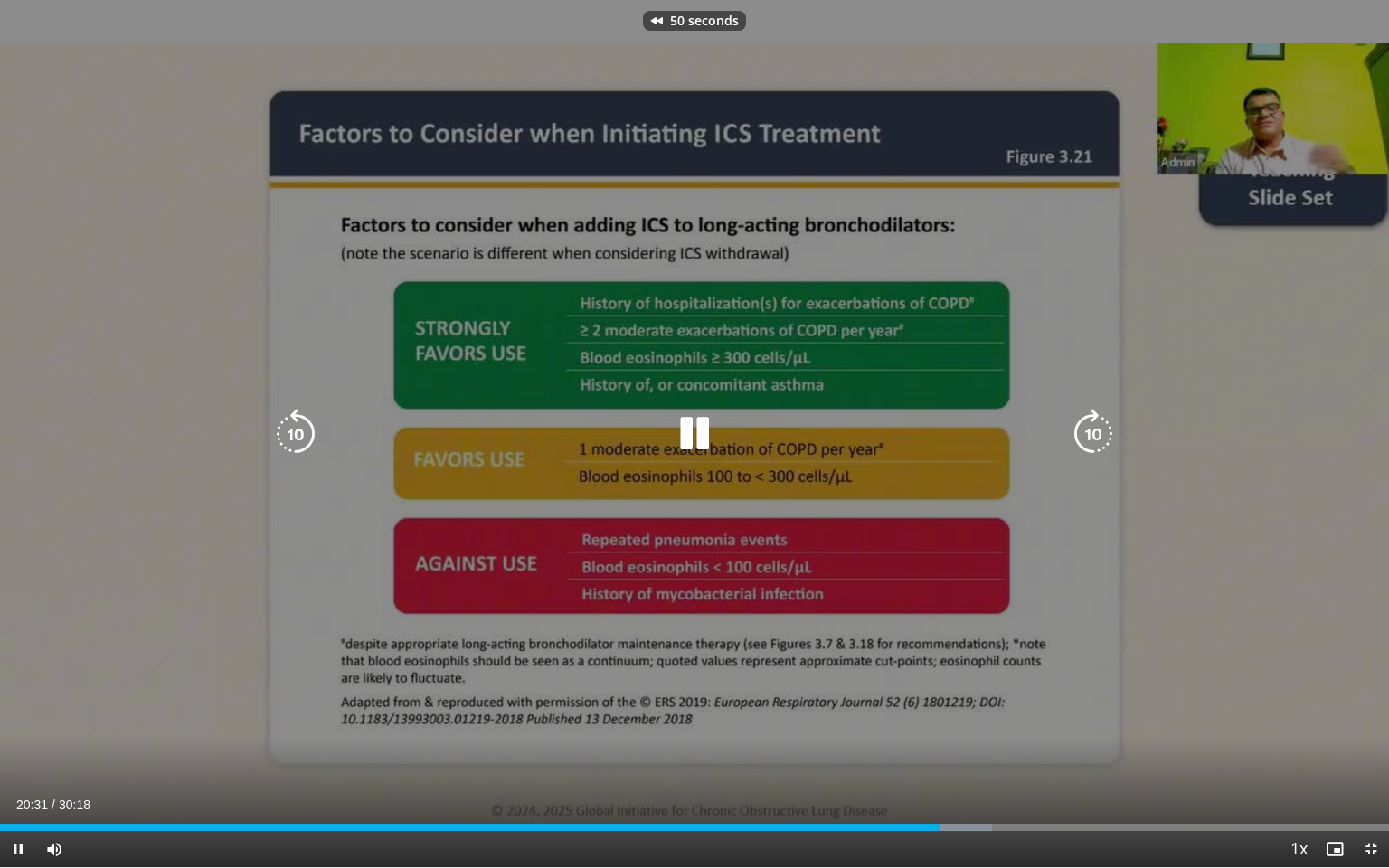 click at bounding box center [296, 434] 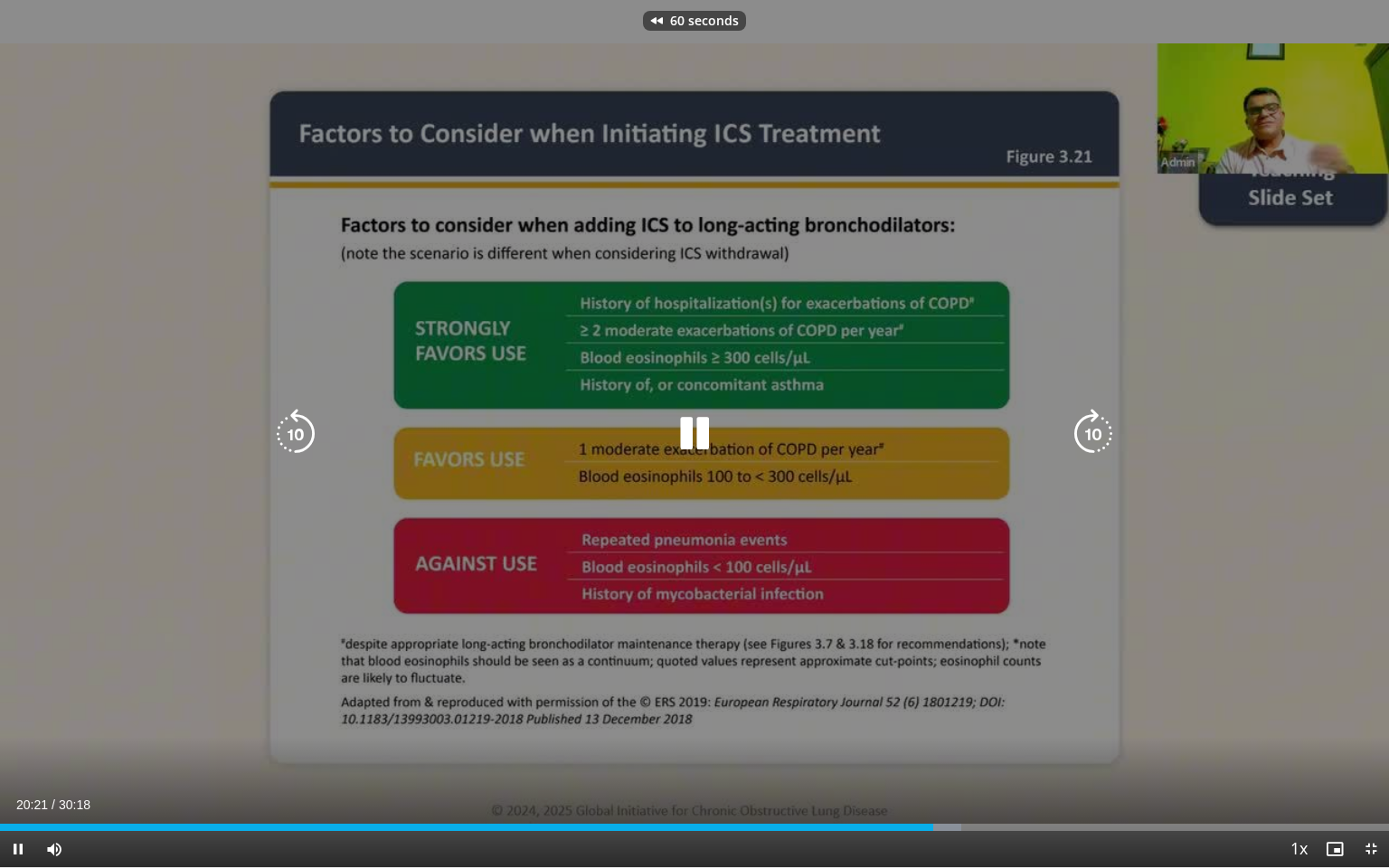 click at bounding box center (296, 434) 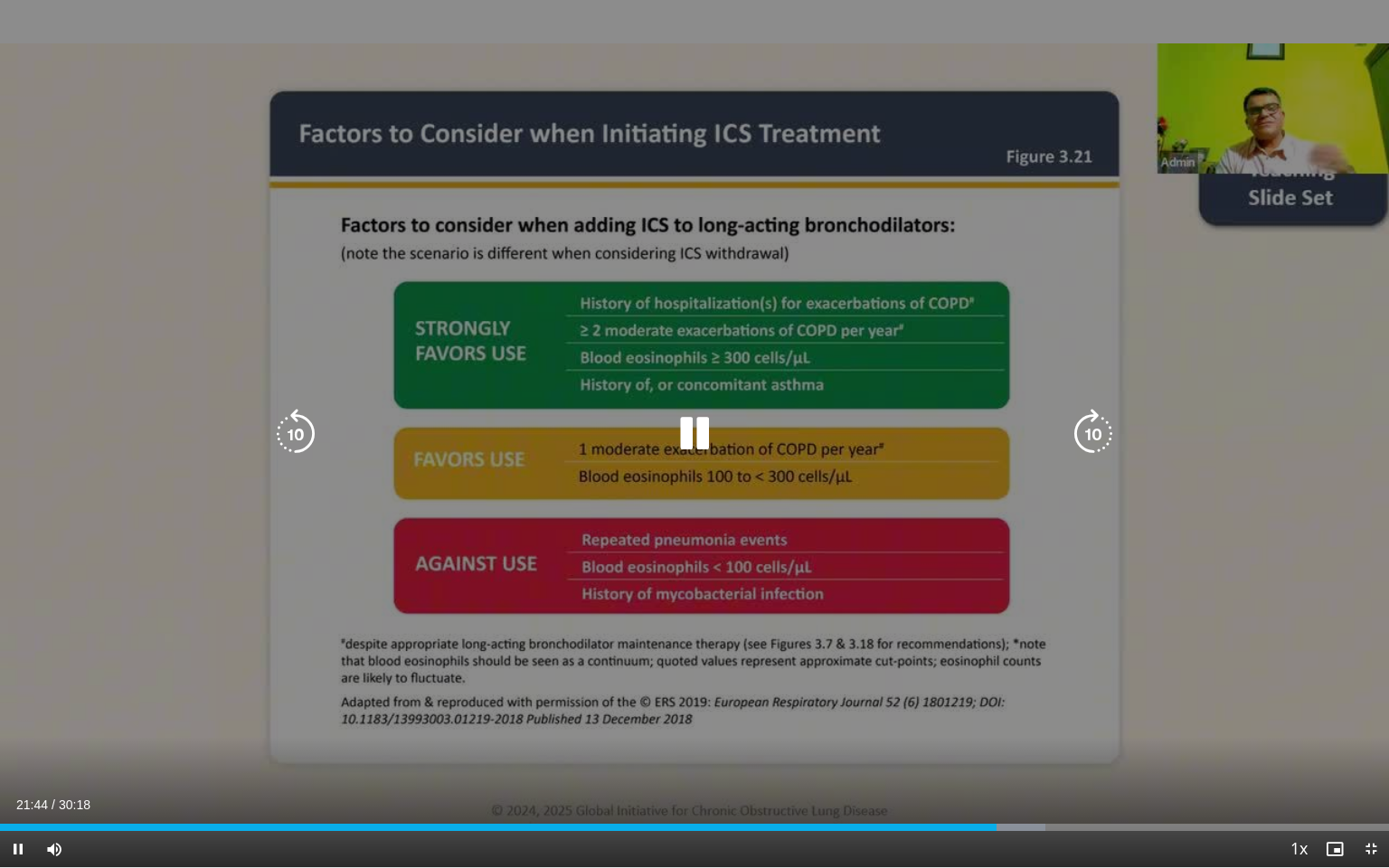 click at bounding box center [296, 434] 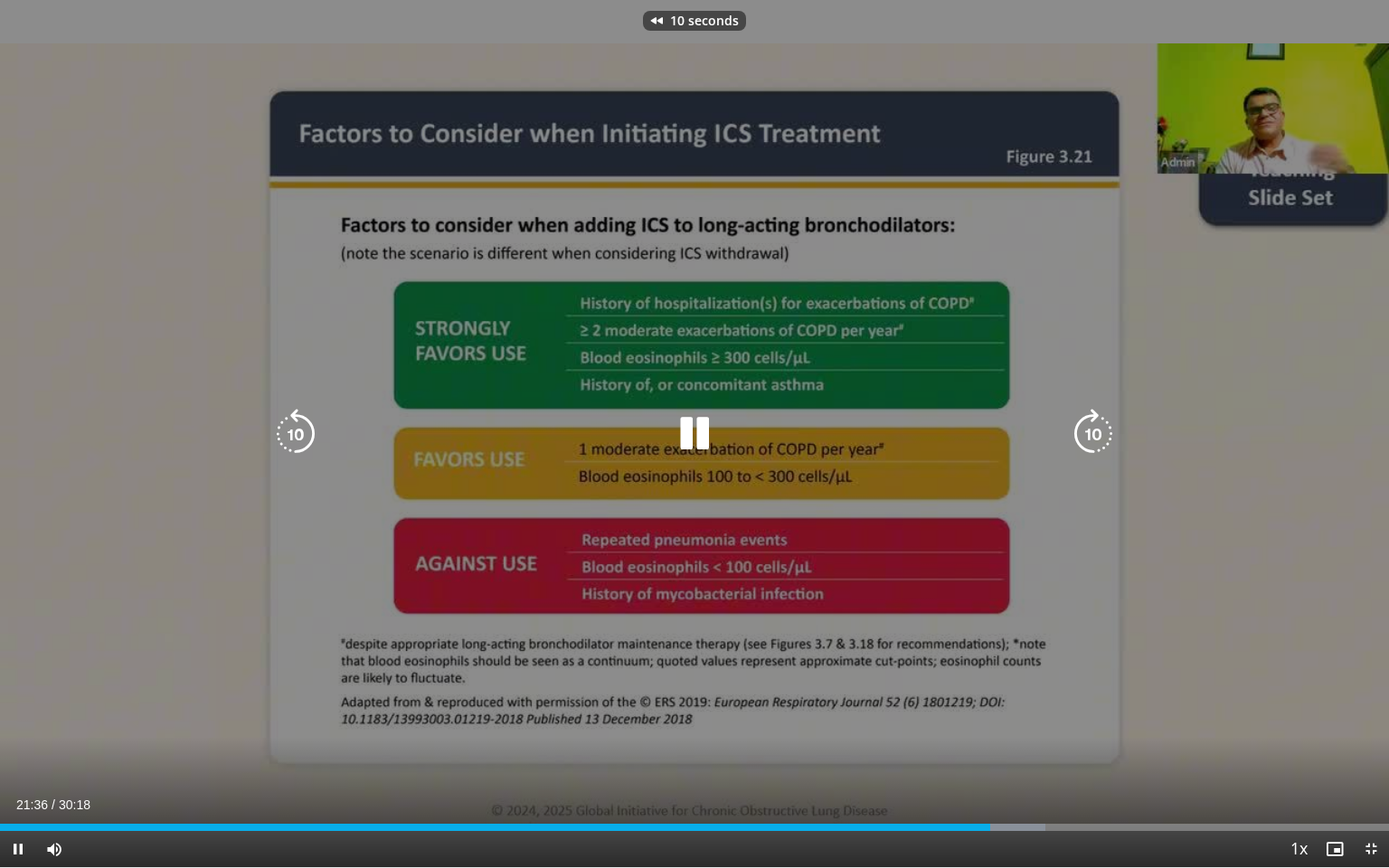 click at bounding box center (296, 434) 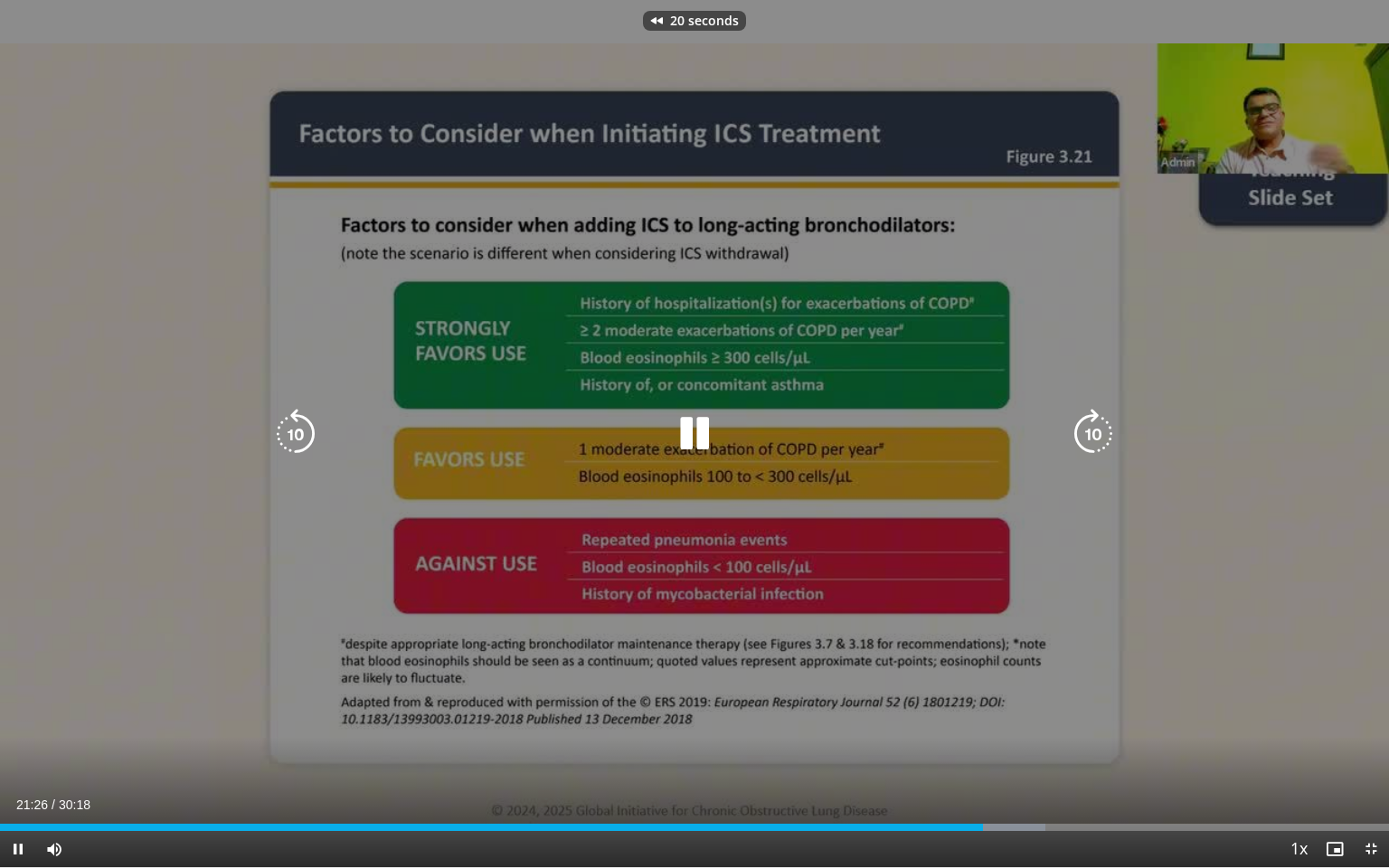 click at bounding box center [296, 434] 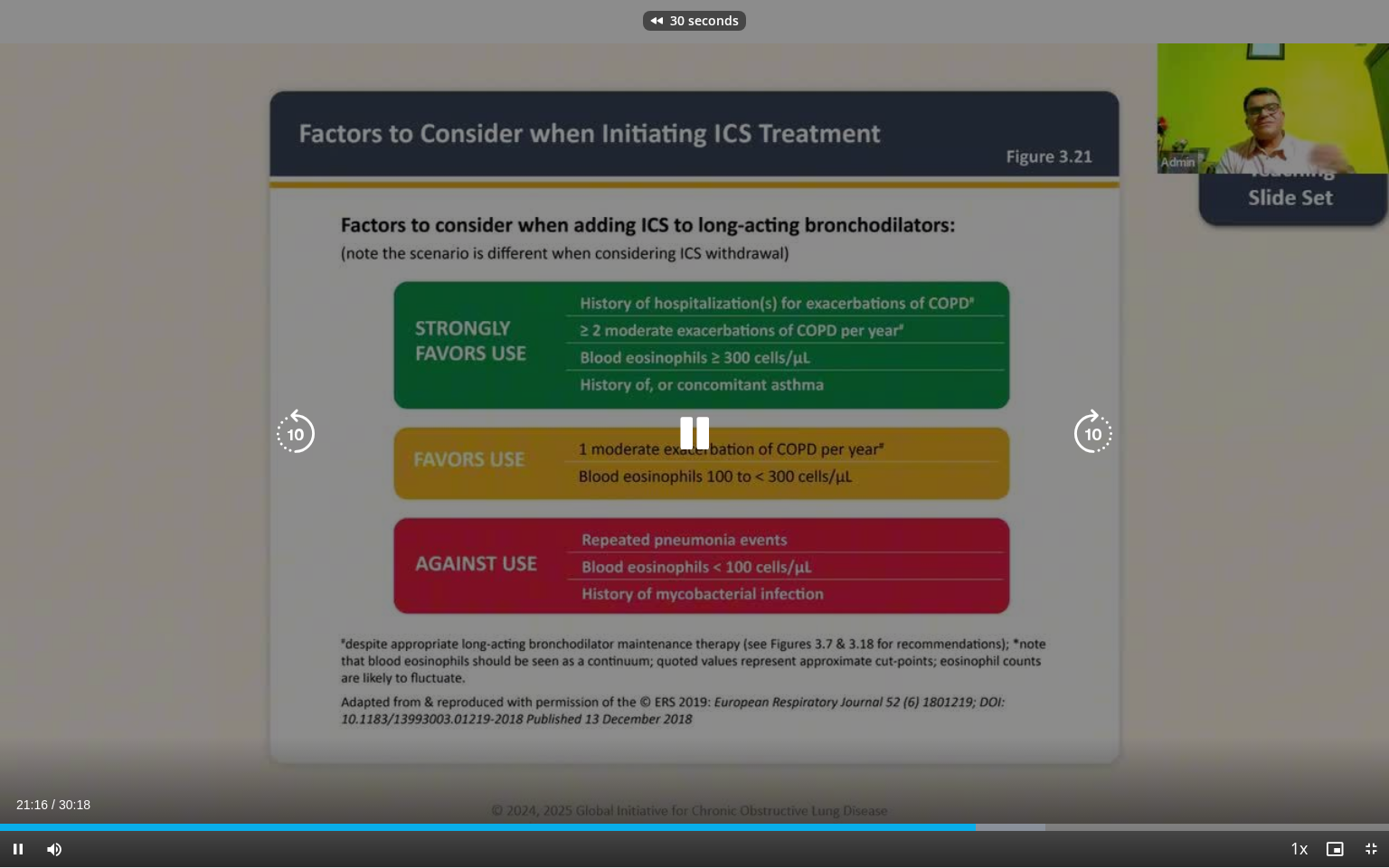 click at bounding box center [296, 434] 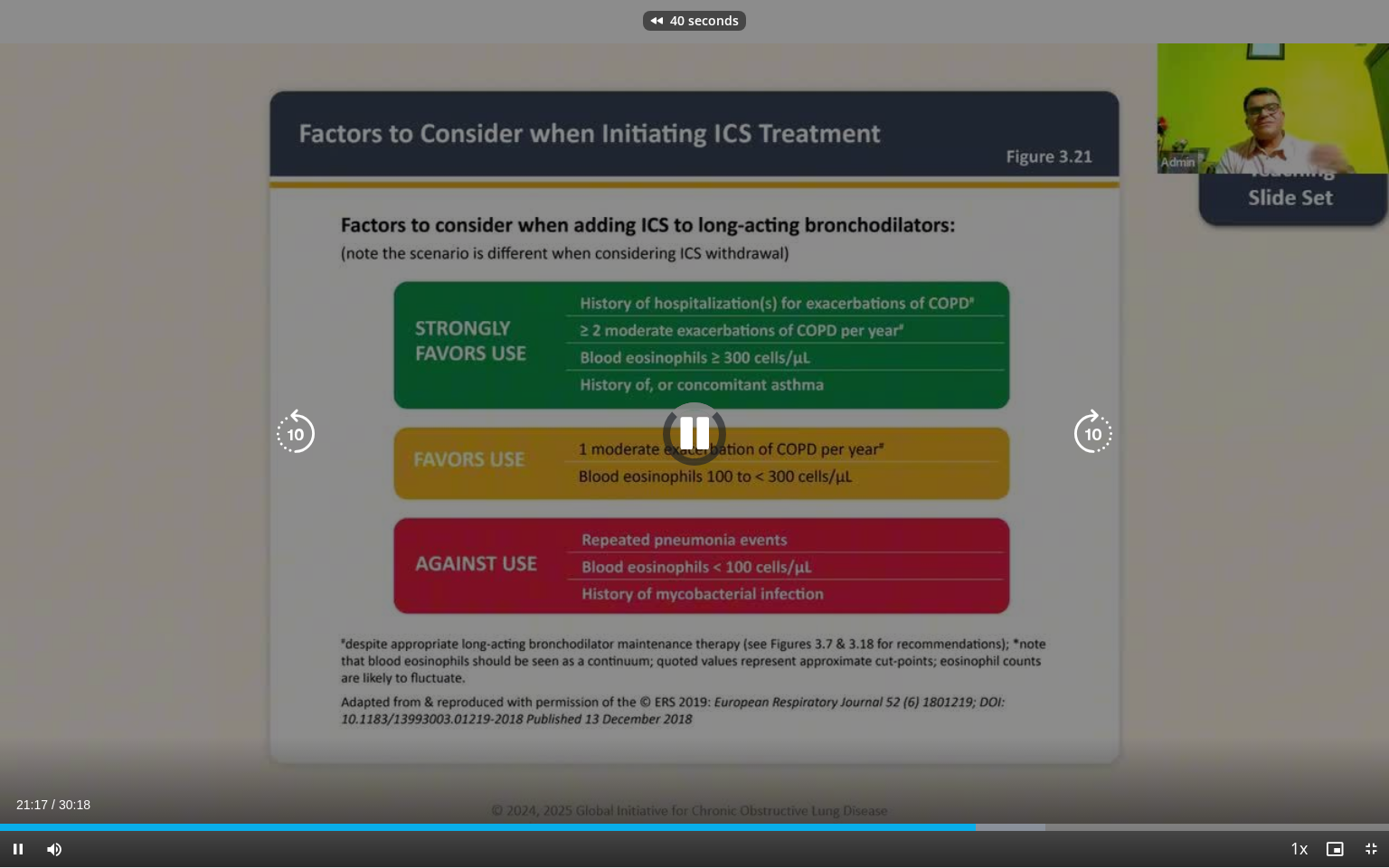 click at bounding box center [296, 434] 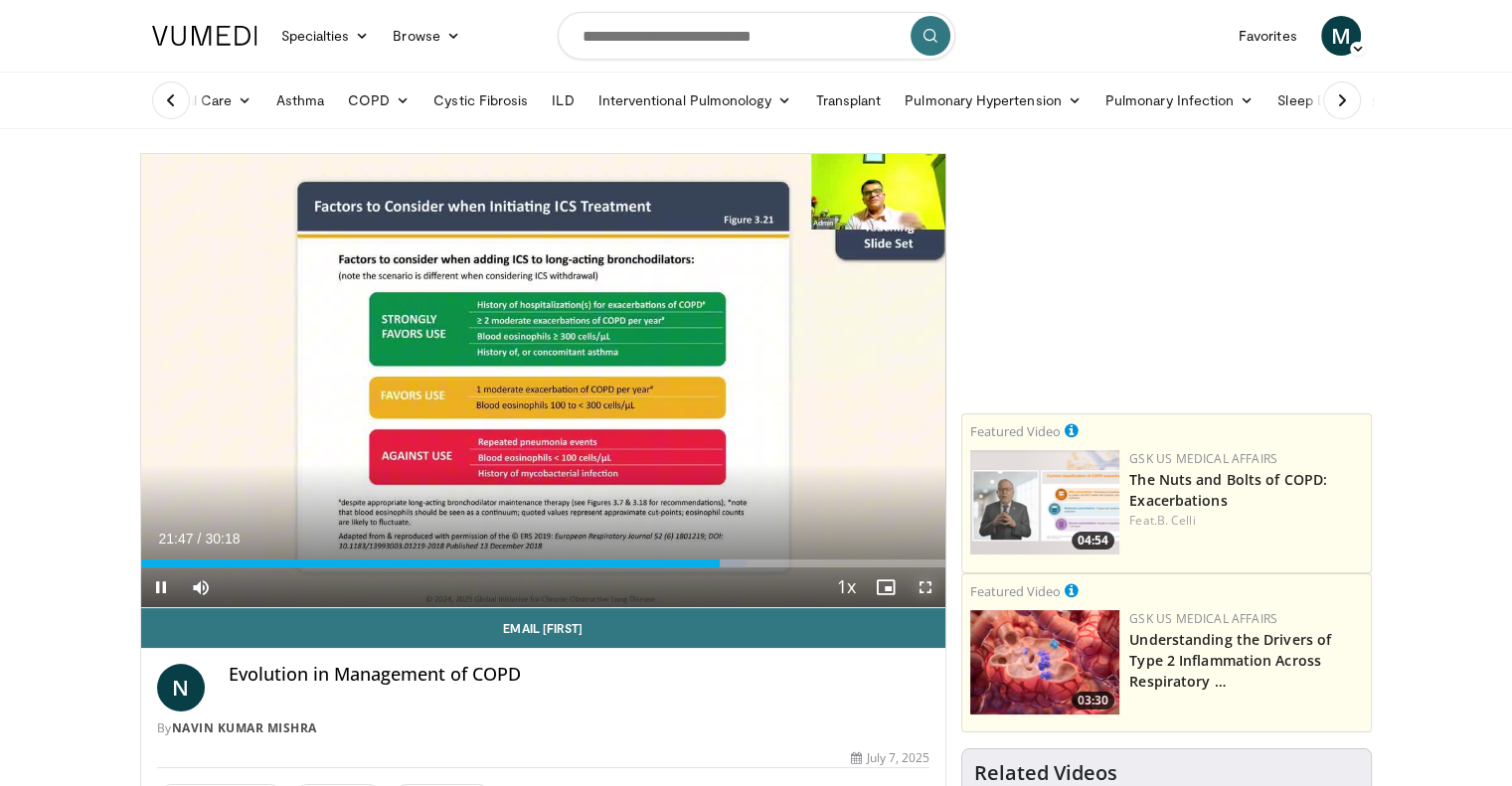 click at bounding box center (925, 587) 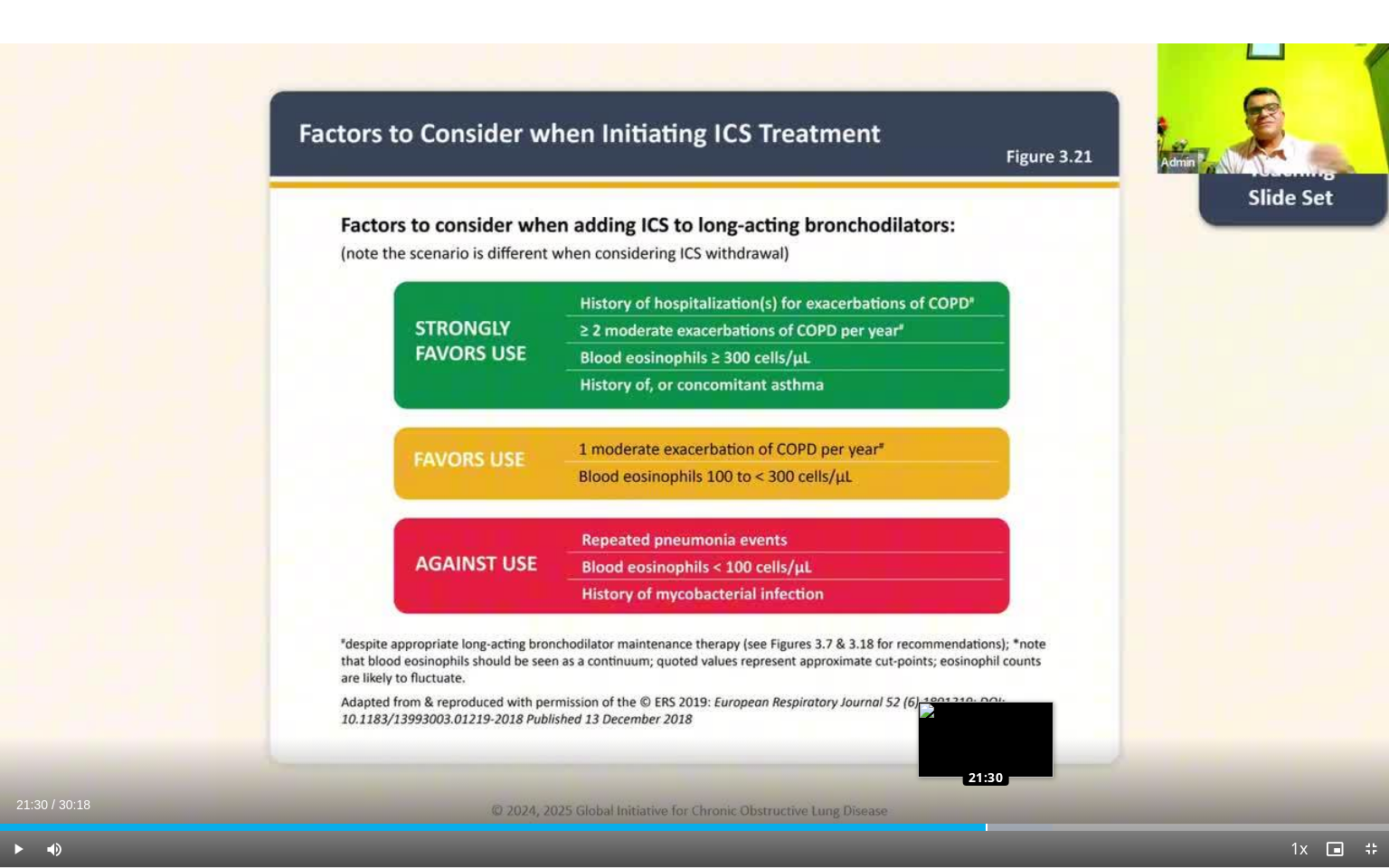 drag, startPoint x: 995, startPoint y: 819, endPoint x: 986, endPoint y: 826, distance: 11.401754 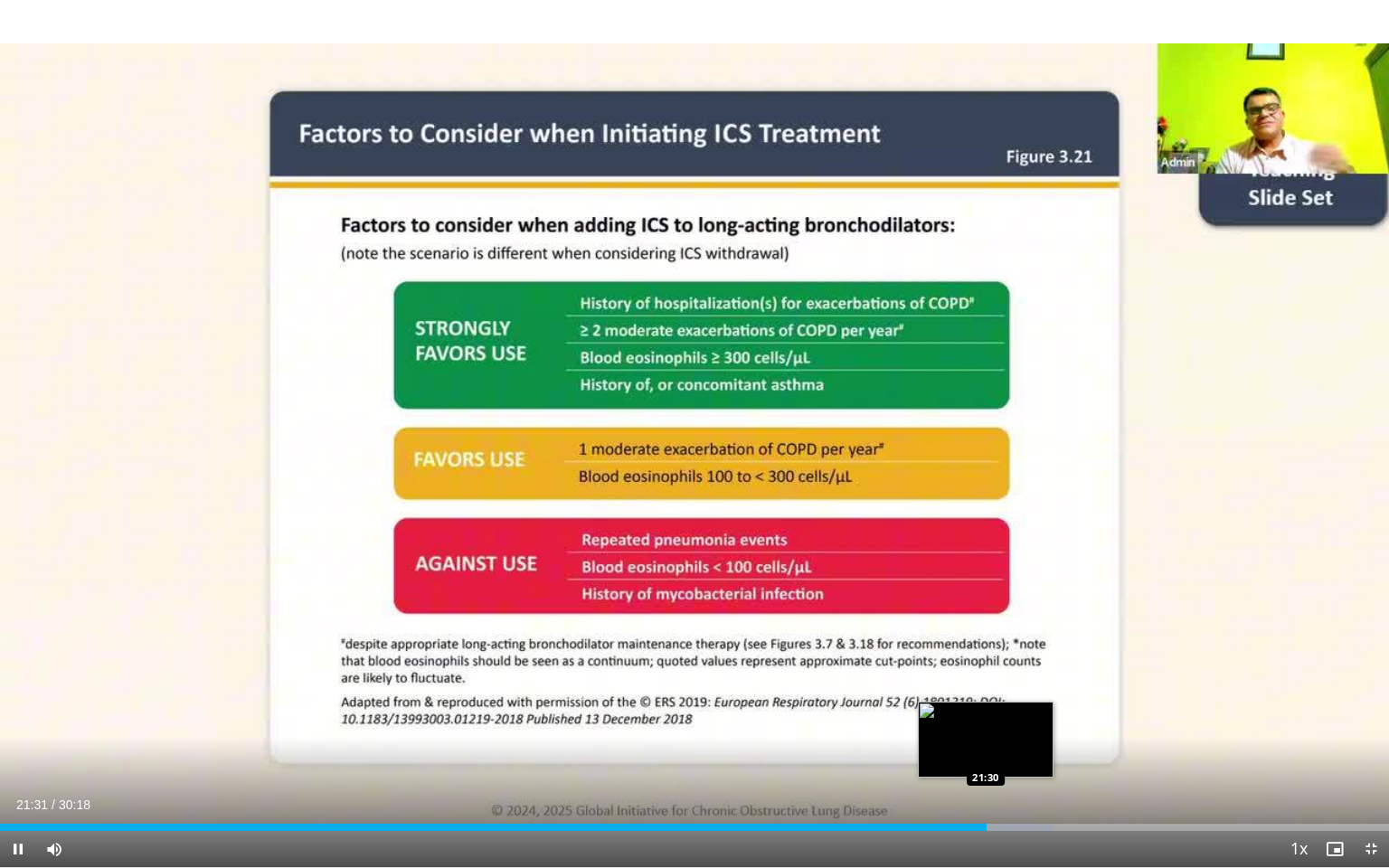 click on "**********" at bounding box center (694, 434) 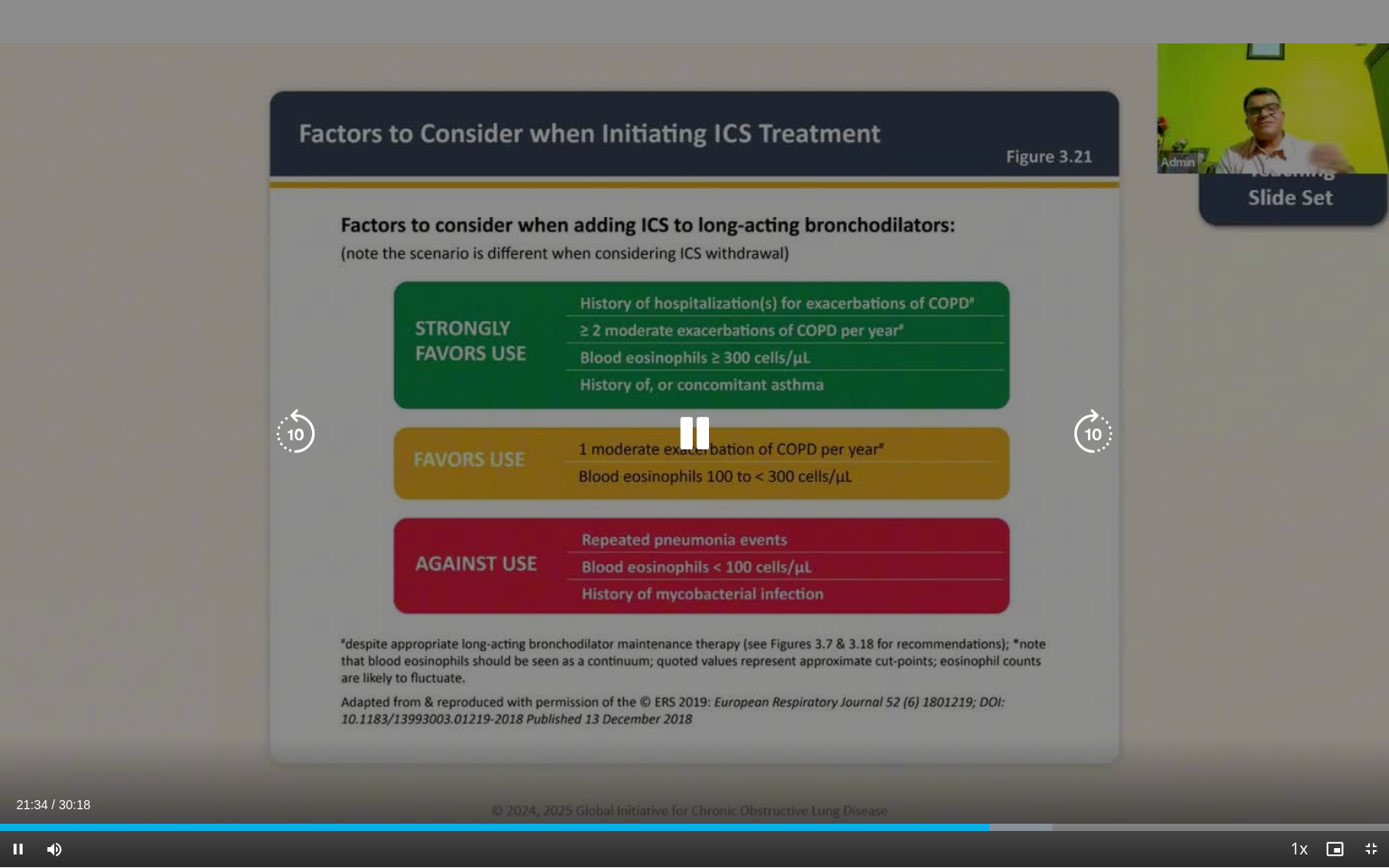 click at bounding box center [296, 434] 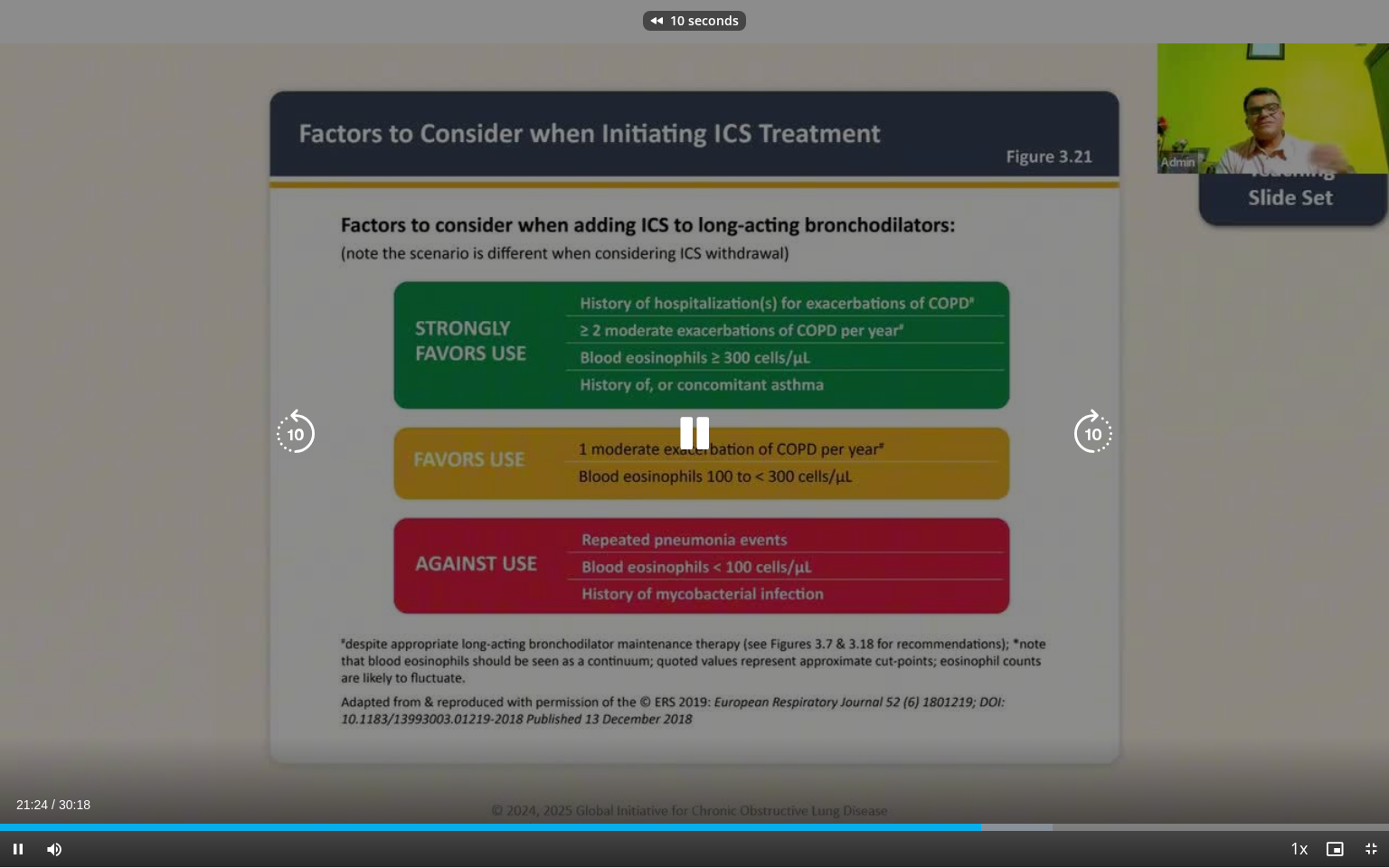click at bounding box center (296, 434) 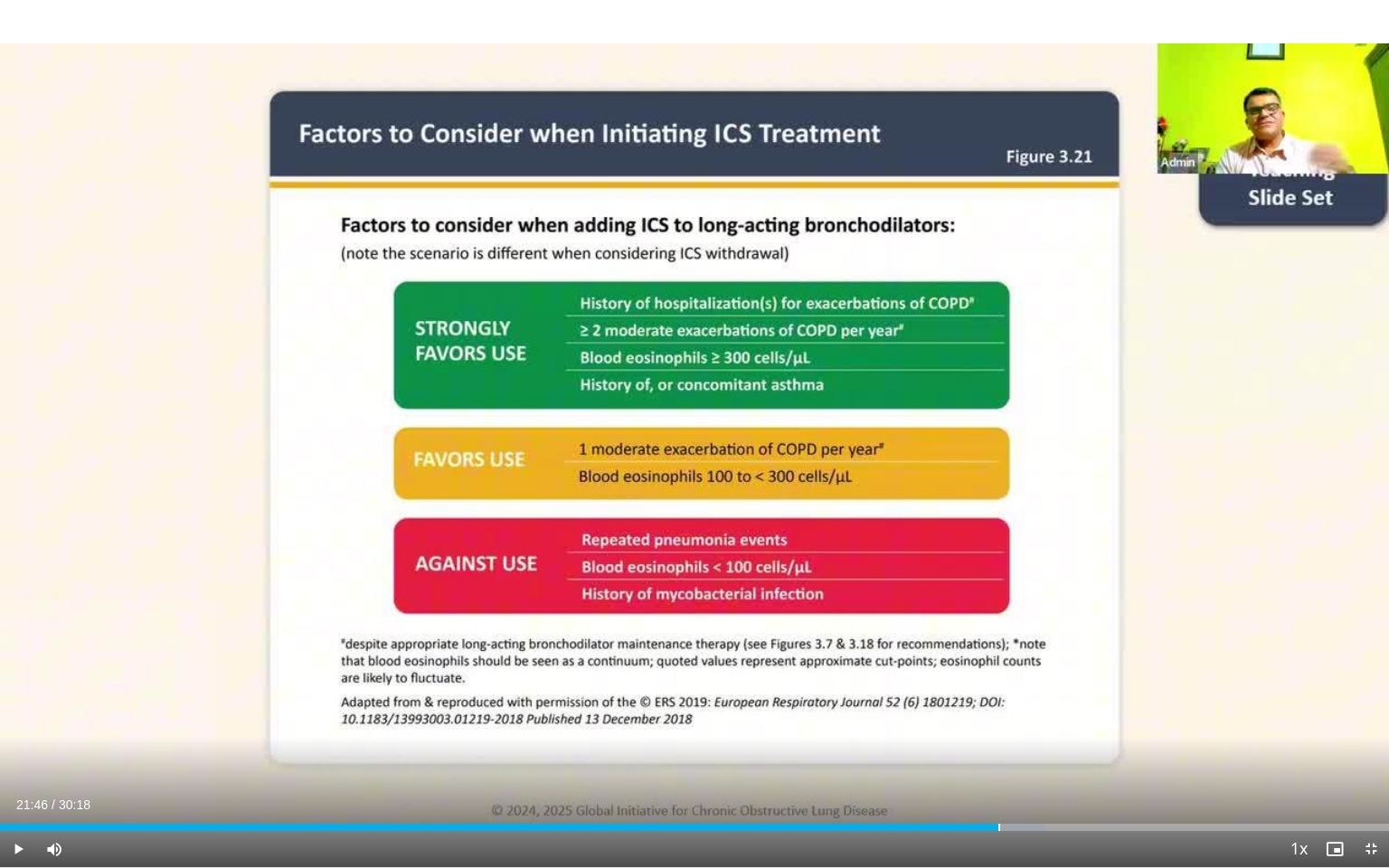 drag, startPoint x: 1165, startPoint y: 821, endPoint x: 997, endPoint y: 831, distance: 168.29736 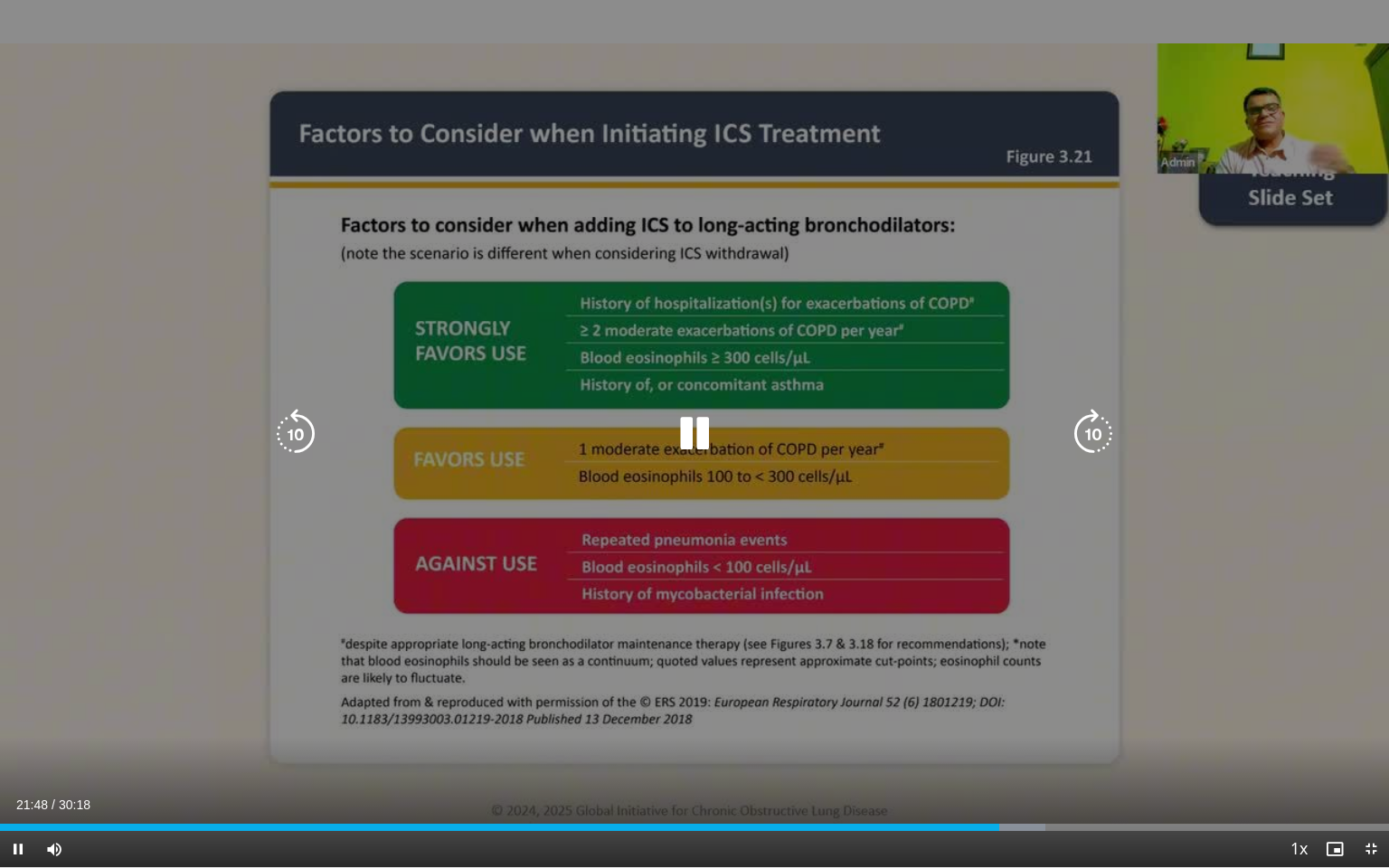 click on "20 seconds
Tap to unmute" at bounding box center [694, 433] 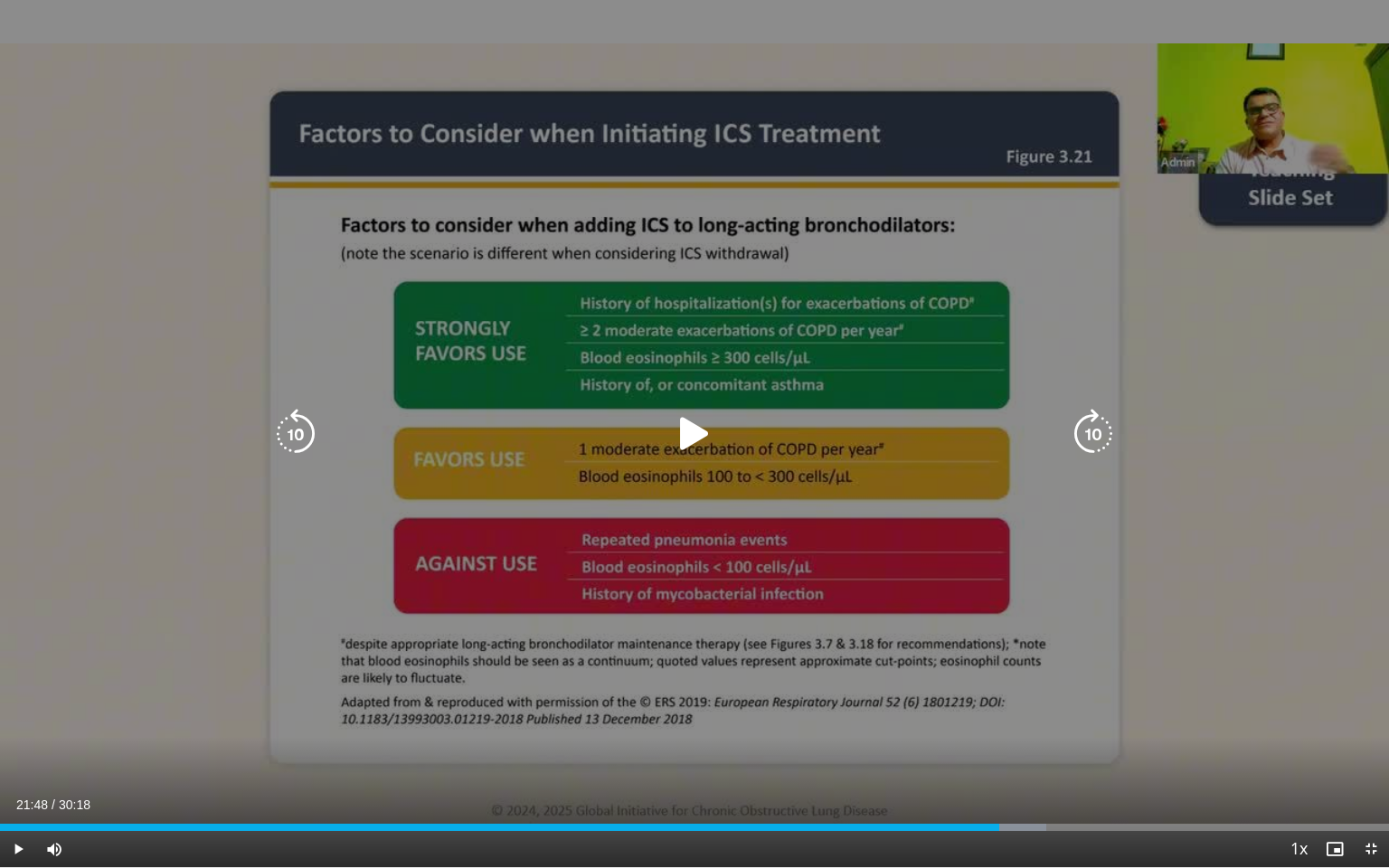 click at bounding box center (1093, 434) 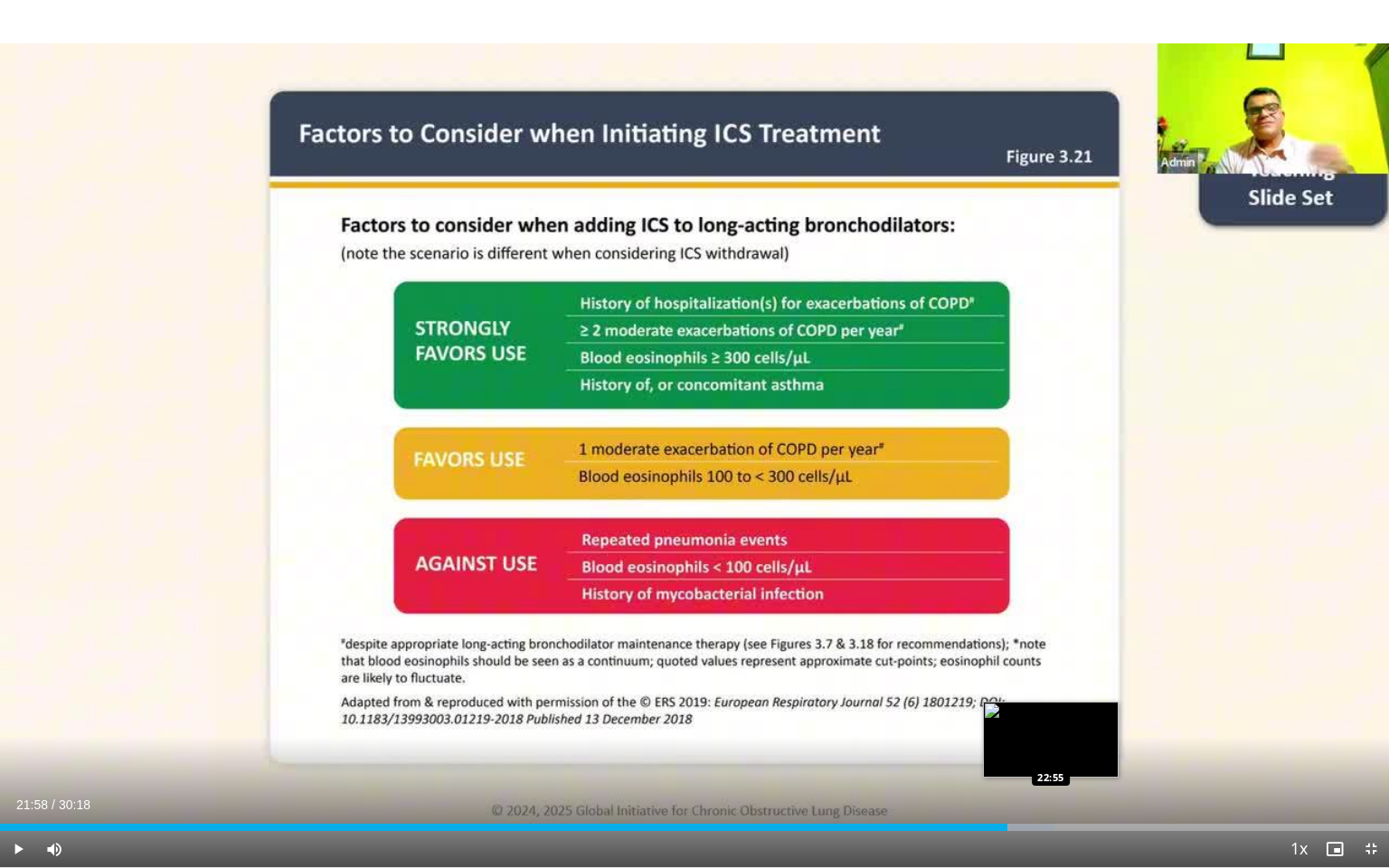 click on "Loaded :  75.90% 21:58 22:55" at bounding box center [694, 827] 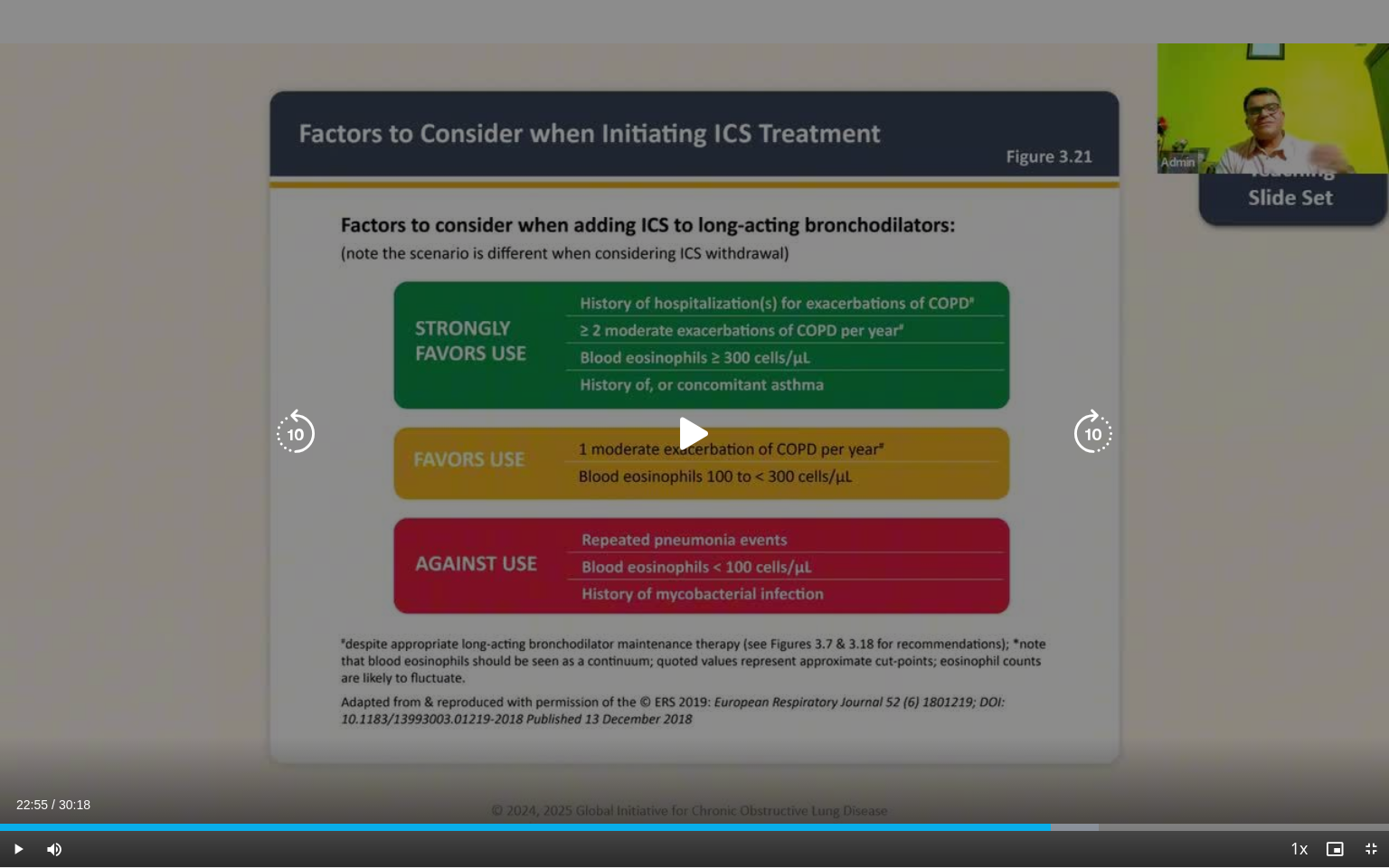 click at bounding box center (296, 434) 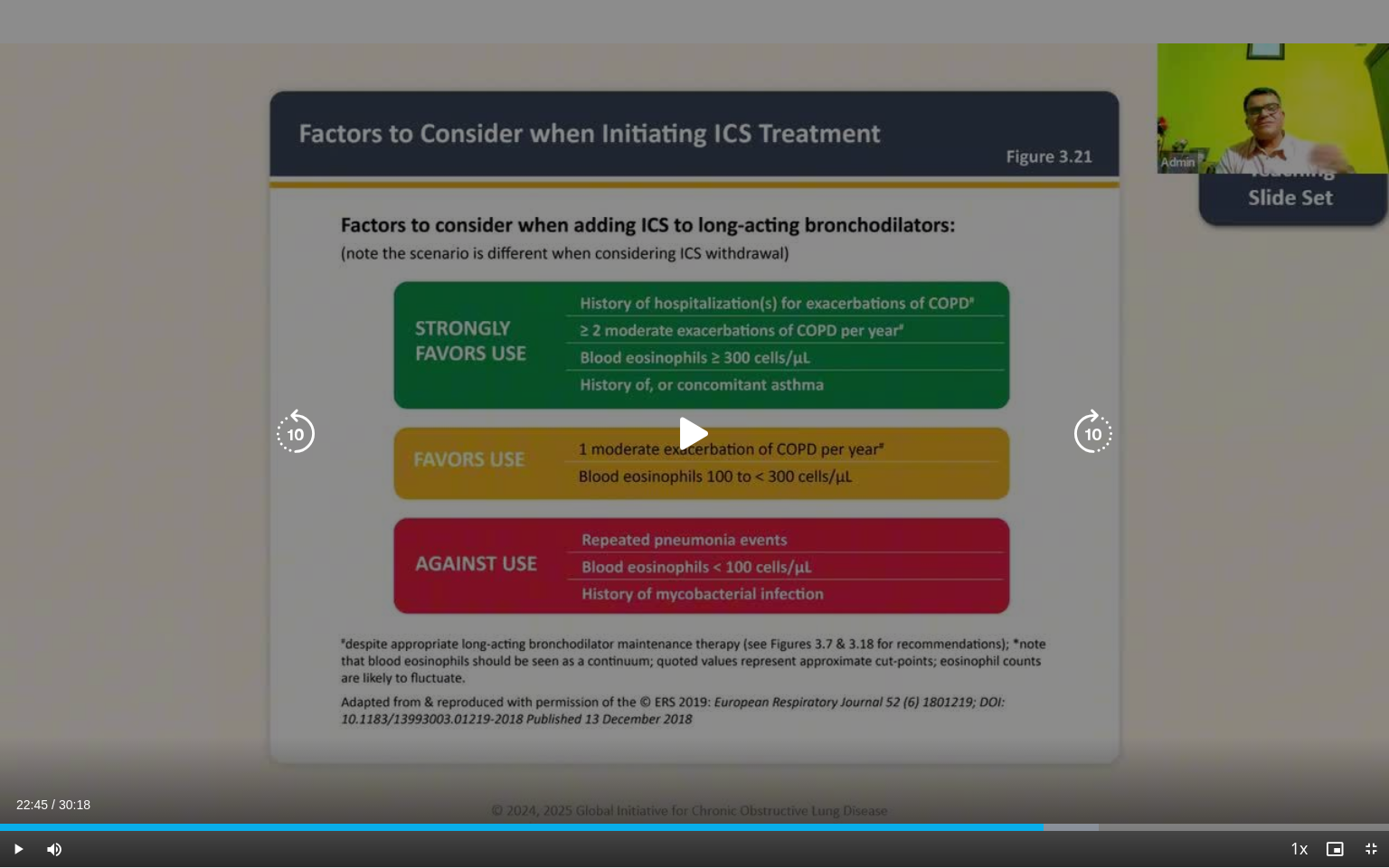 click at bounding box center (1093, 434) 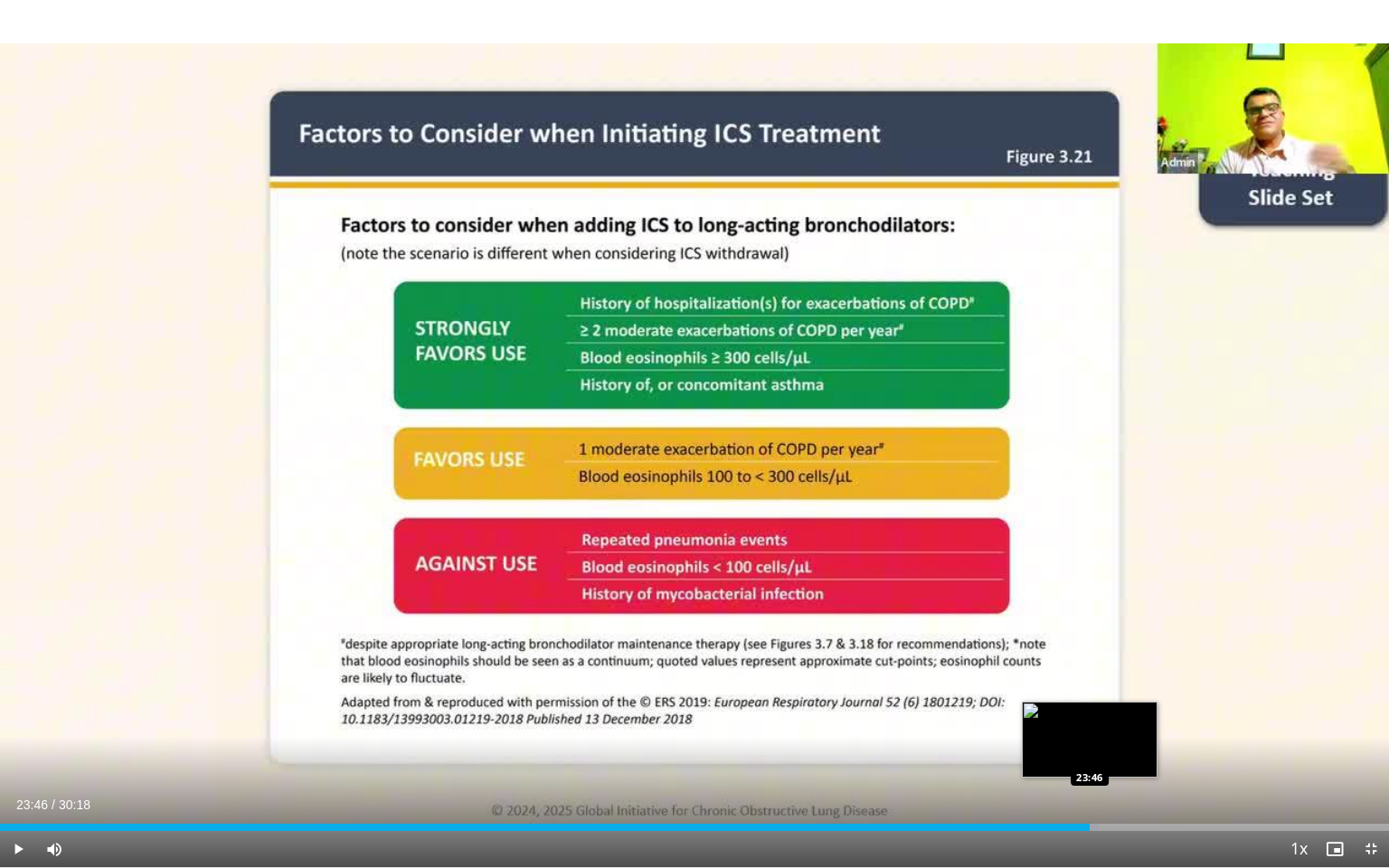 click at bounding box center [1063, 827] 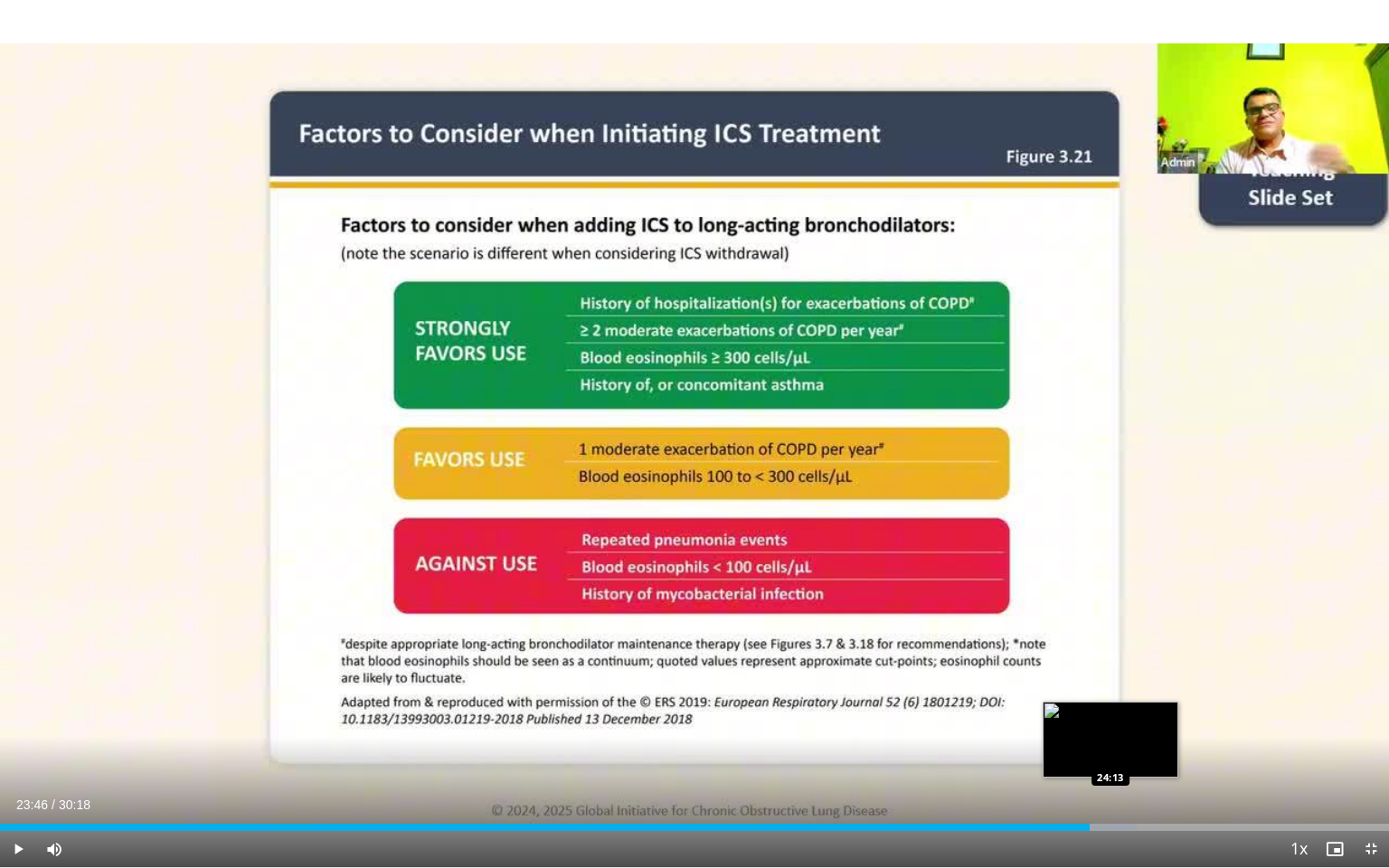 click on "Loaded :  81.82% 23:46 24:13" at bounding box center (694, 822) 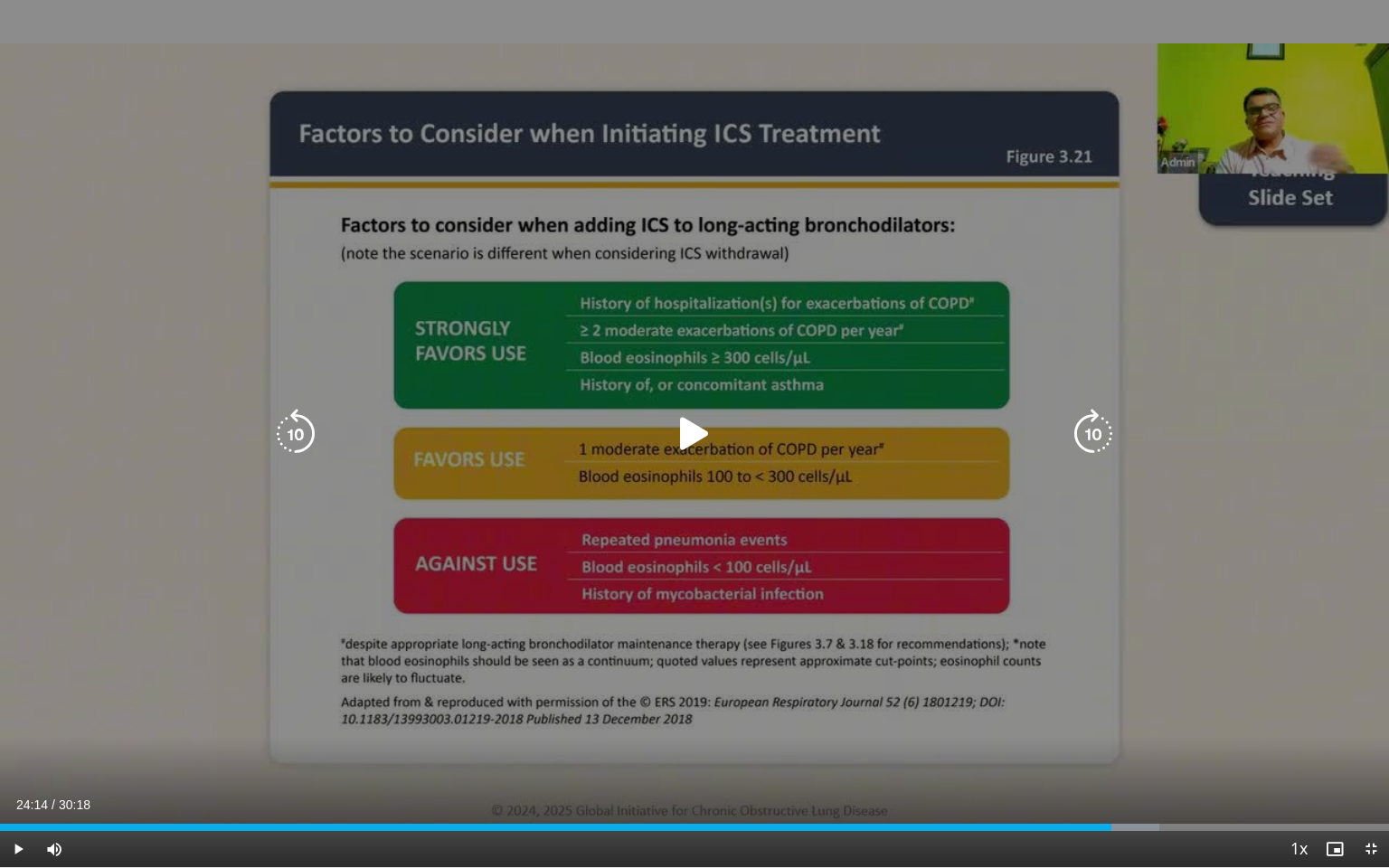 click at bounding box center [1093, 434] 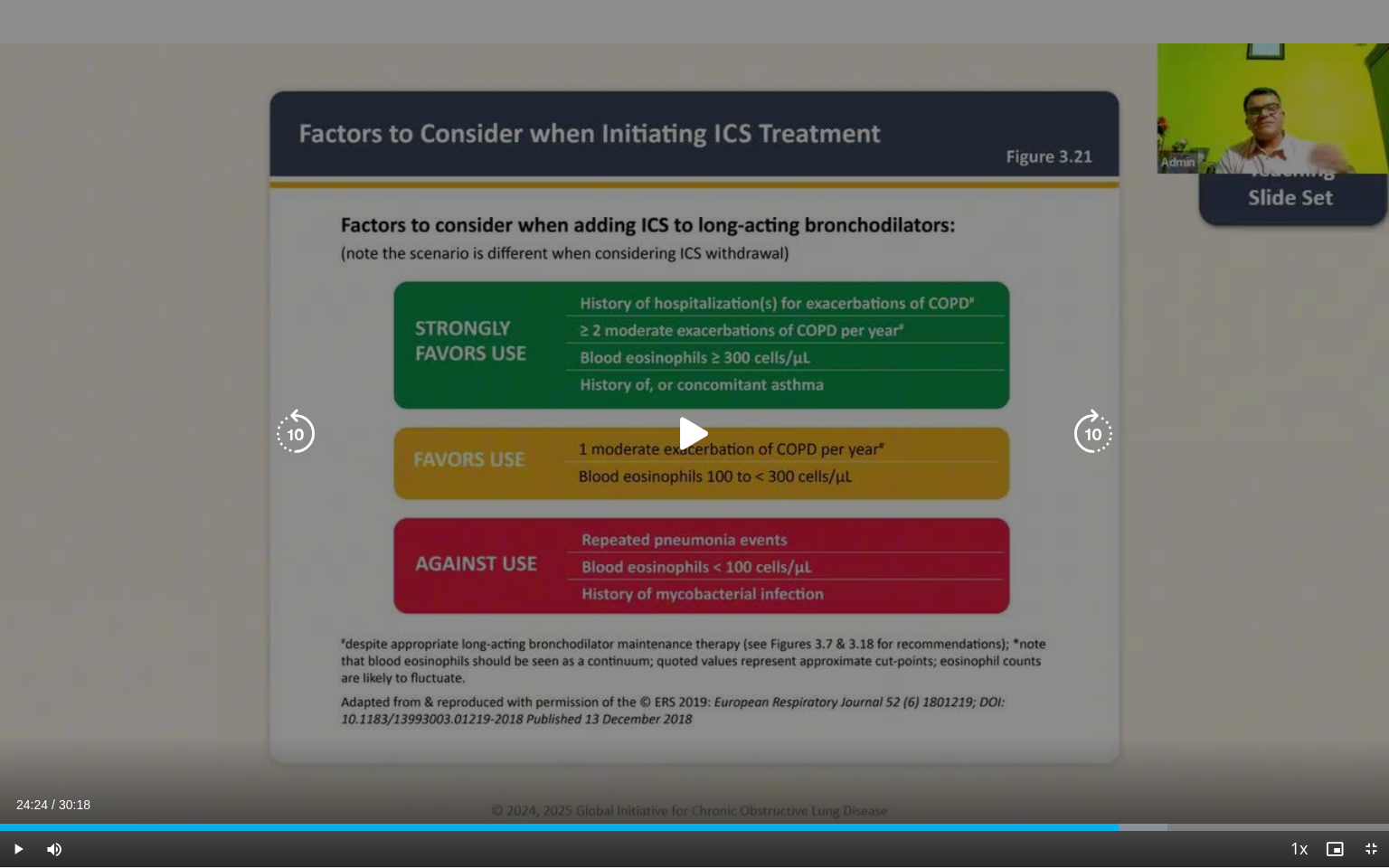 click at bounding box center (694, 434) 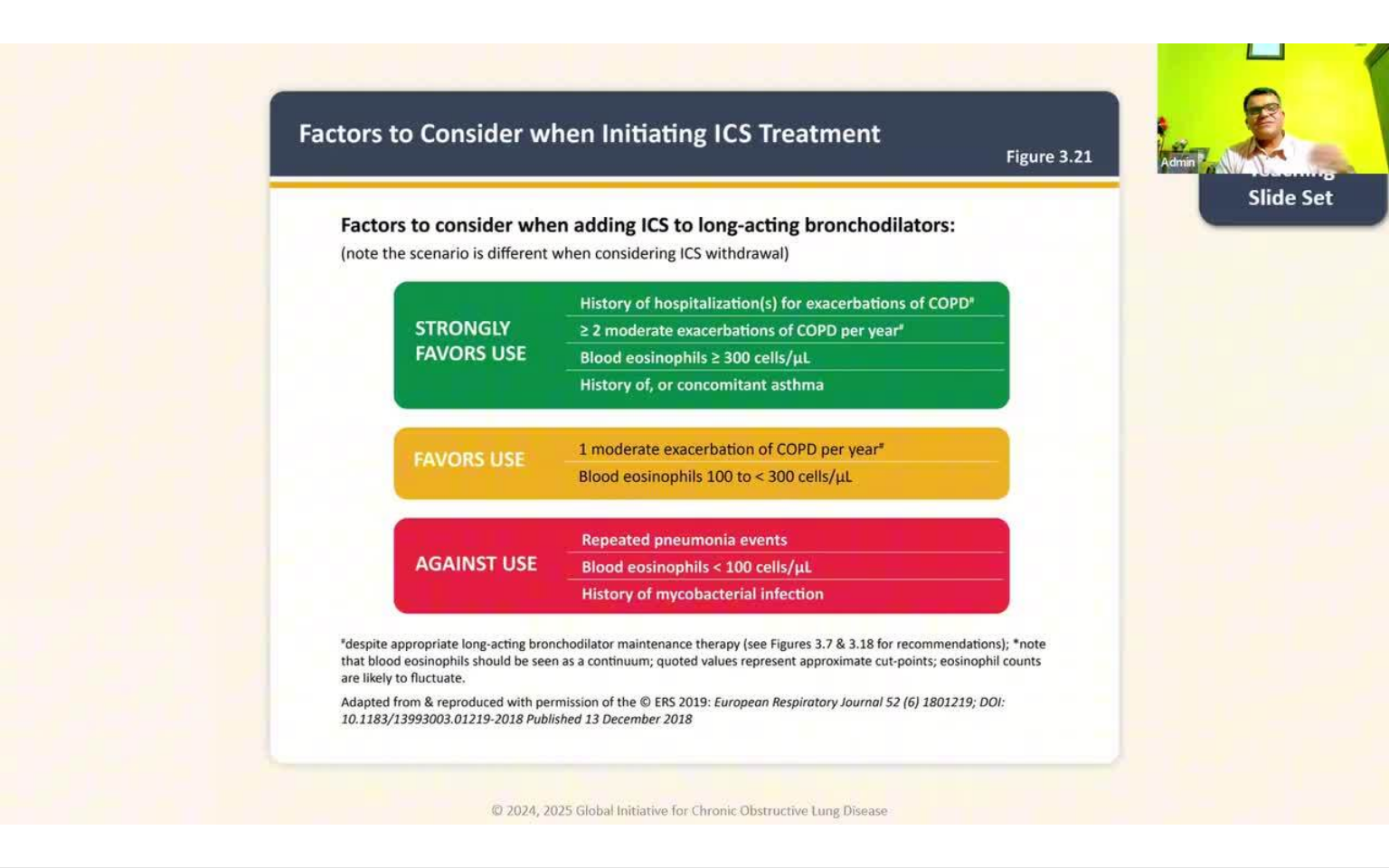 click on "10 seconds
Tap to unmute" at bounding box center [694, 433] 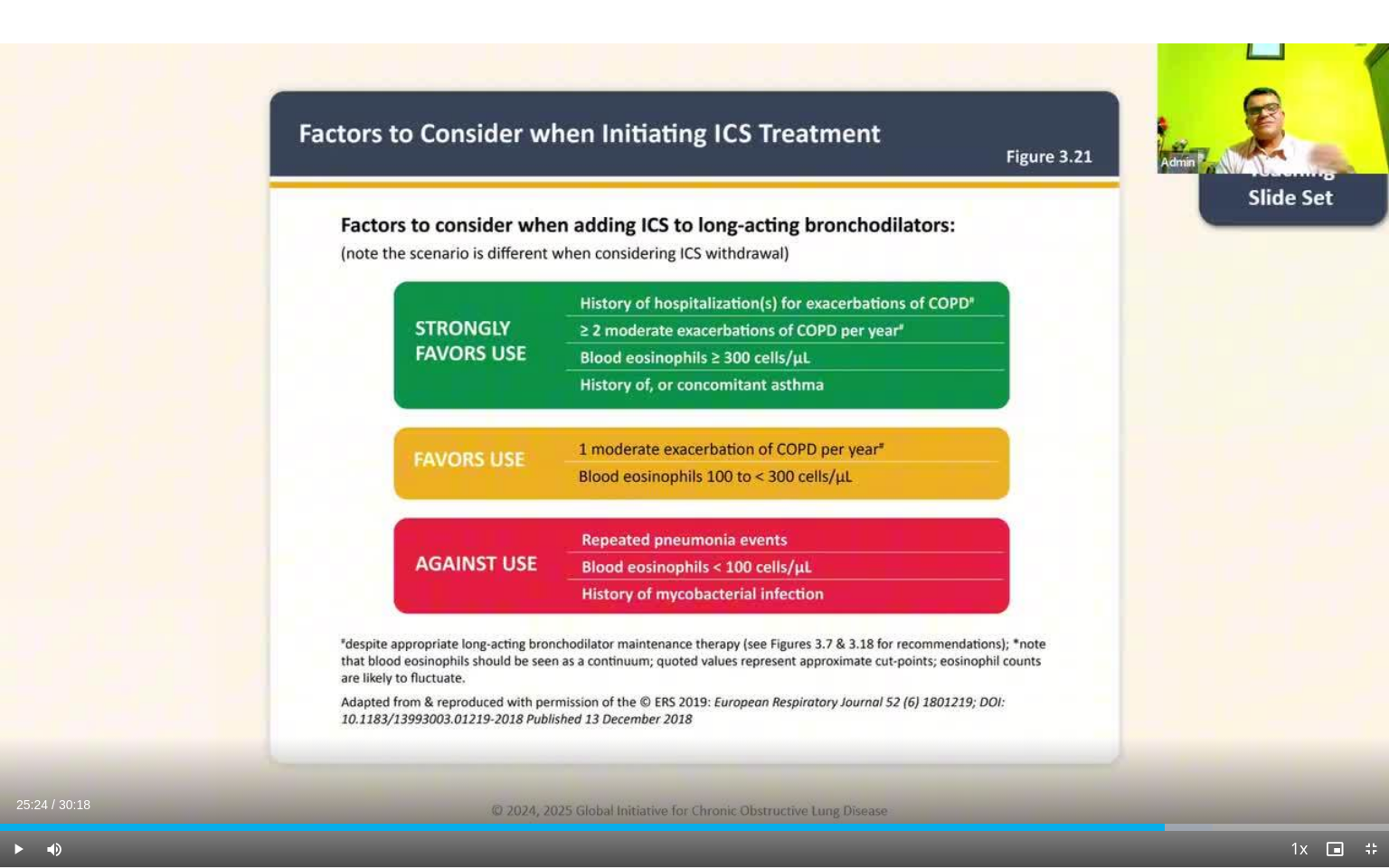 click on "10 seconds
Tap to unmute" at bounding box center [694, 433] 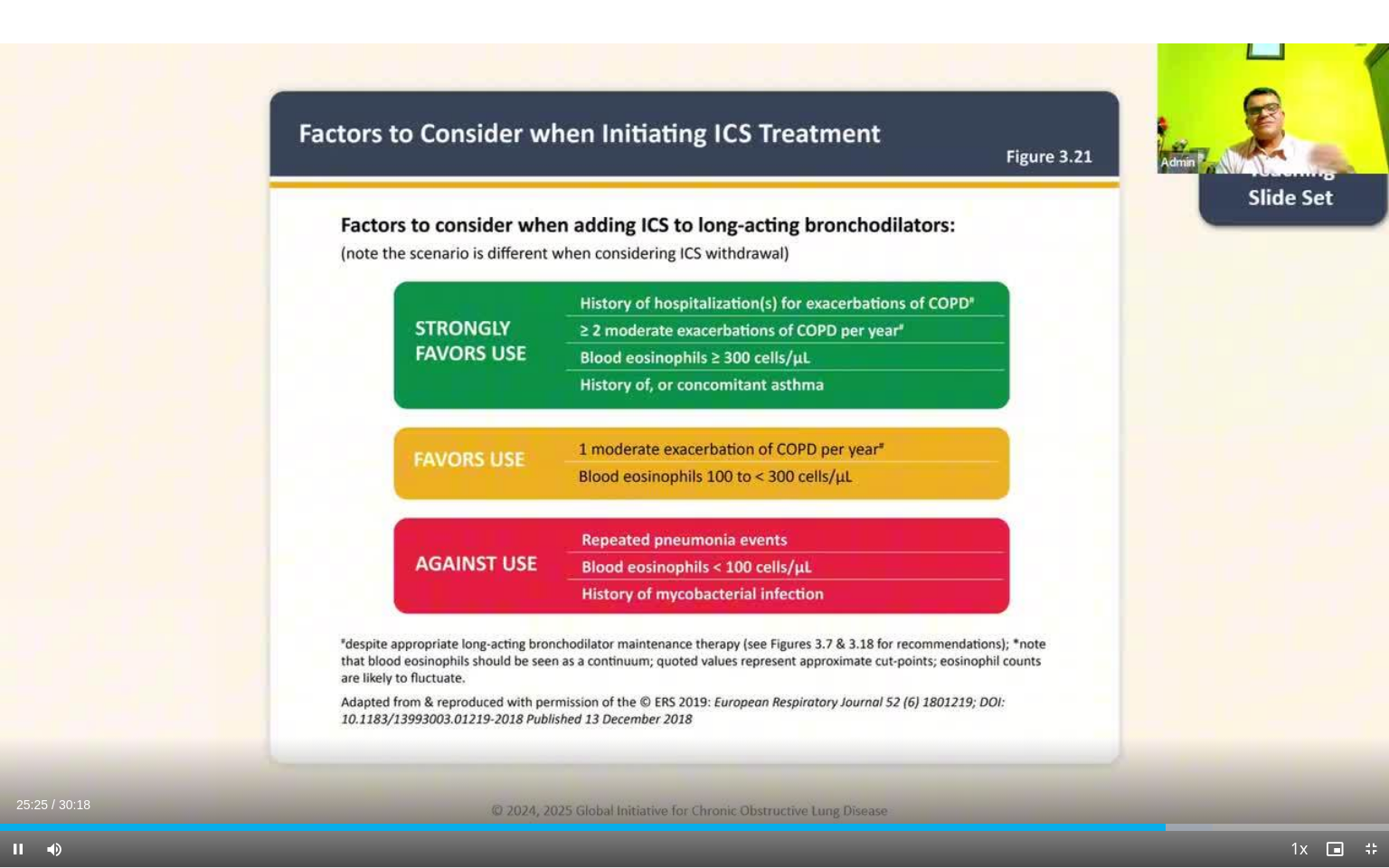 click on "10 seconds
Tap to unmute" at bounding box center [694, 433] 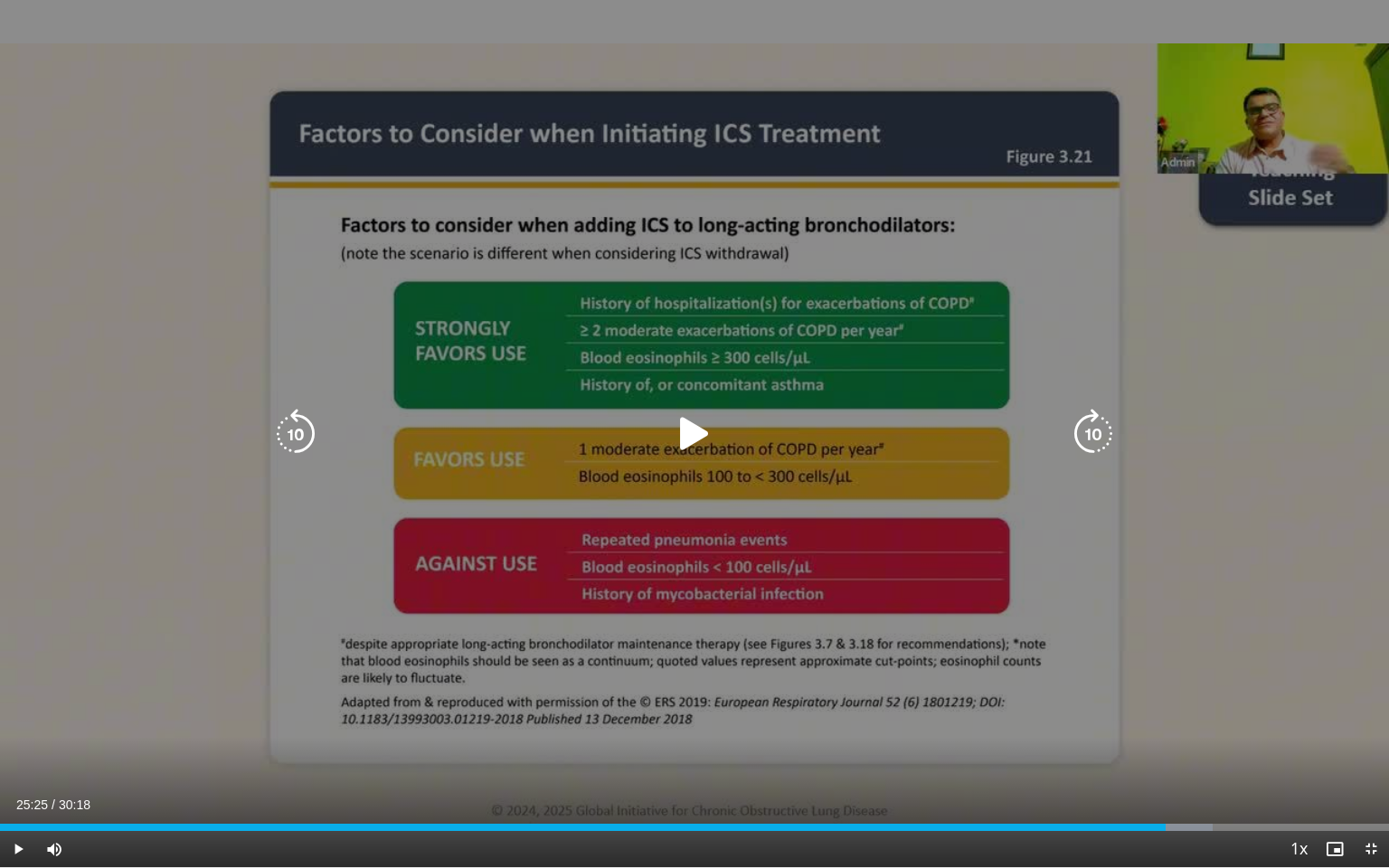 click at bounding box center [296, 434] 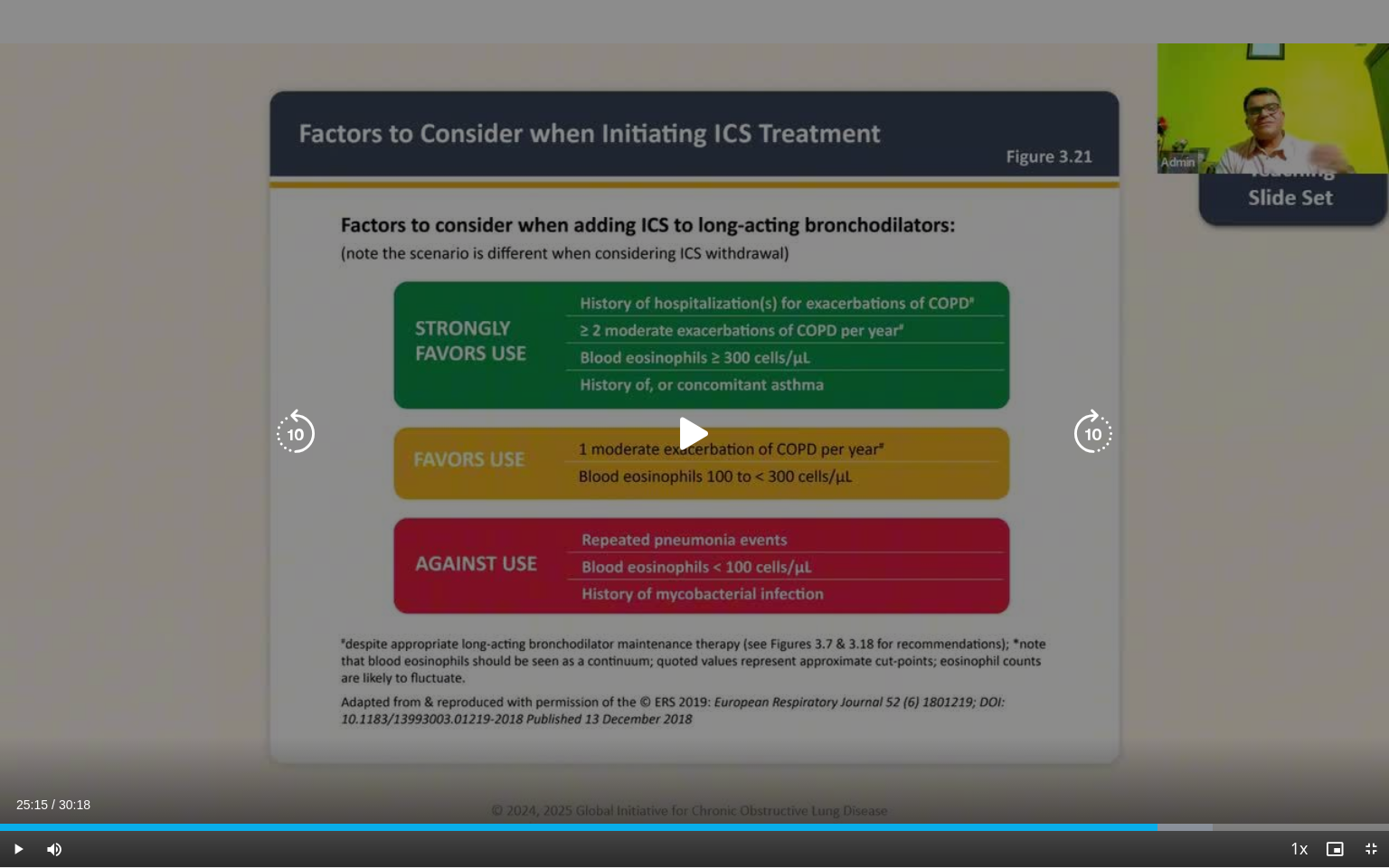 click at bounding box center [694, 434] 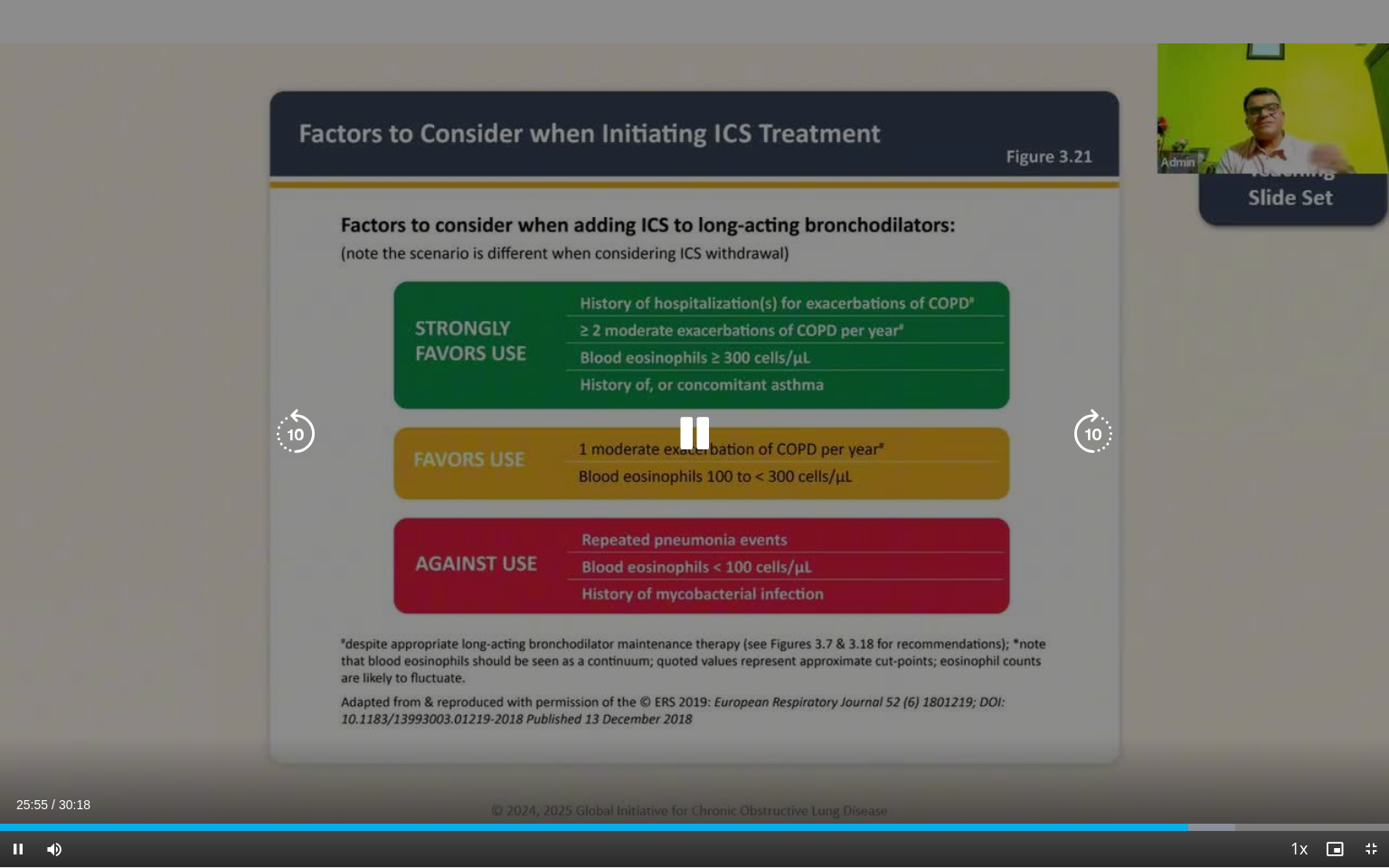 click at bounding box center [694, 434] 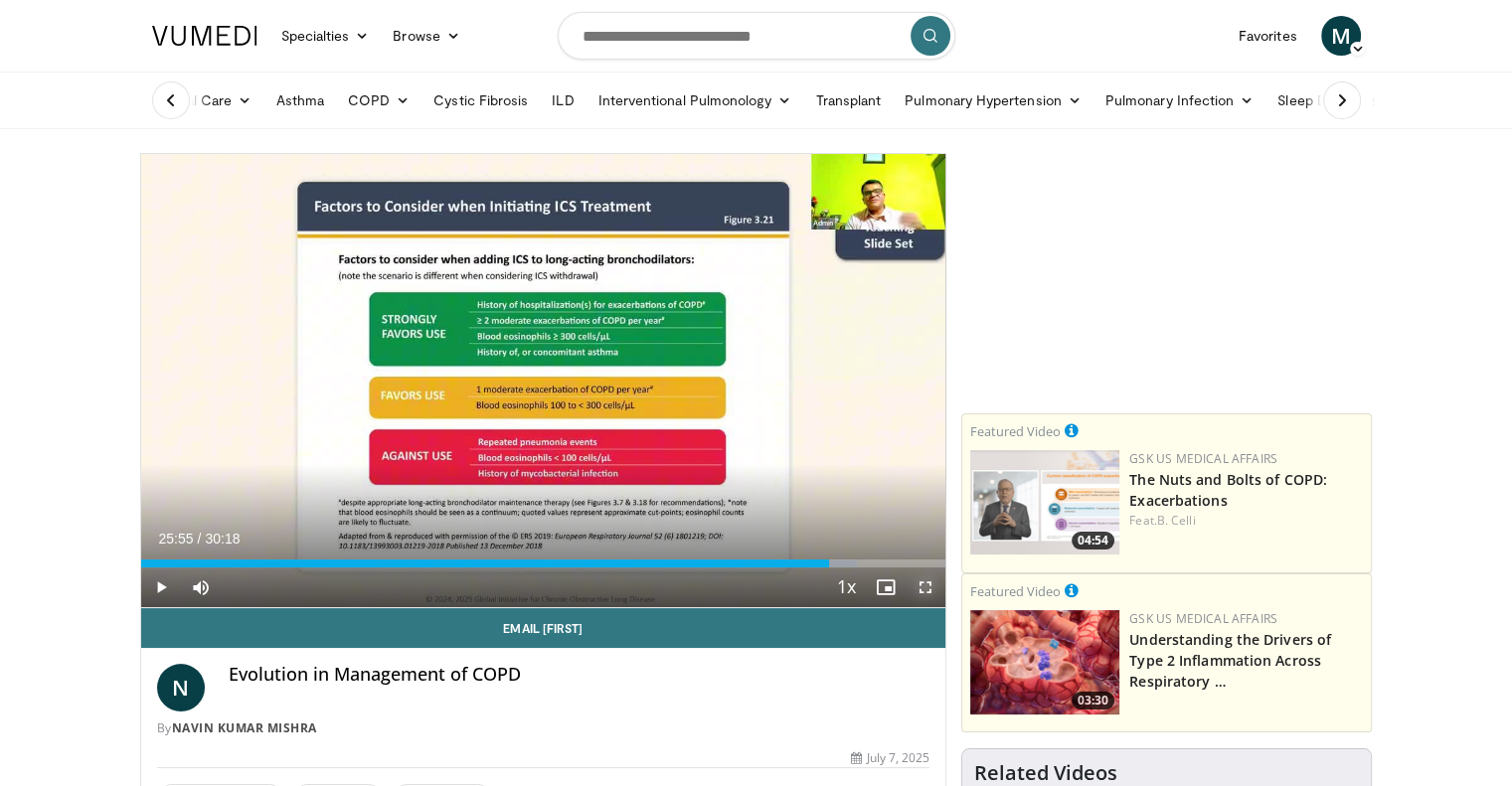 click at bounding box center [925, 587] 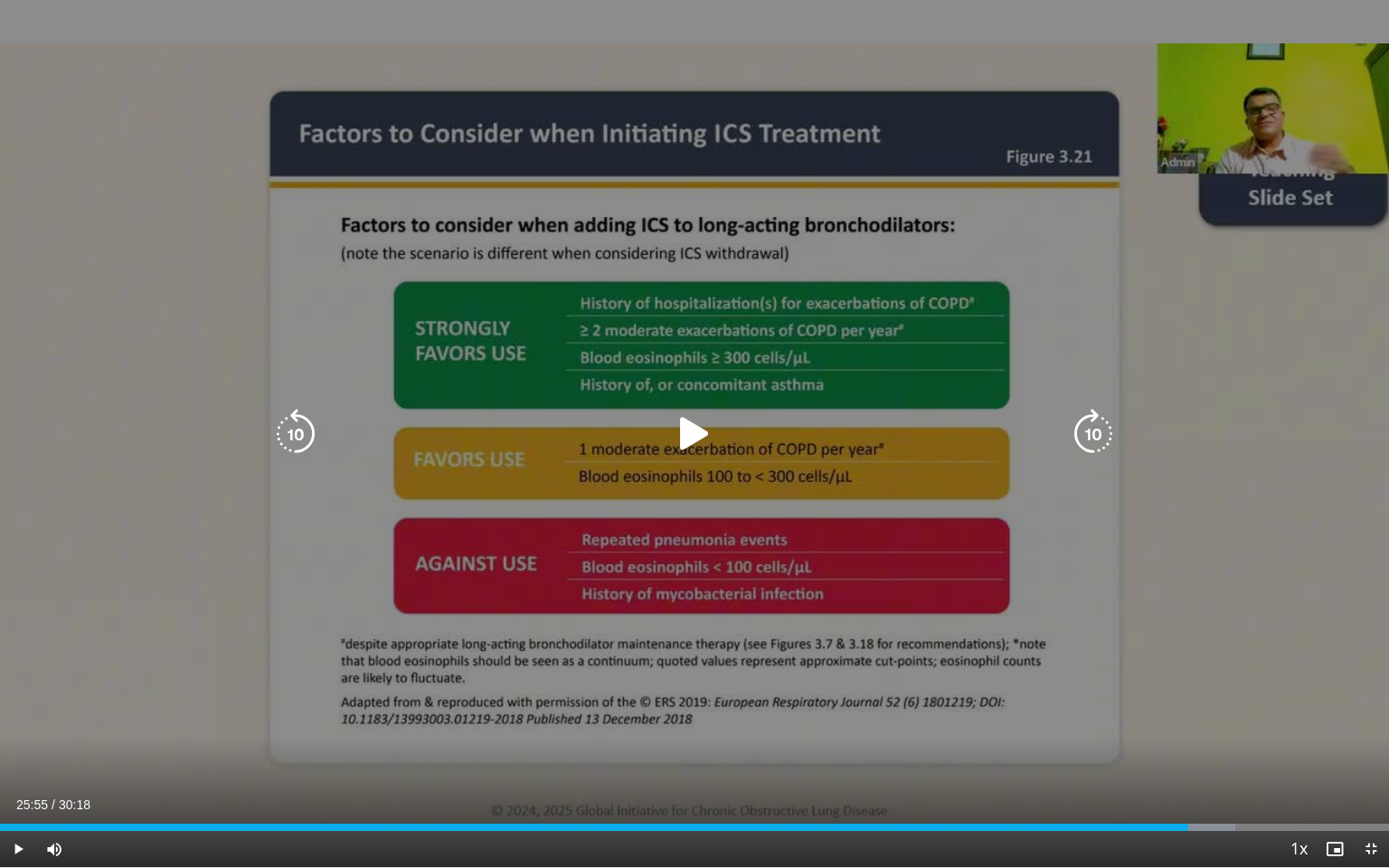 click at bounding box center [694, 434] 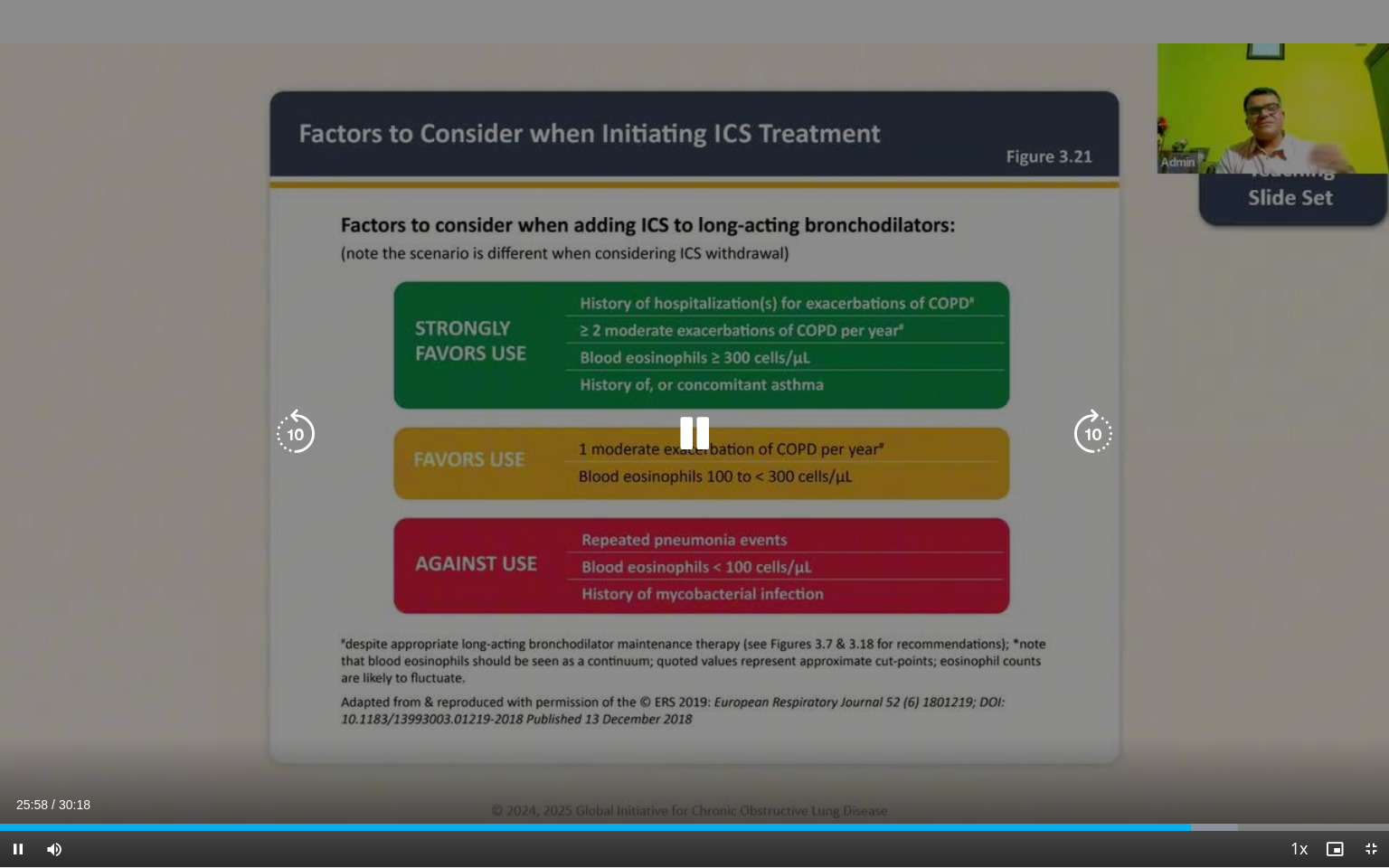 click at bounding box center (296, 434) 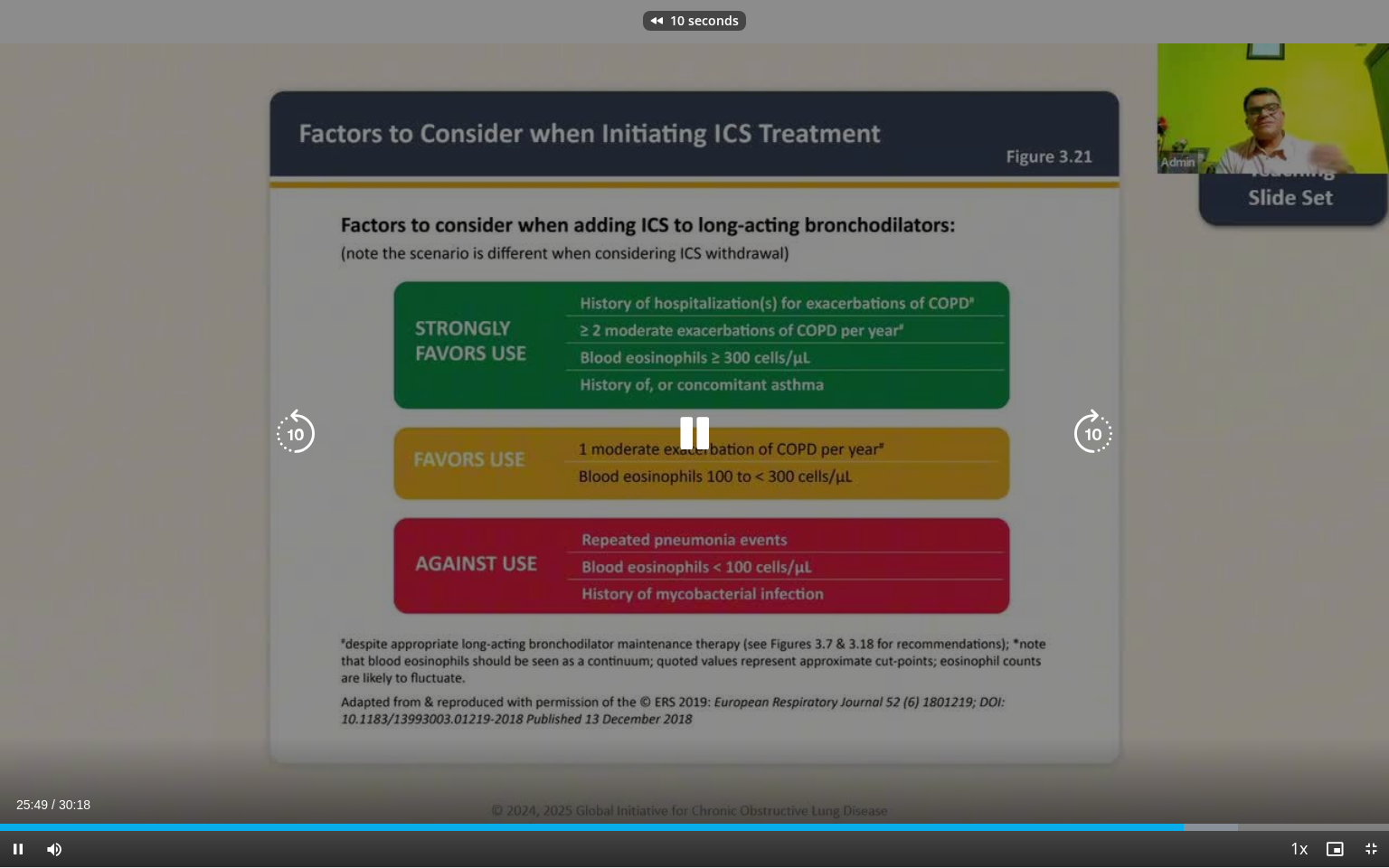 click at bounding box center [296, 434] 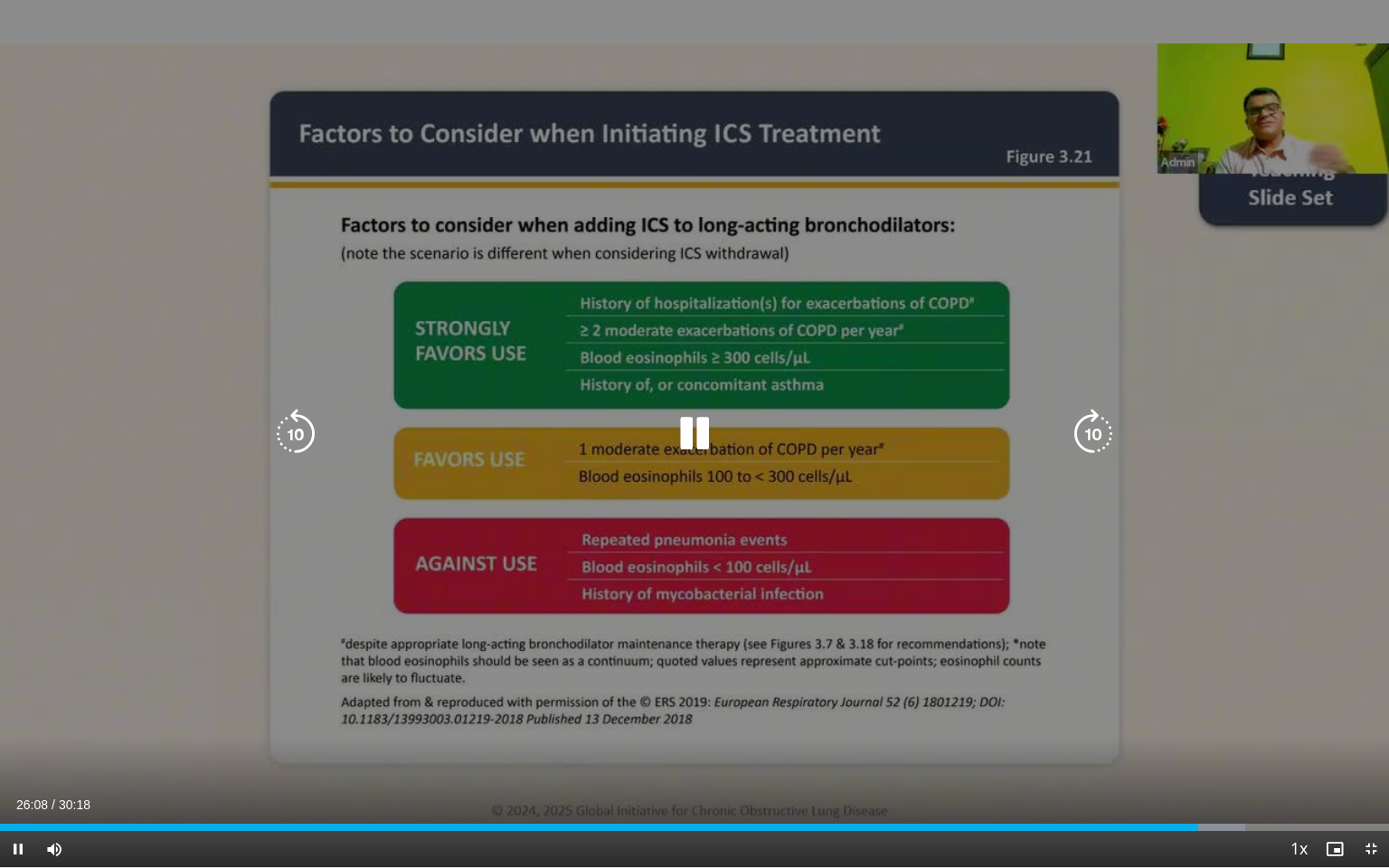 click at bounding box center (694, 434) 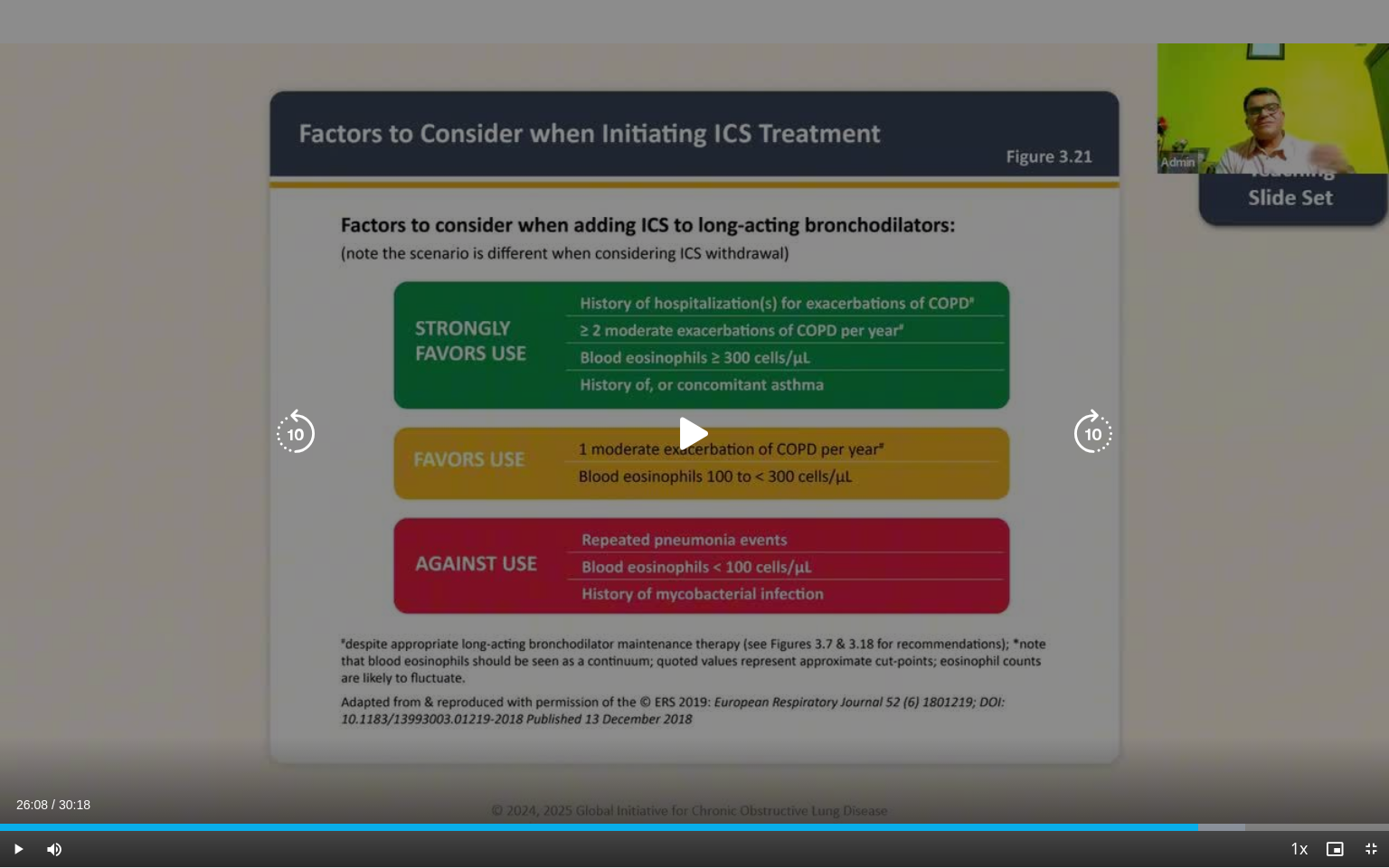 click at bounding box center (296, 434) 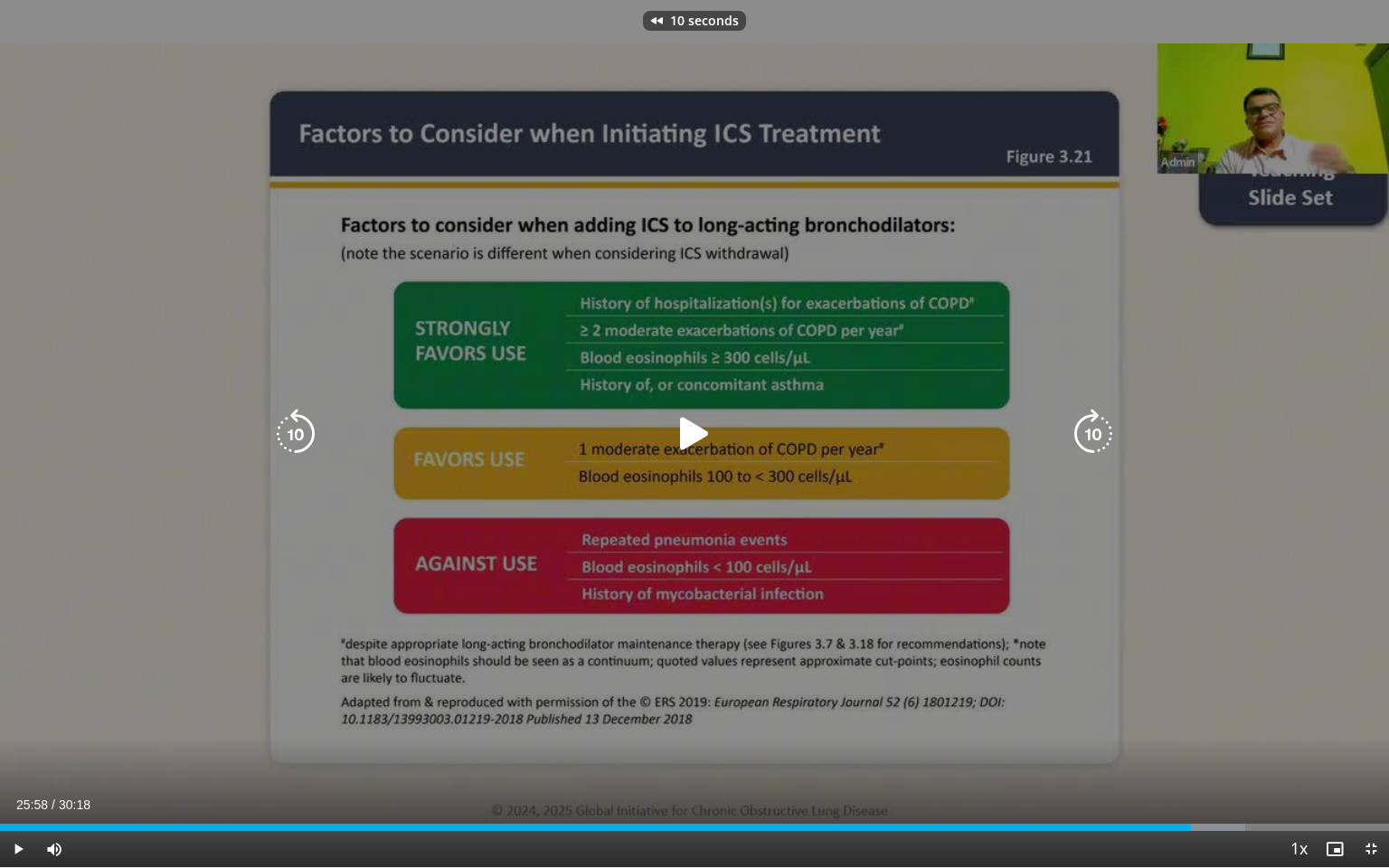 click at bounding box center [296, 434] 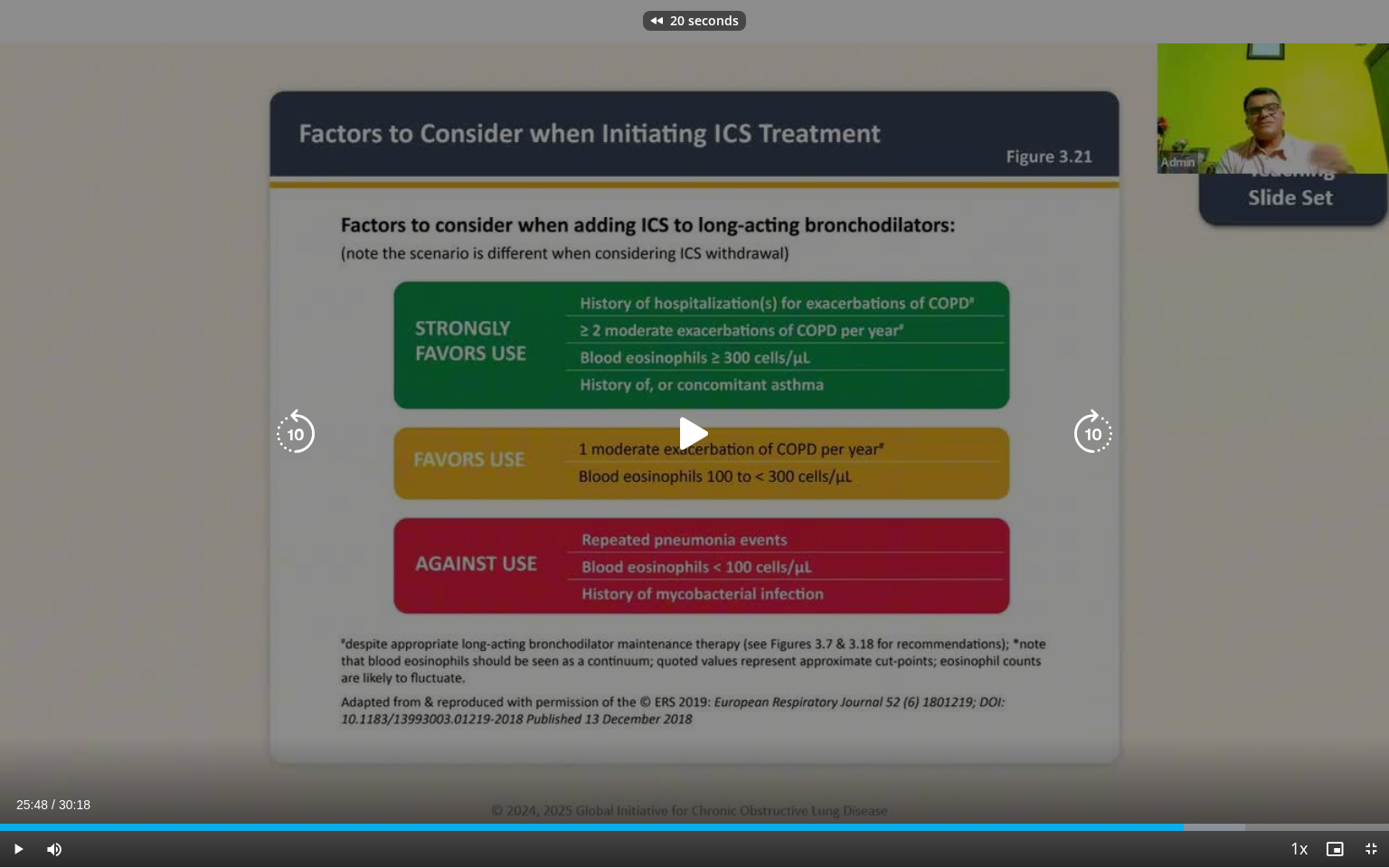 click at bounding box center (694, 434) 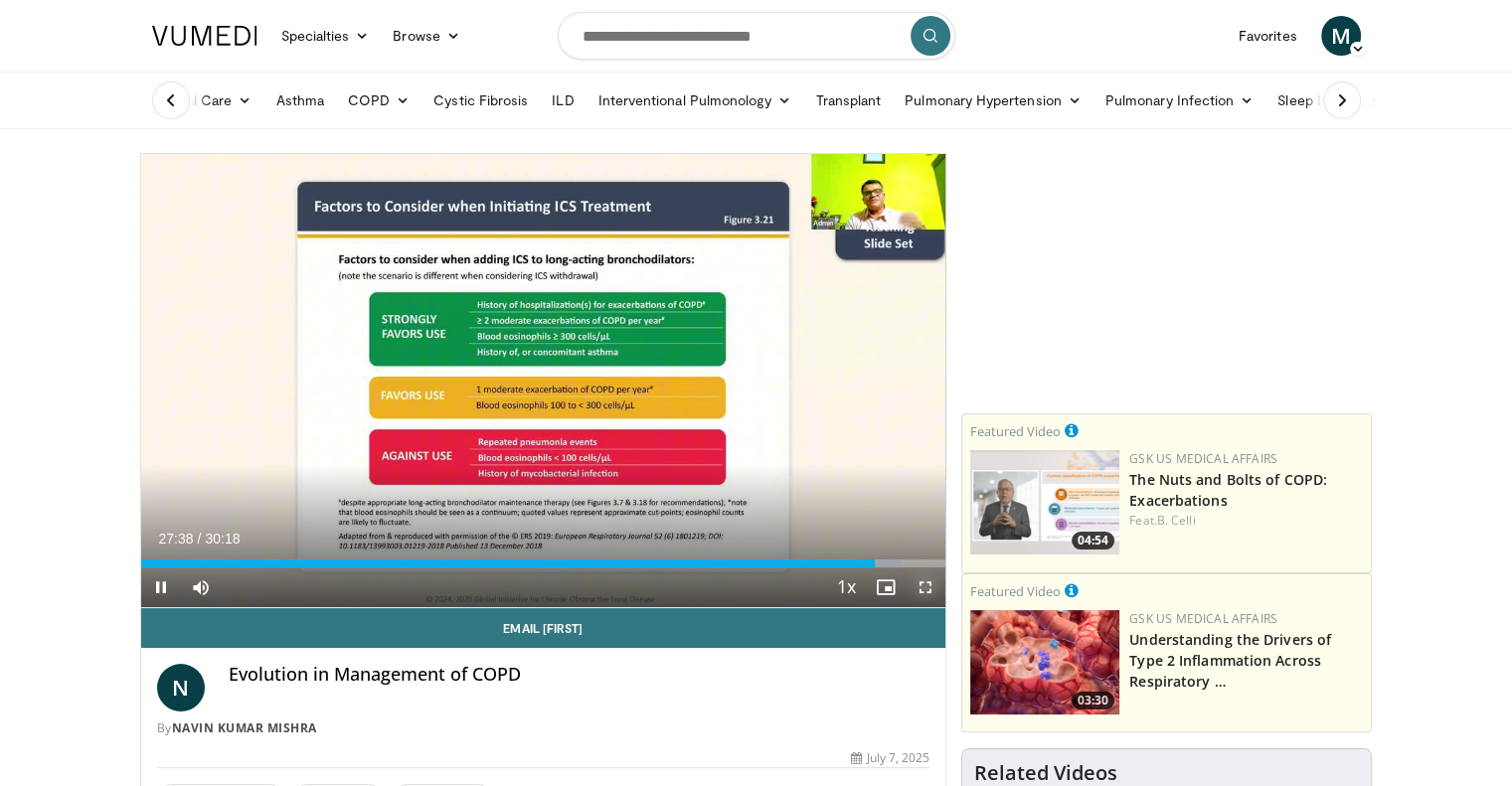 click at bounding box center [925, 587] 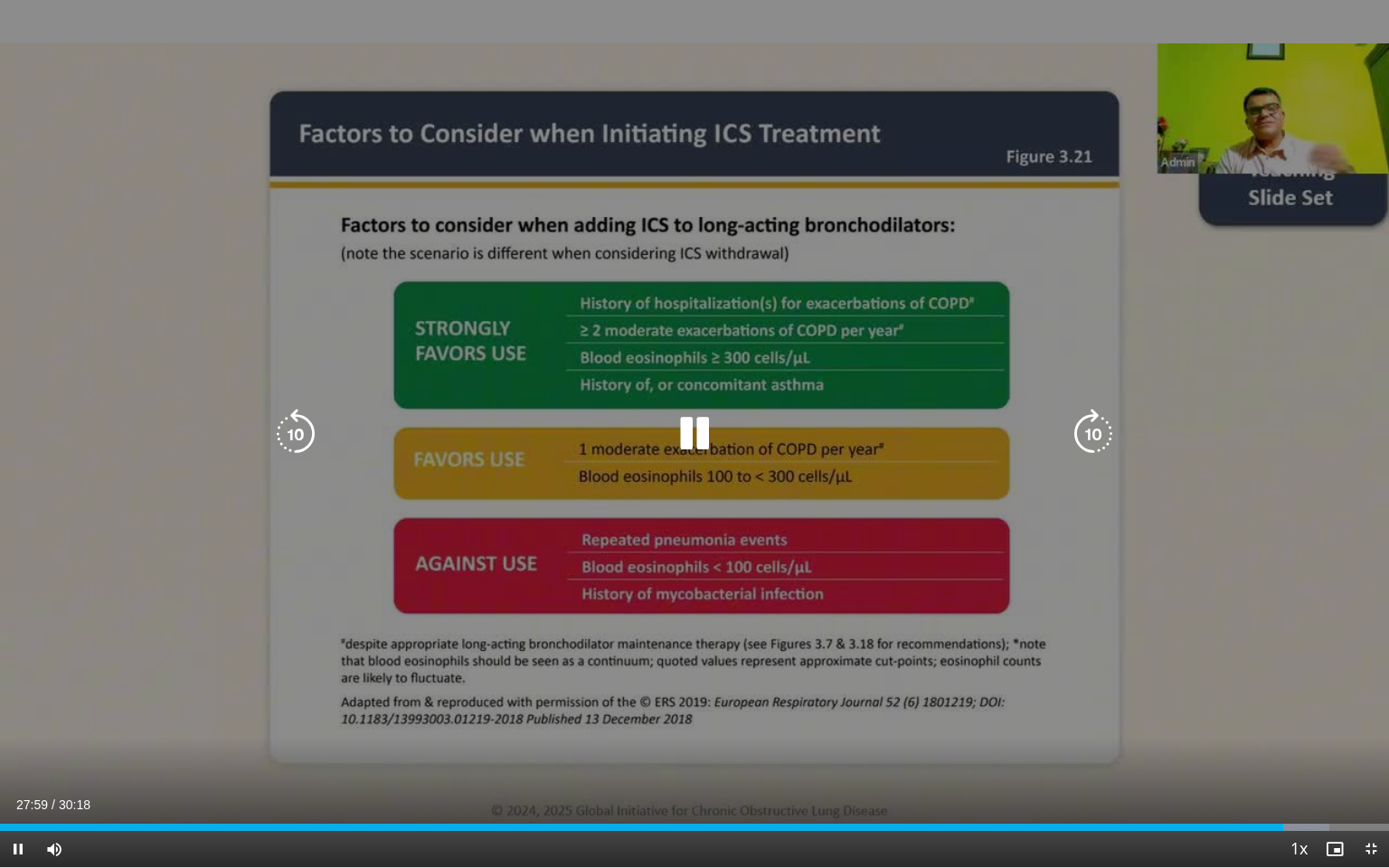 click at bounding box center [694, 434] 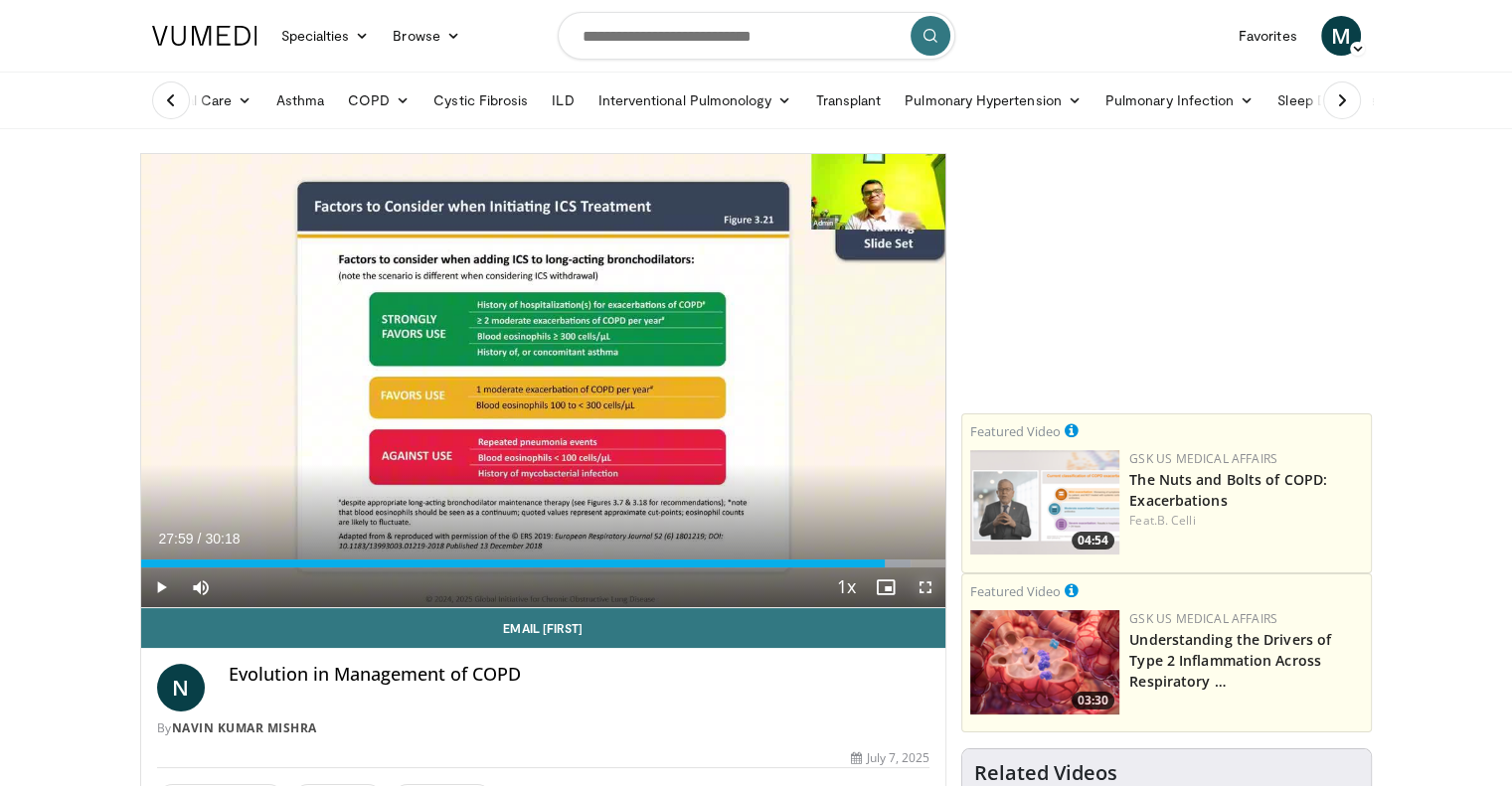 click at bounding box center (925, 587) 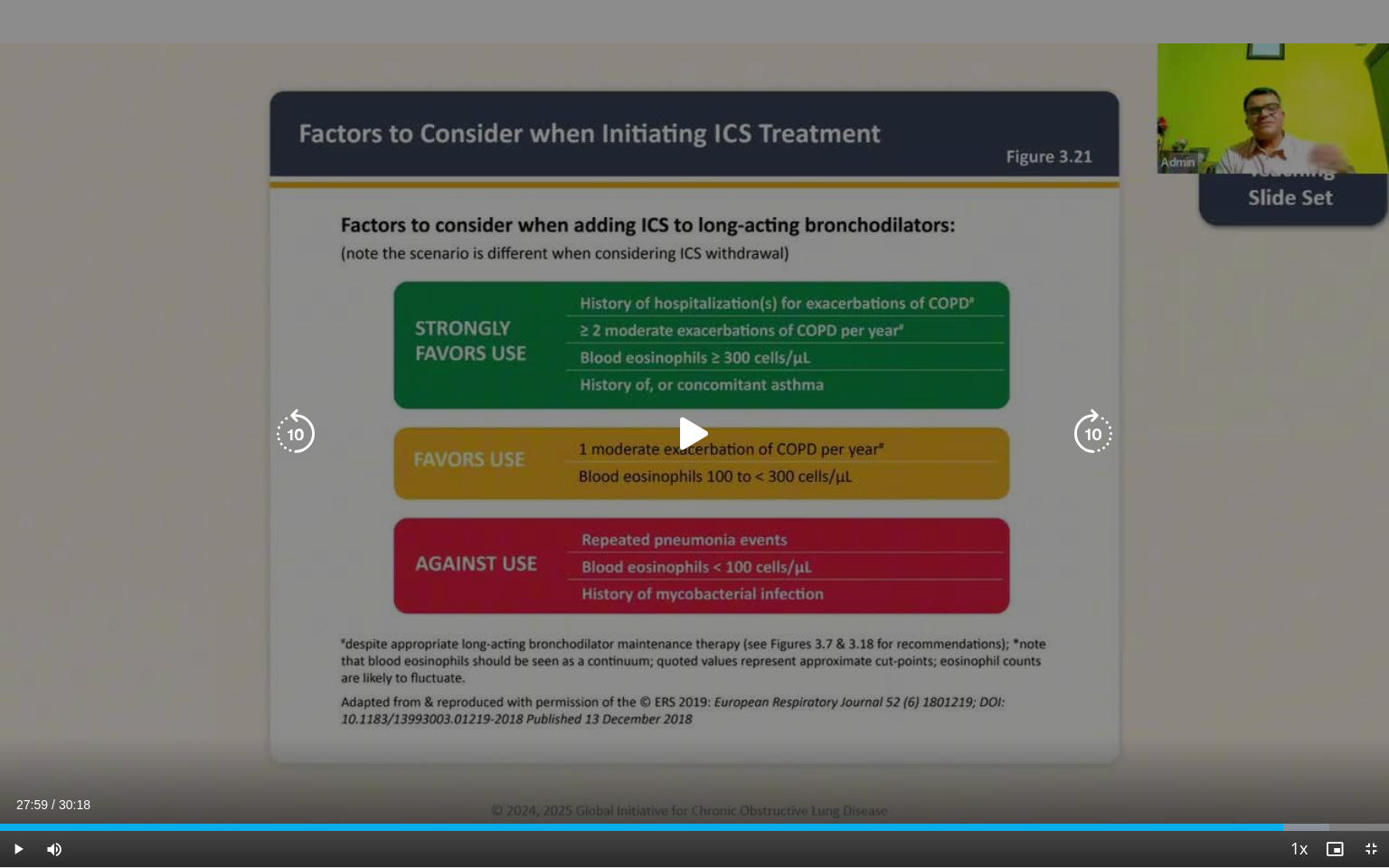 click at bounding box center (694, 434) 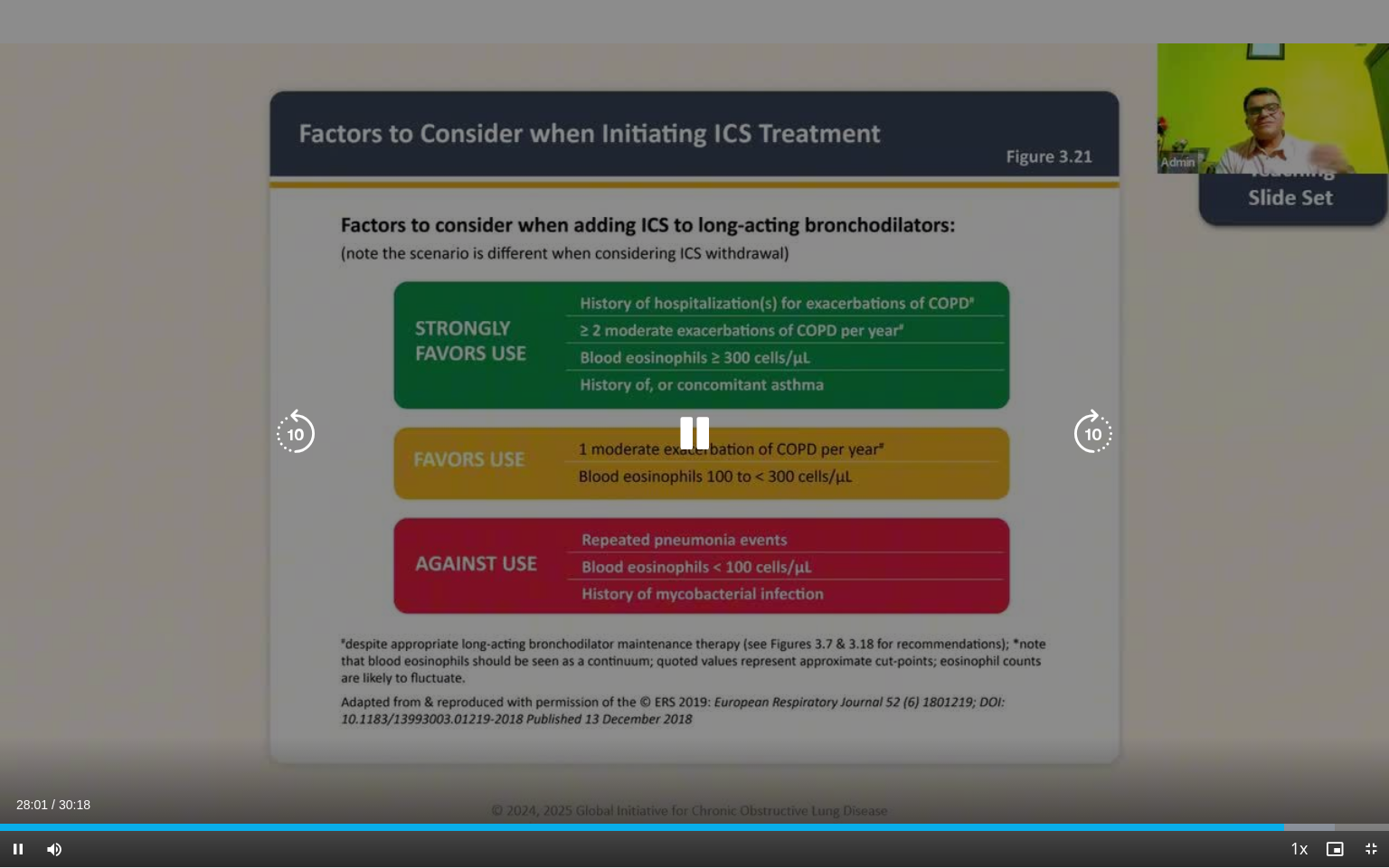 click at bounding box center (296, 434) 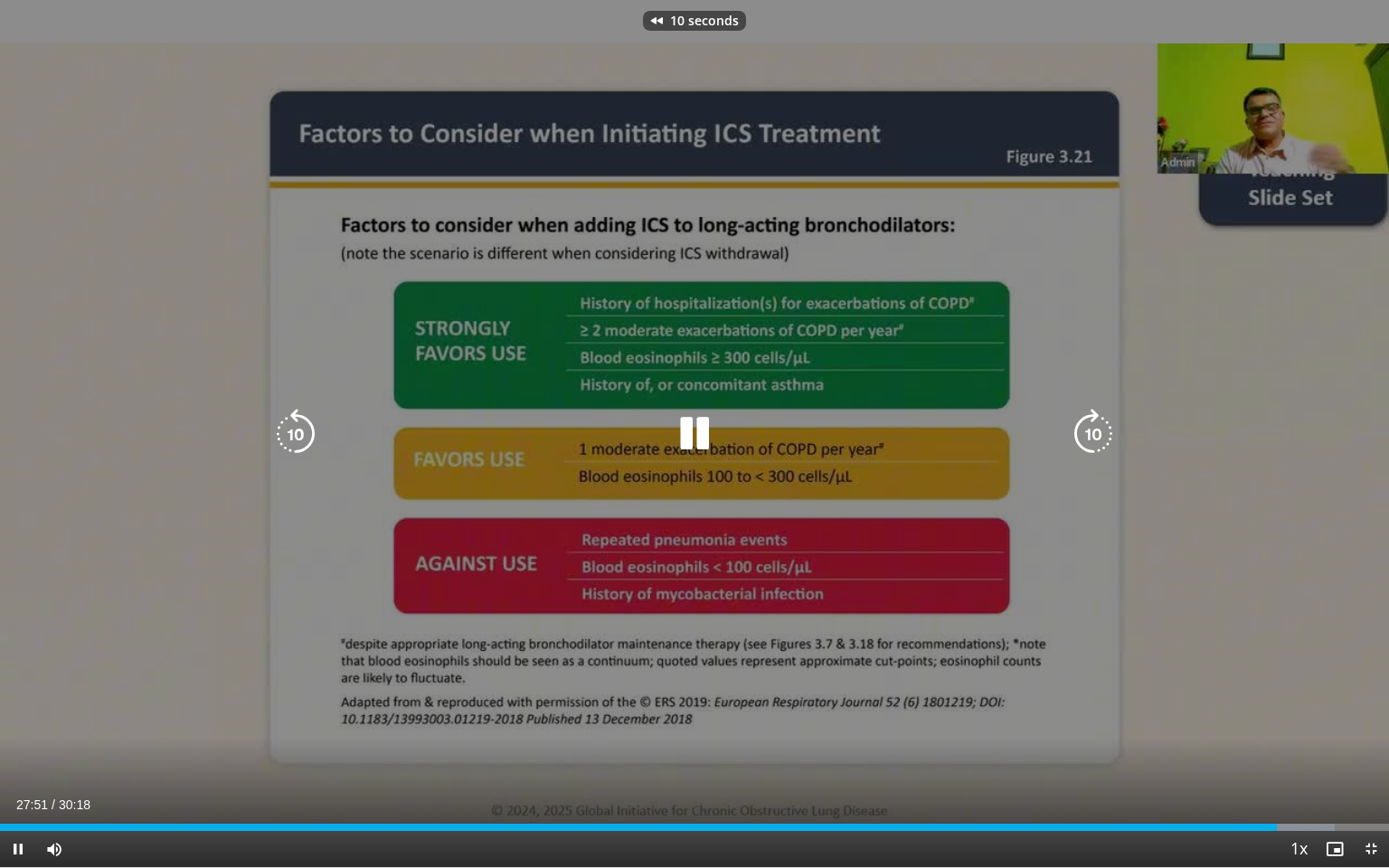 click at bounding box center (296, 434) 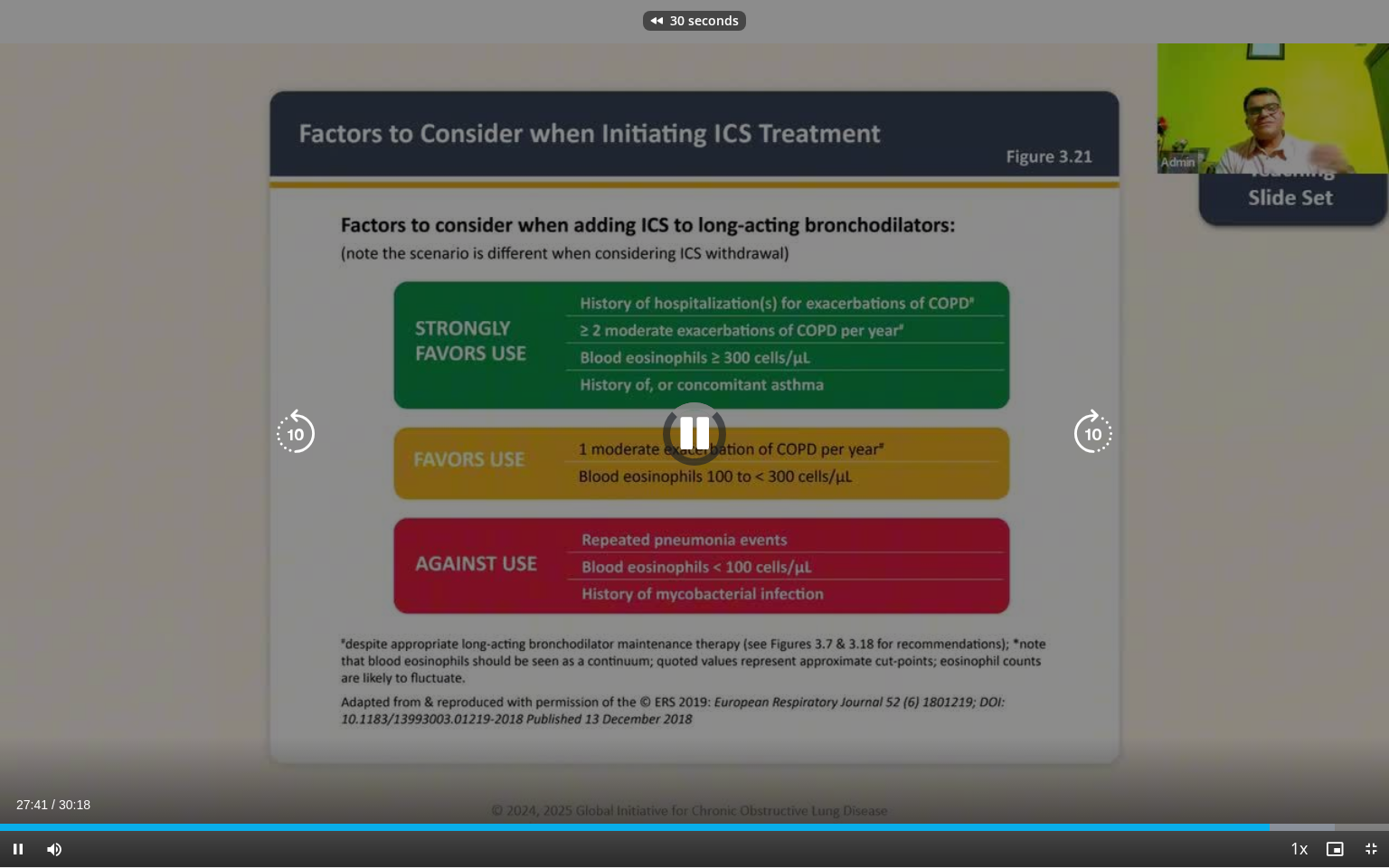 click at bounding box center [296, 434] 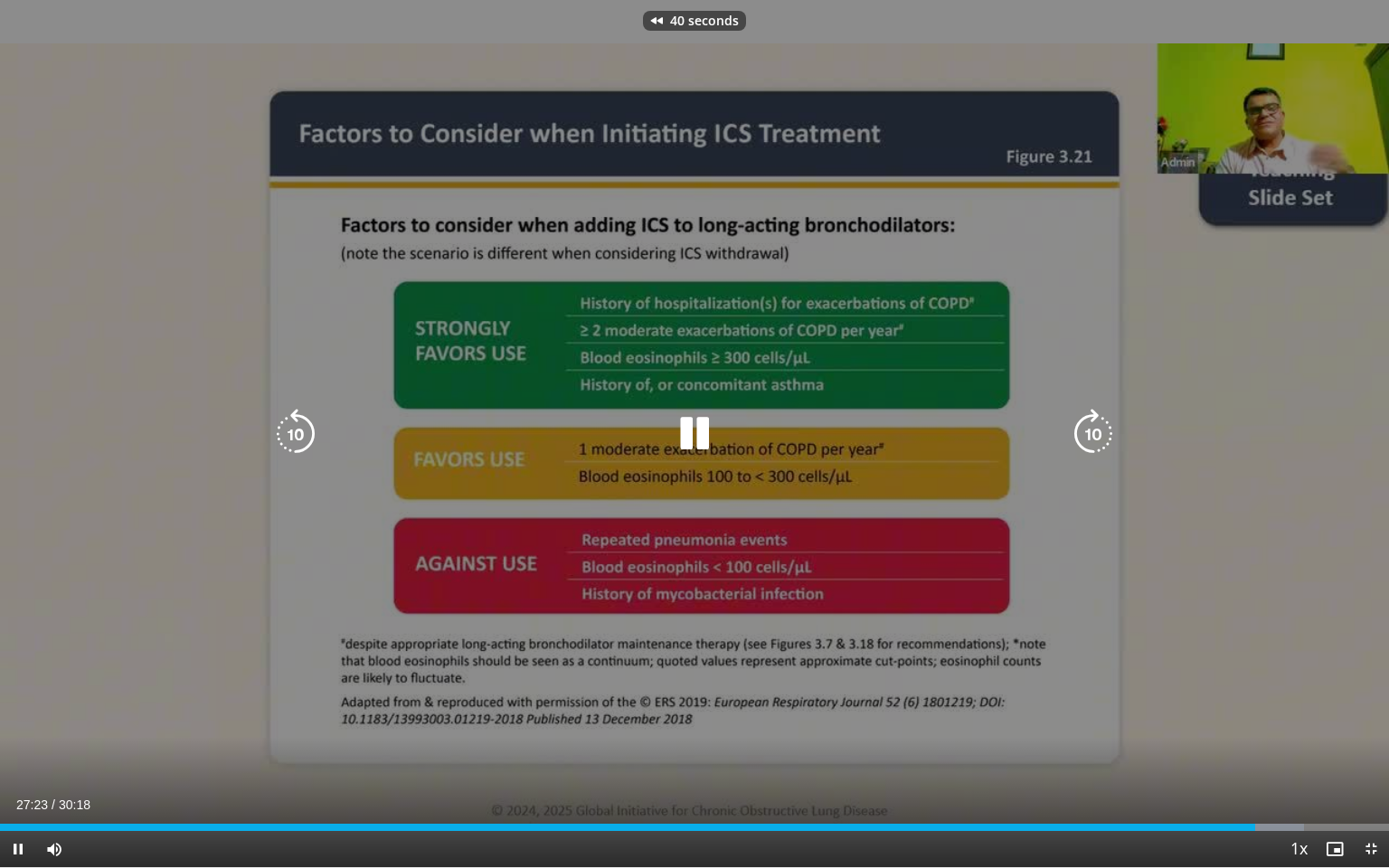 click at bounding box center (296, 434) 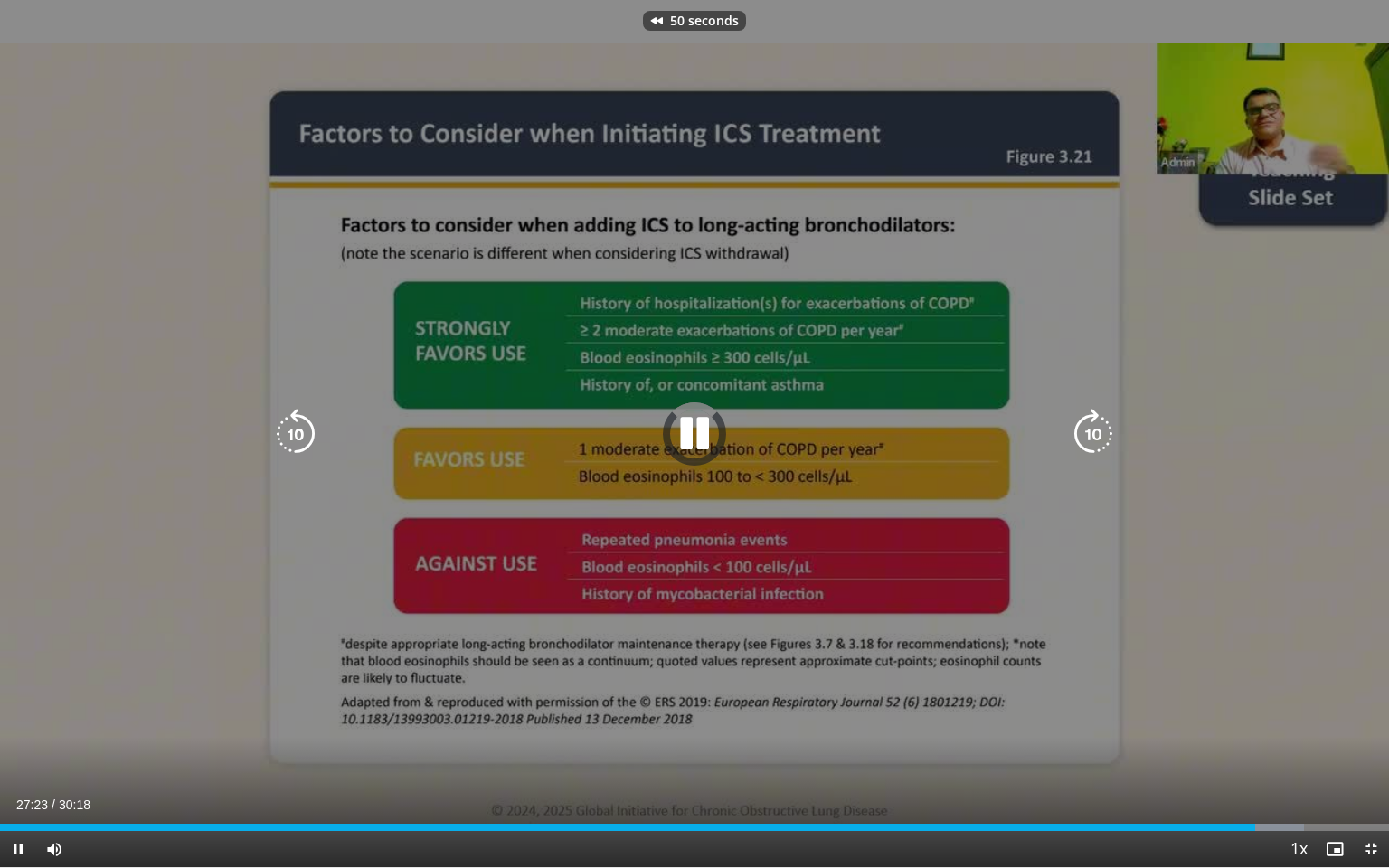 click at bounding box center [296, 434] 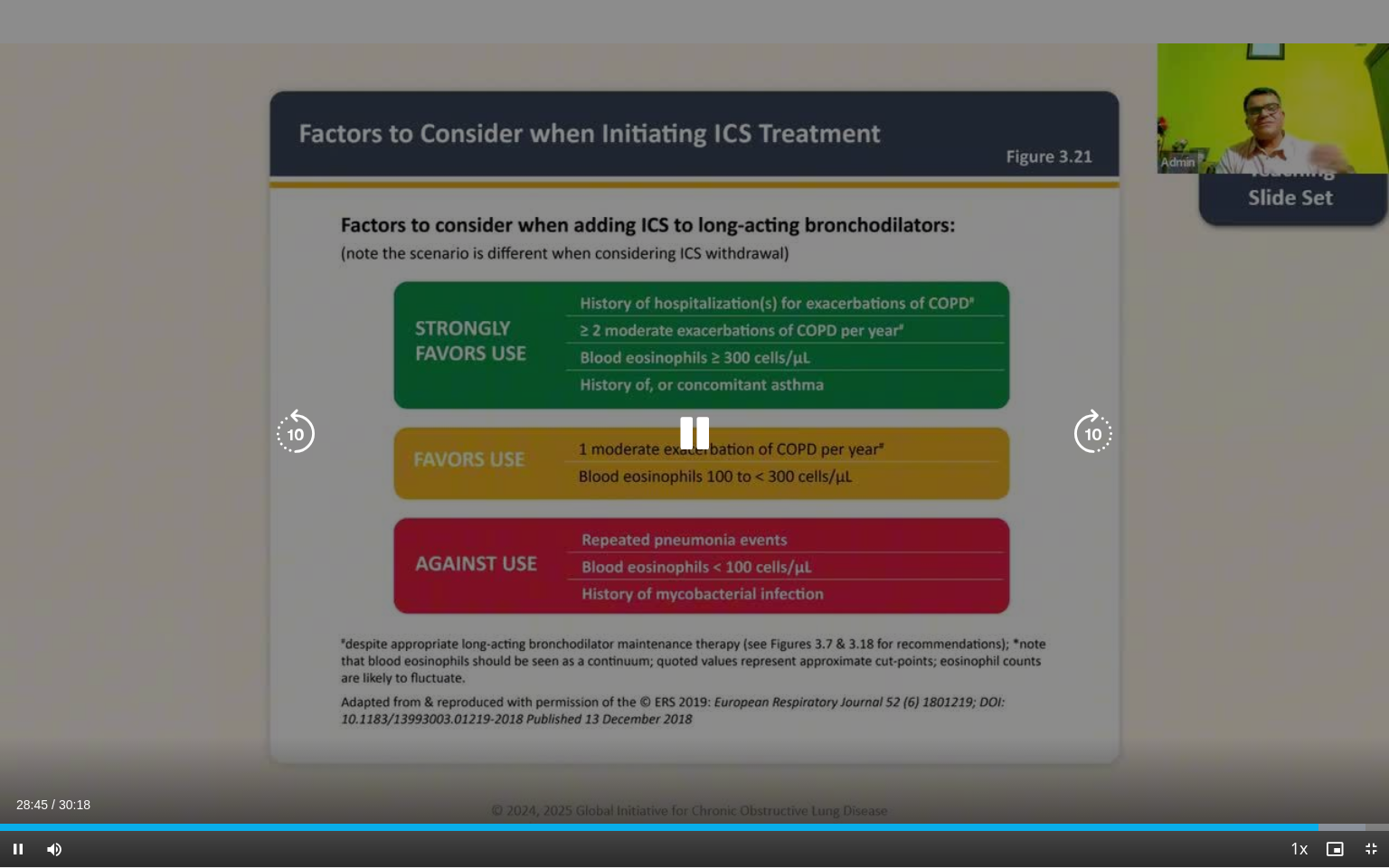 click at bounding box center [296, 434] 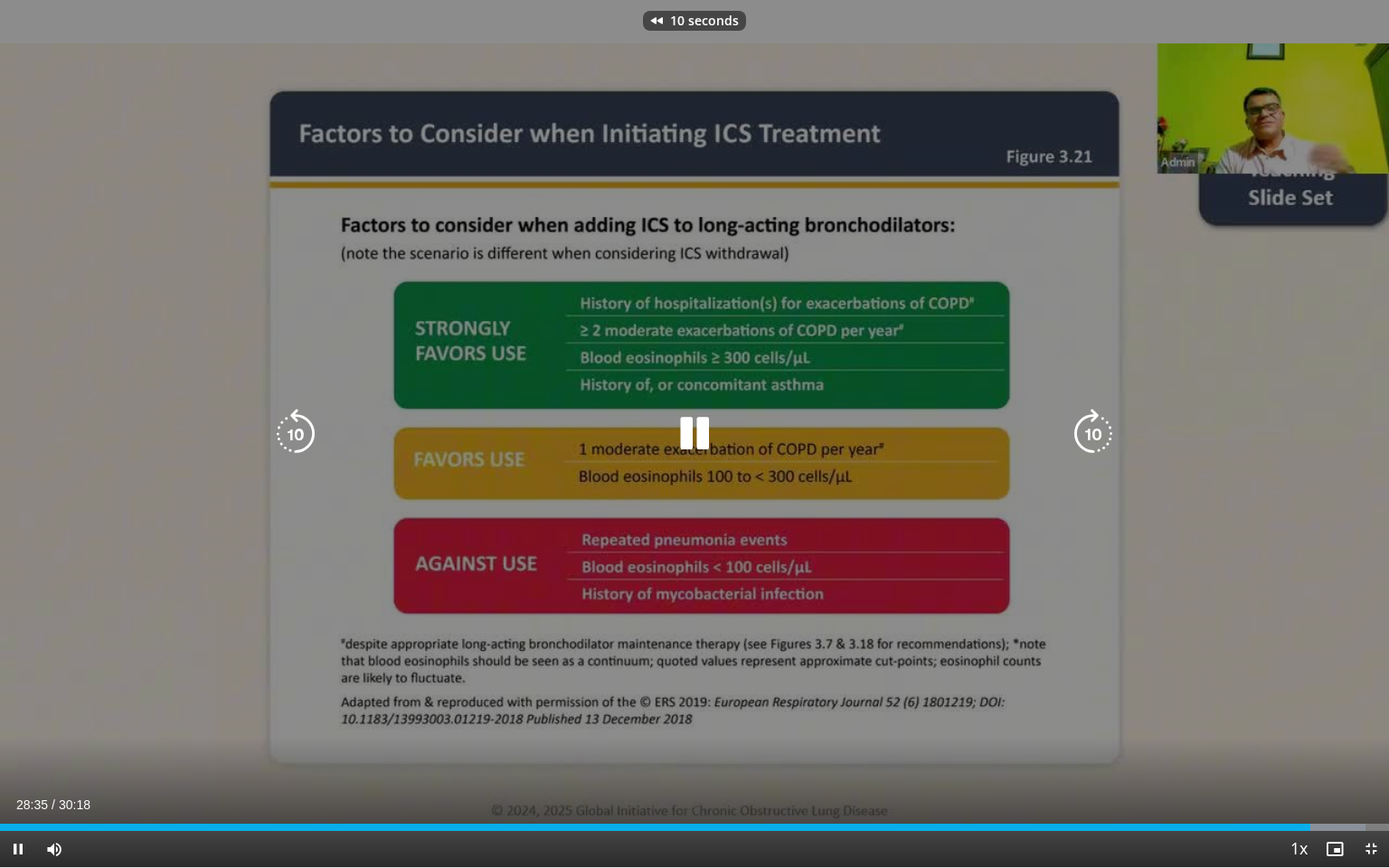 click at bounding box center [296, 434] 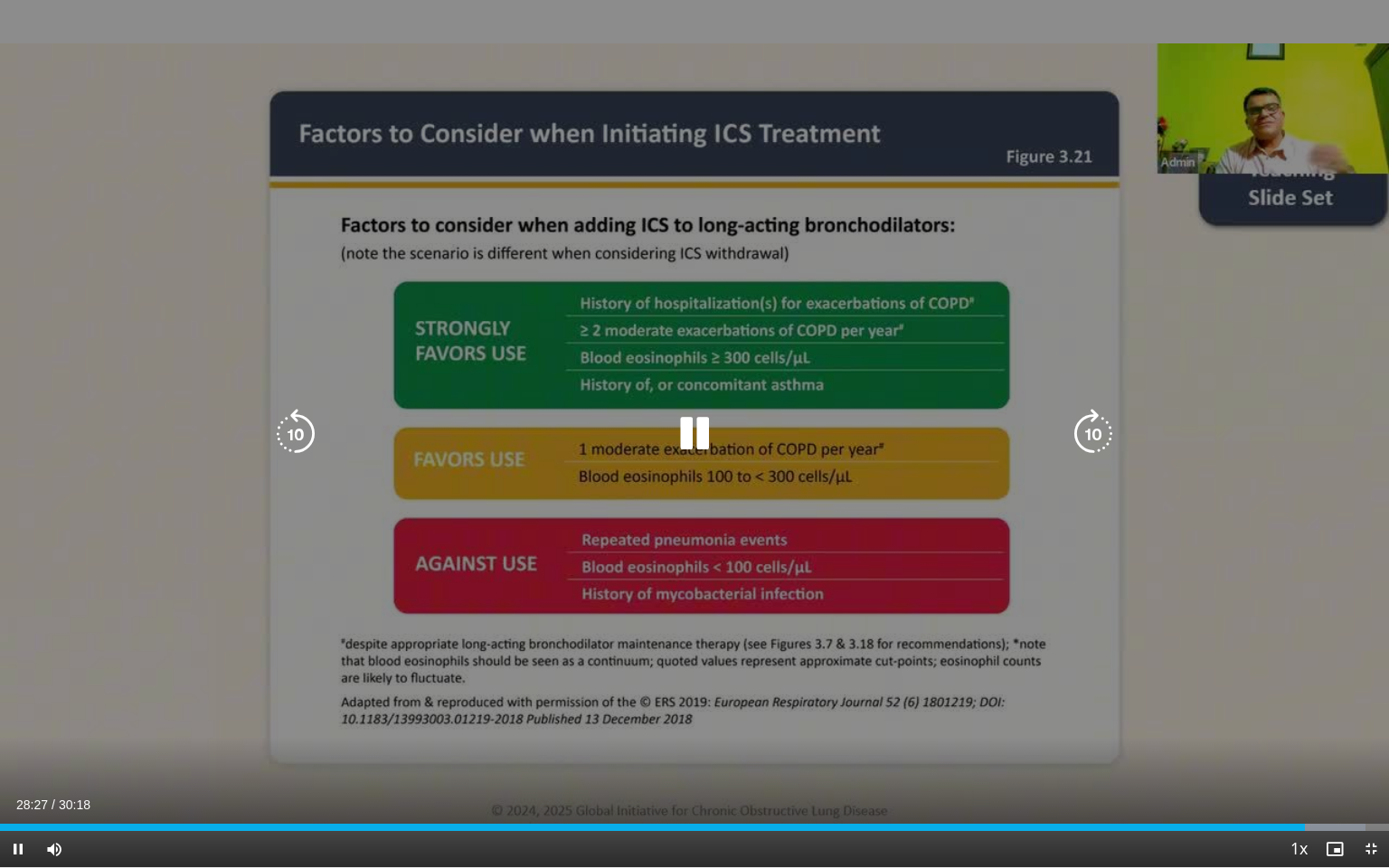 click at bounding box center [296, 434] 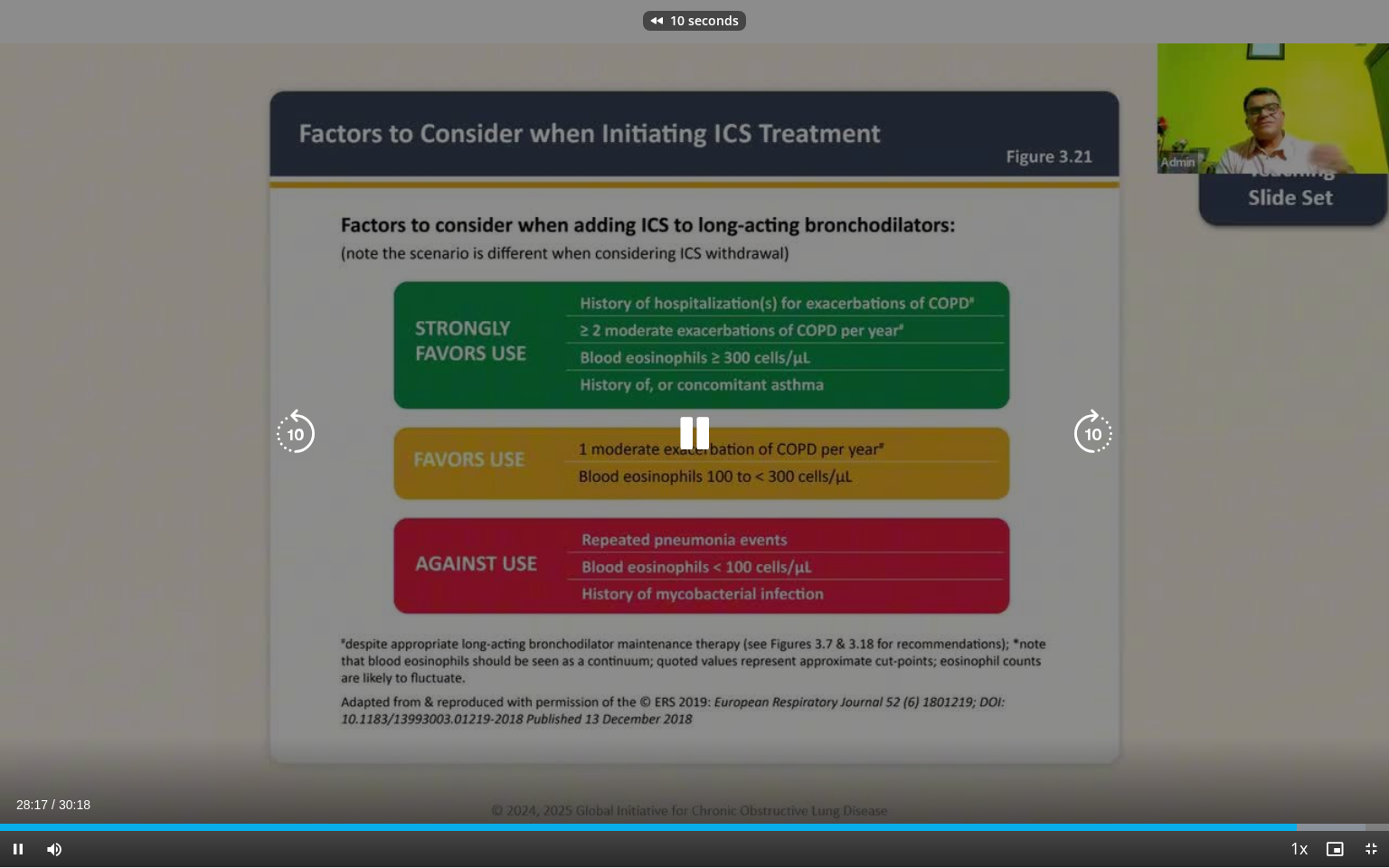 click at bounding box center [296, 434] 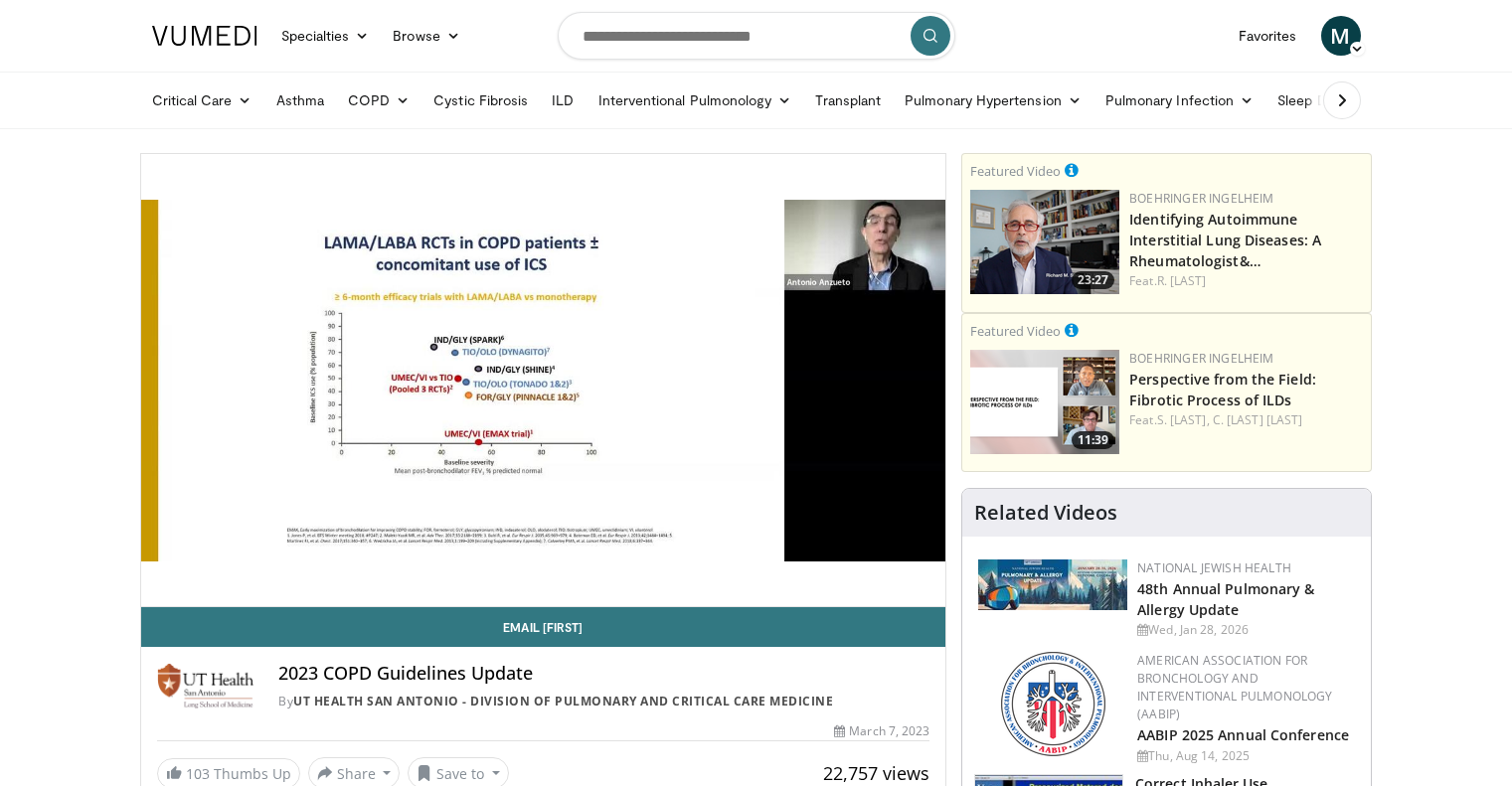 scroll, scrollTop: 0, scrollLeft: 0, axis: both 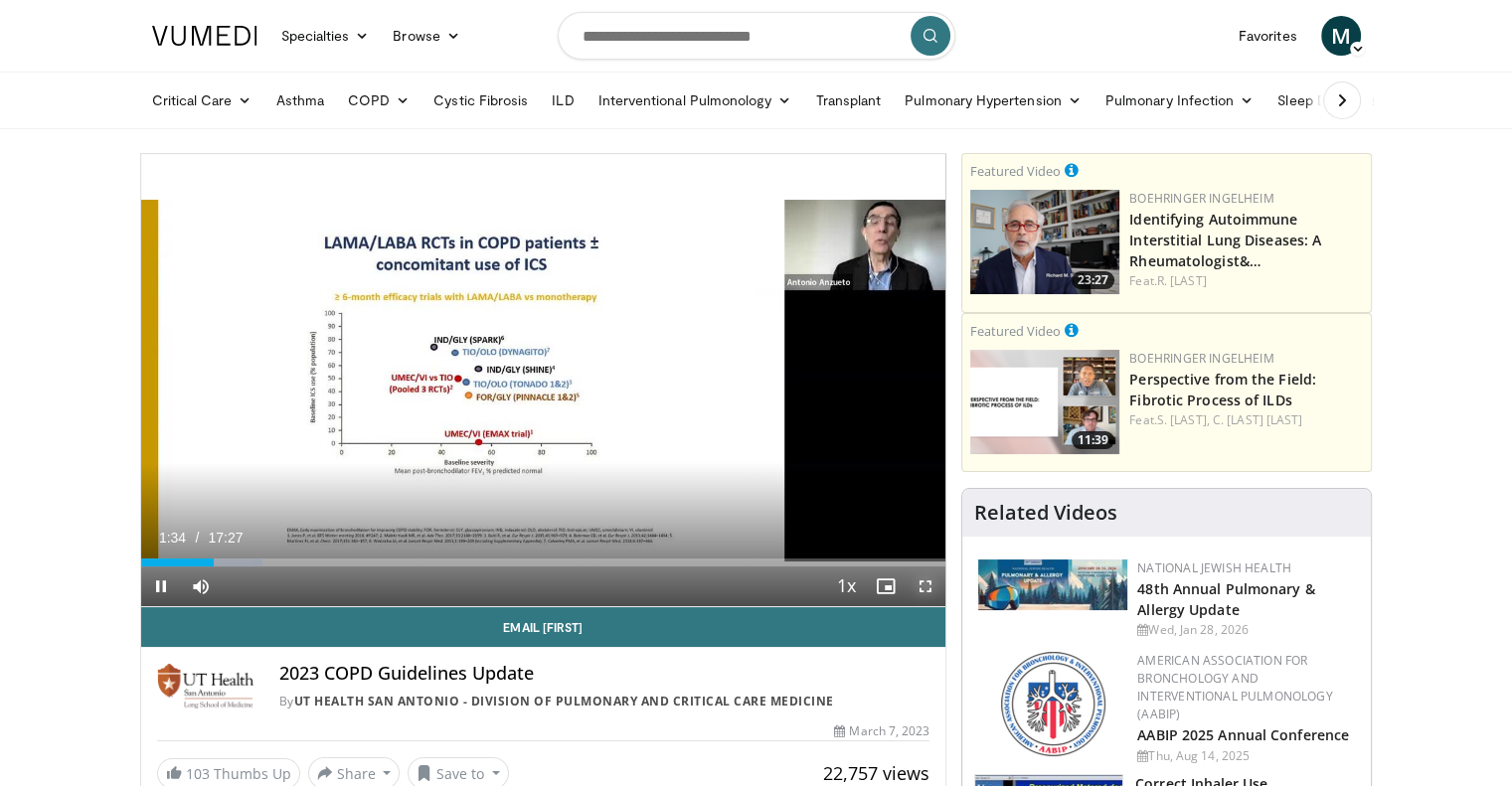 click at bounding box center (925, 586) 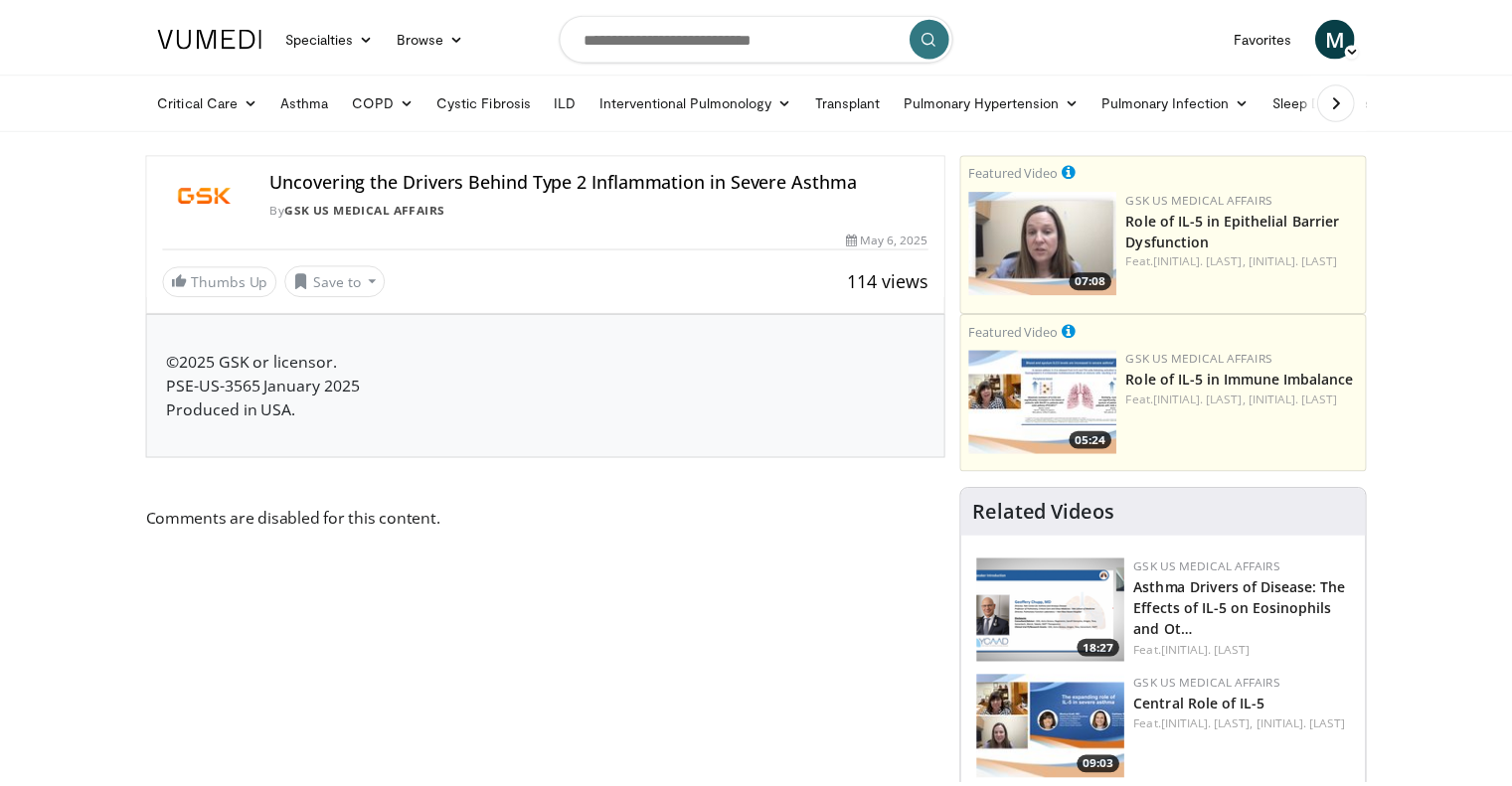 scroll, scrollTop: 0, scrollLeft: 0, axis: both 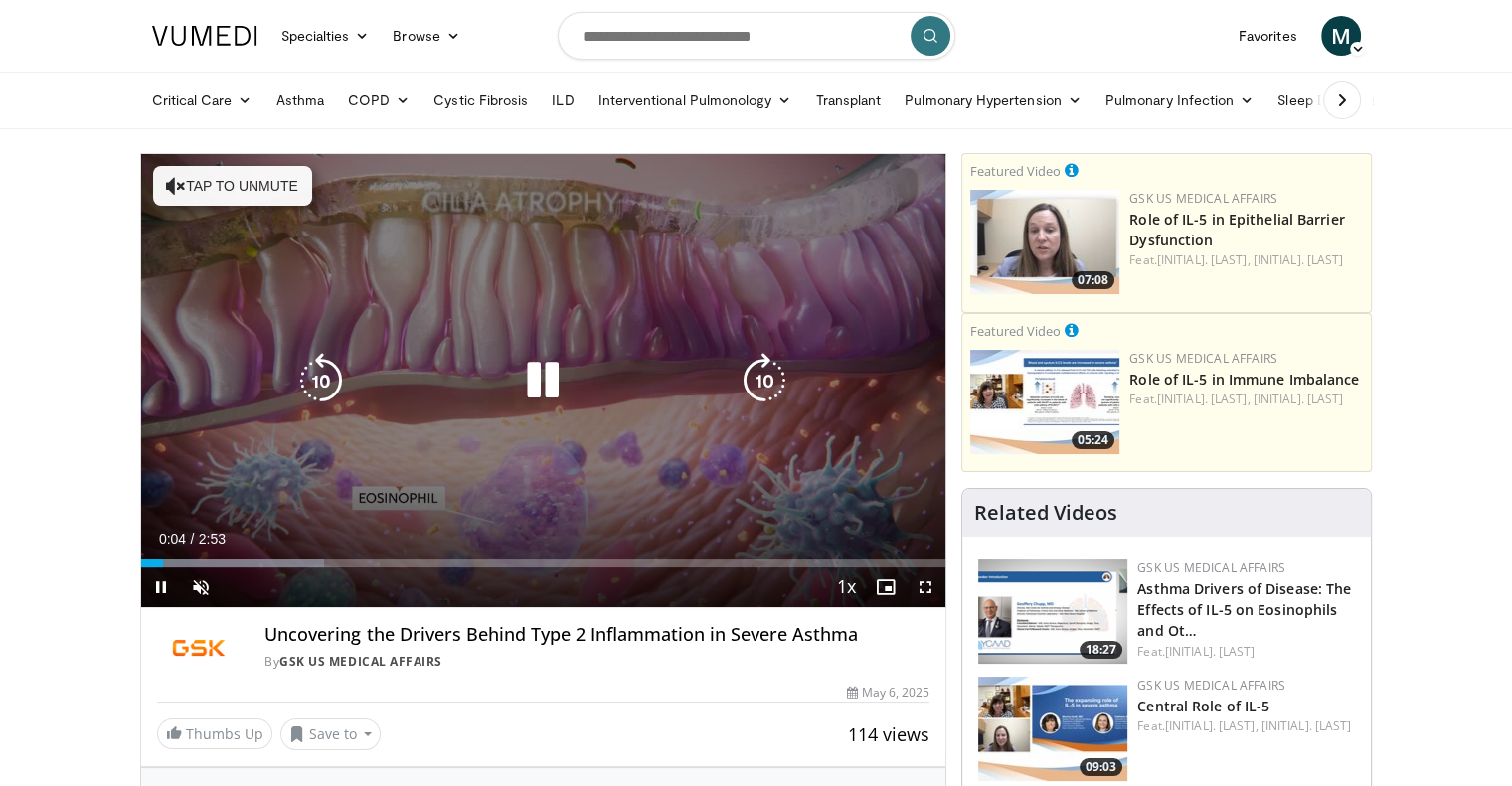 click on "Tap to unmute" at bounding box center (233, 186) 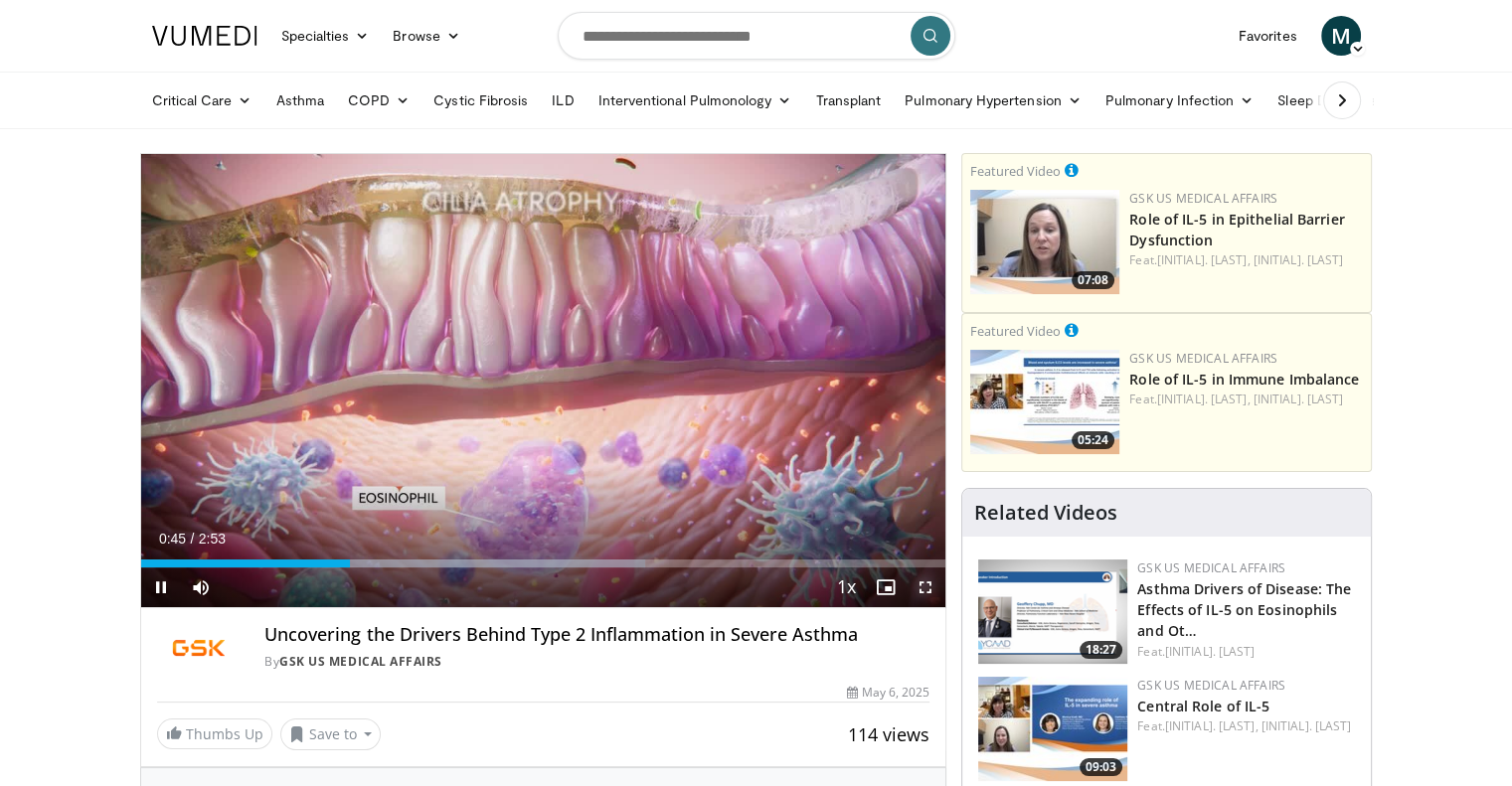 click at bounding box center [925, 587] 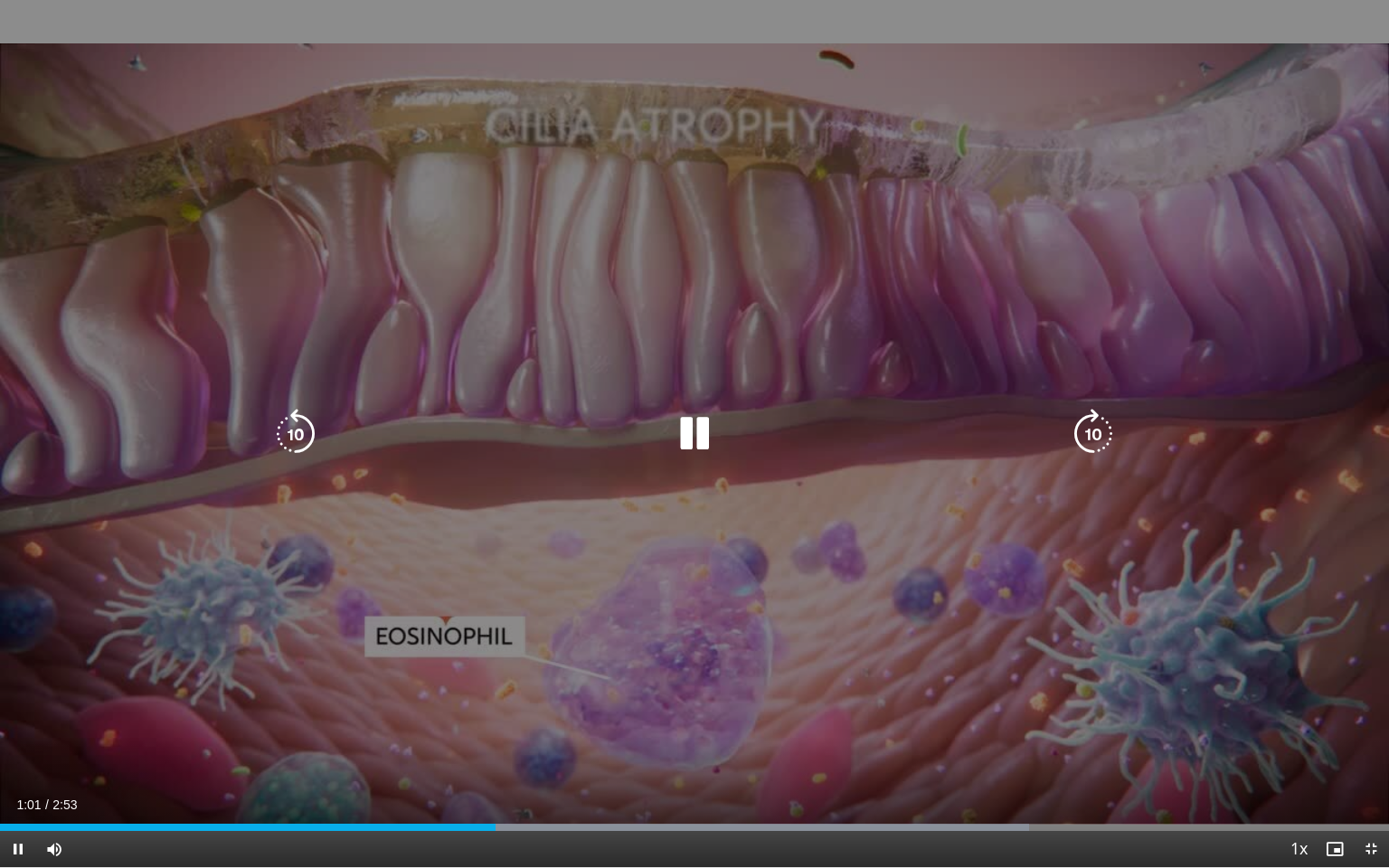 click at bounding box center [296, 434] 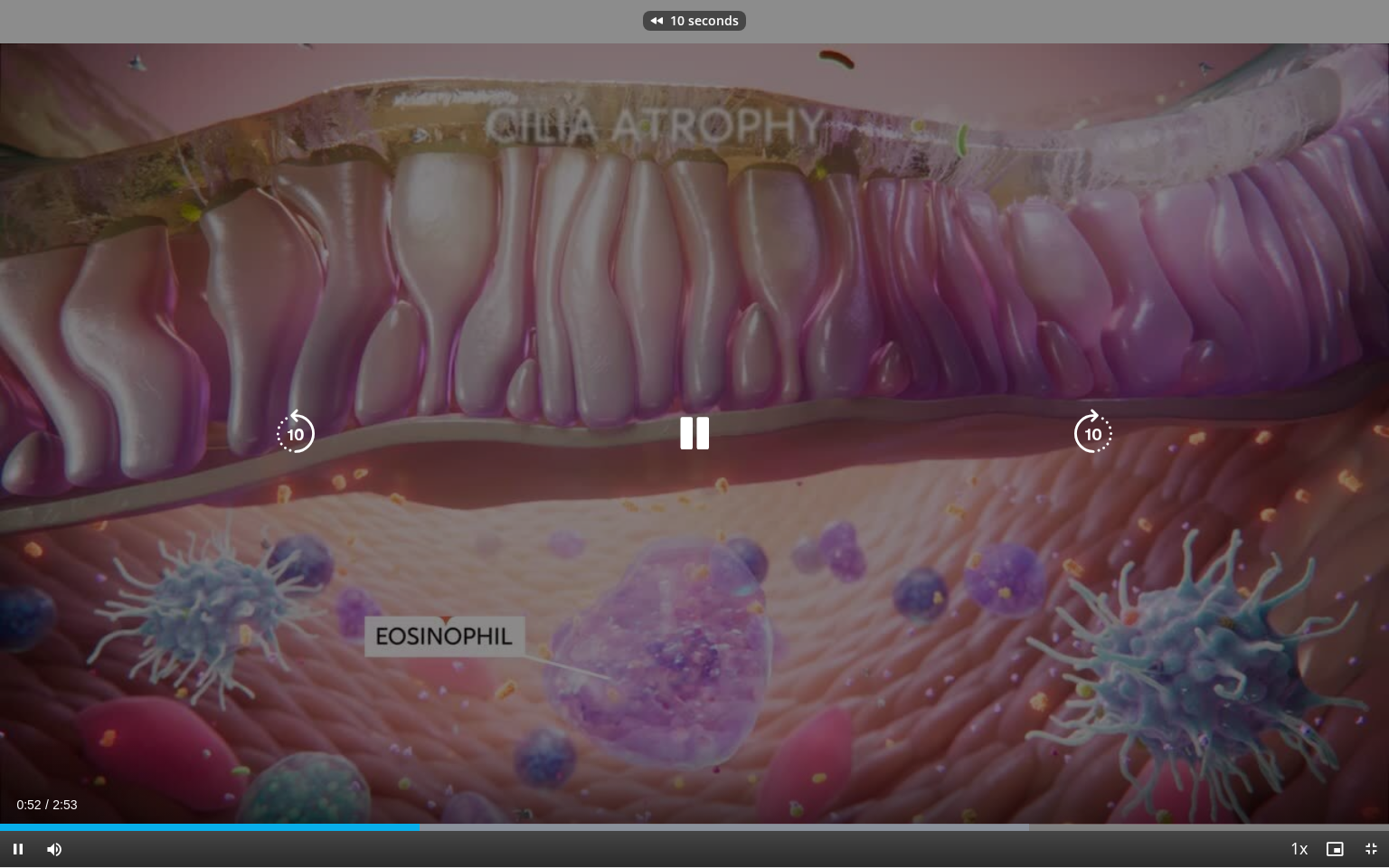 click at bounding box center (296, 434) 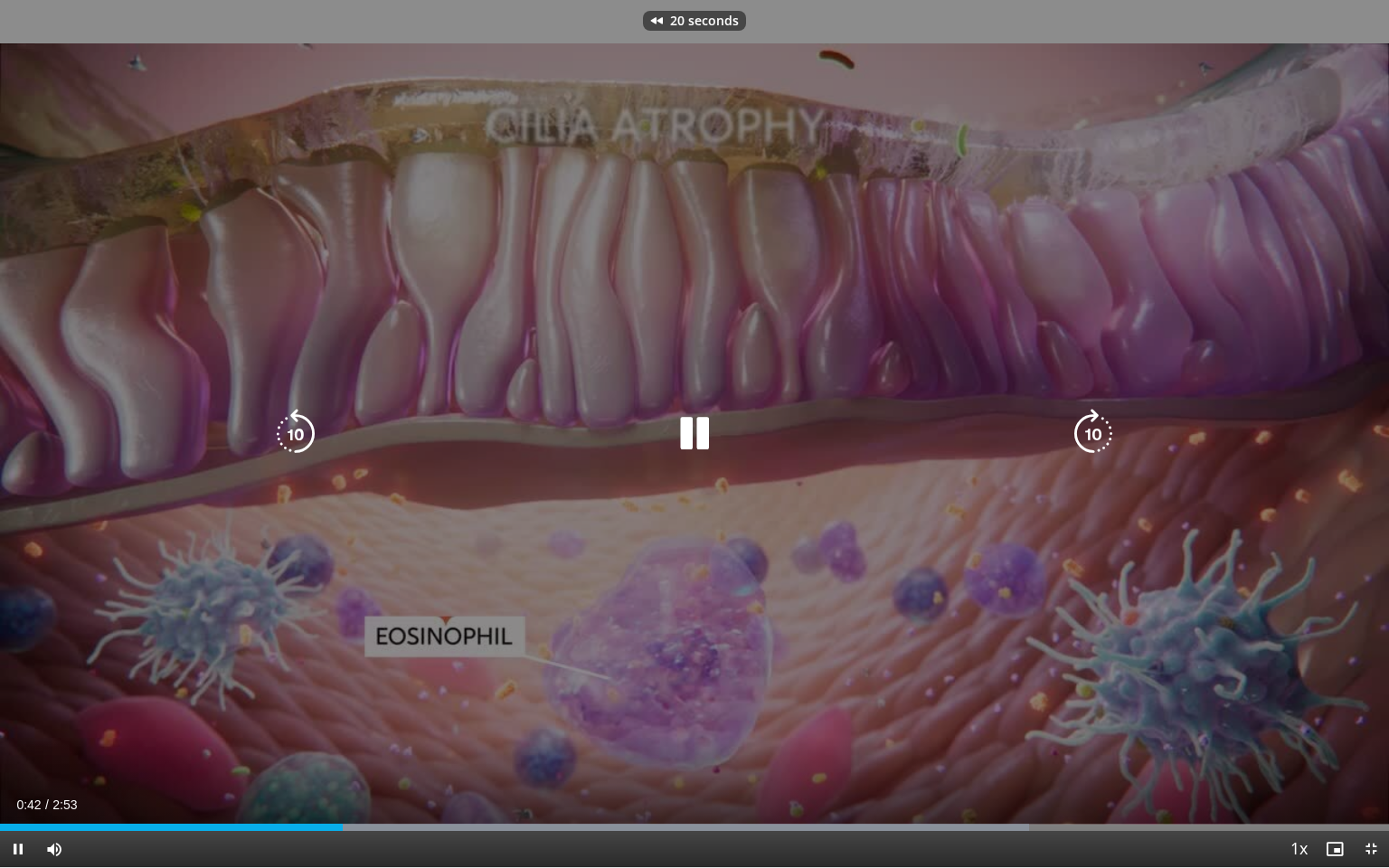 click at bounding box center [296, 434] 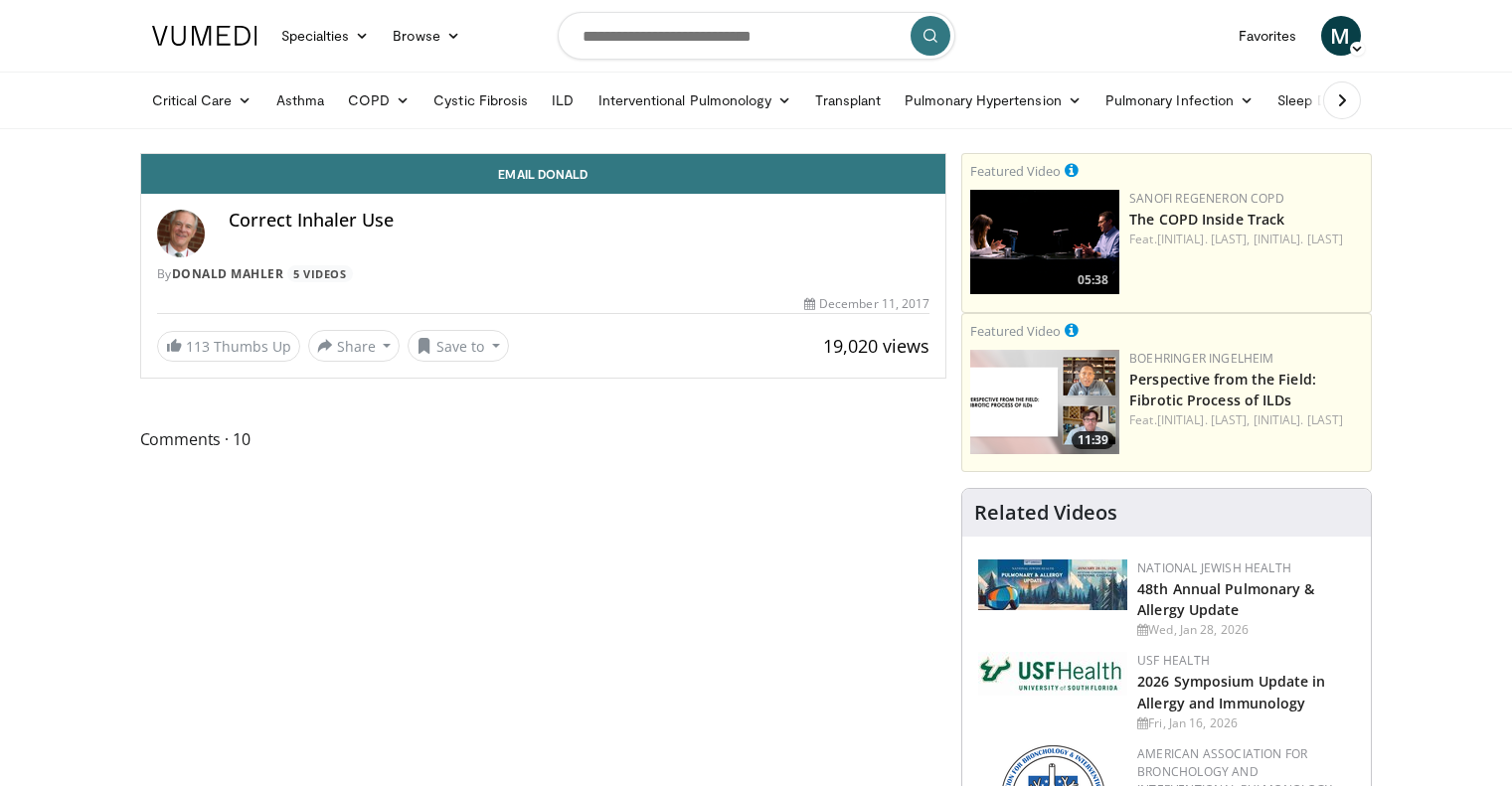 scroll, scrollTop: 0, scrollLeft: 0, axis: both 